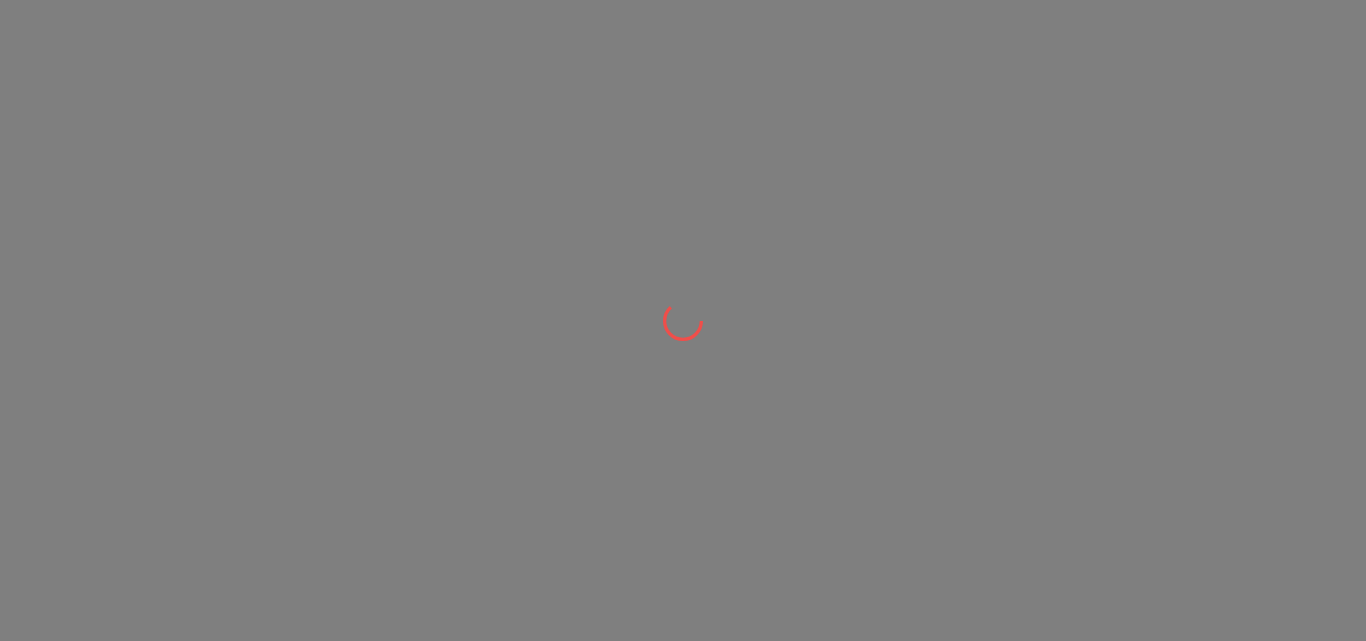 scroll, scrollTop: 0, scrollLeft: 0, axis: both 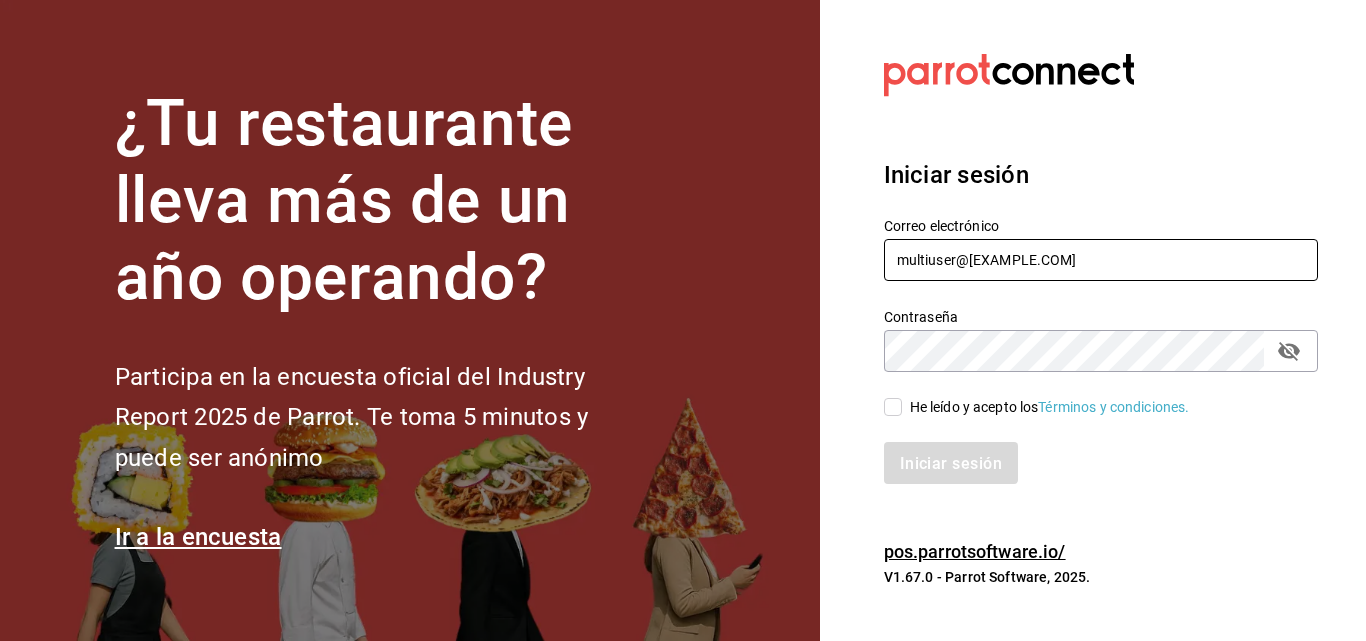 click on "multiuser@[EXAMPLE.COM]" at bounding box center (1101, 260) 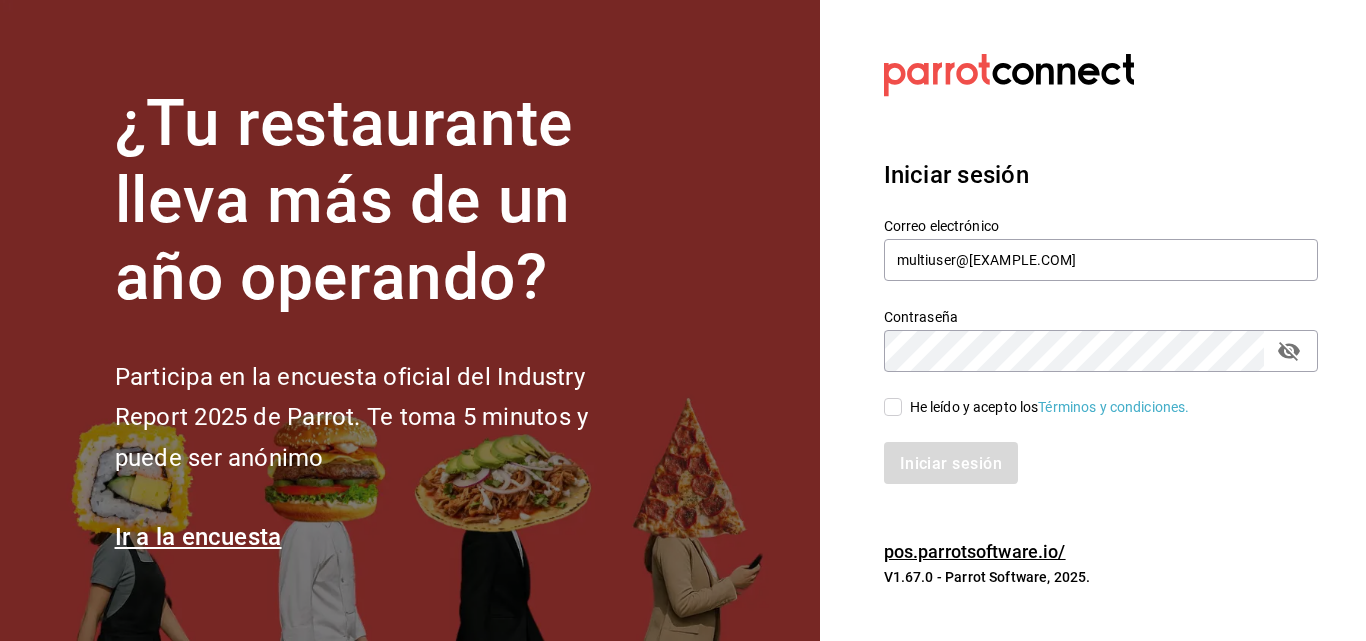 click on "Iniciar sesión" at bounding box center [1101, 463] 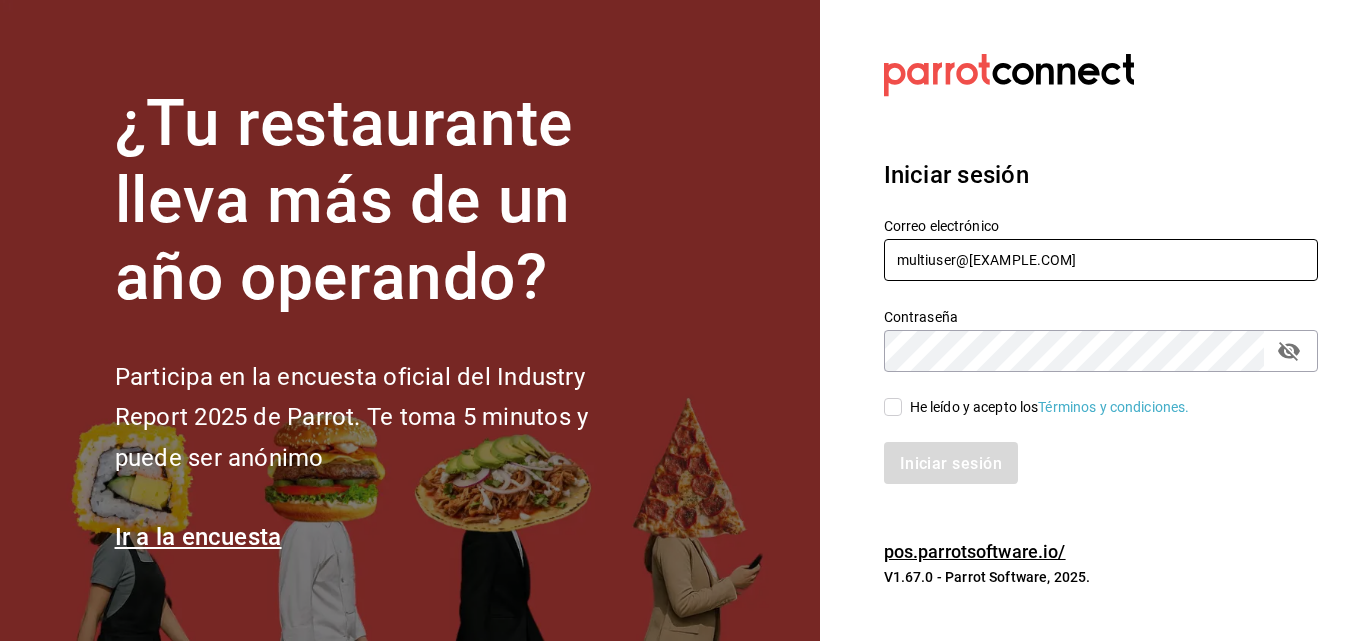click on "multiuser@[EXAMPLE.COM]" at bounding box center (1101, 260) 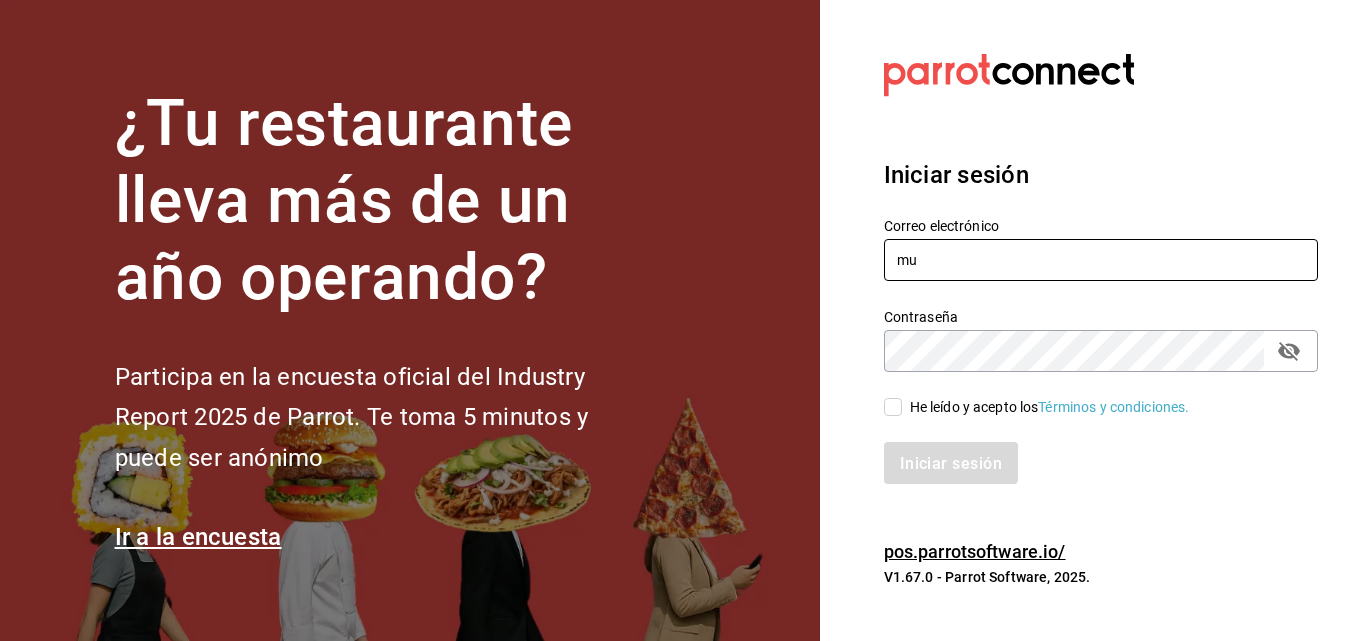 type on "m" 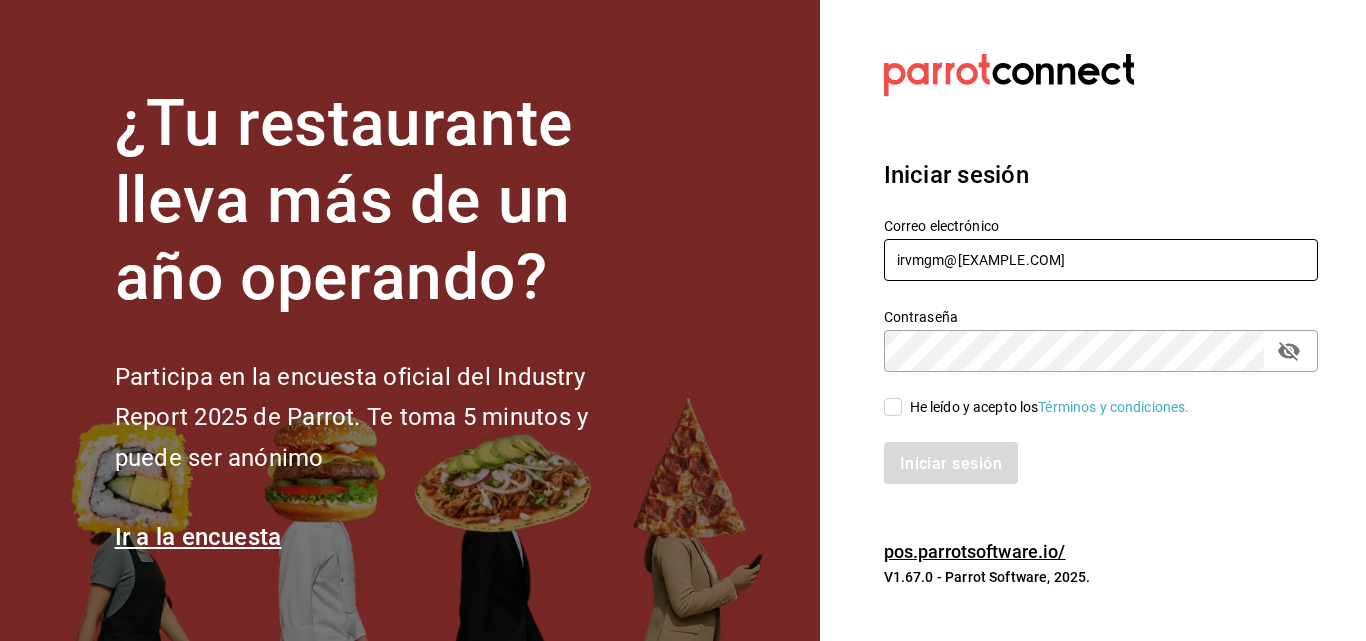 type on "irvmgm@[EXAMPLE.COM]" 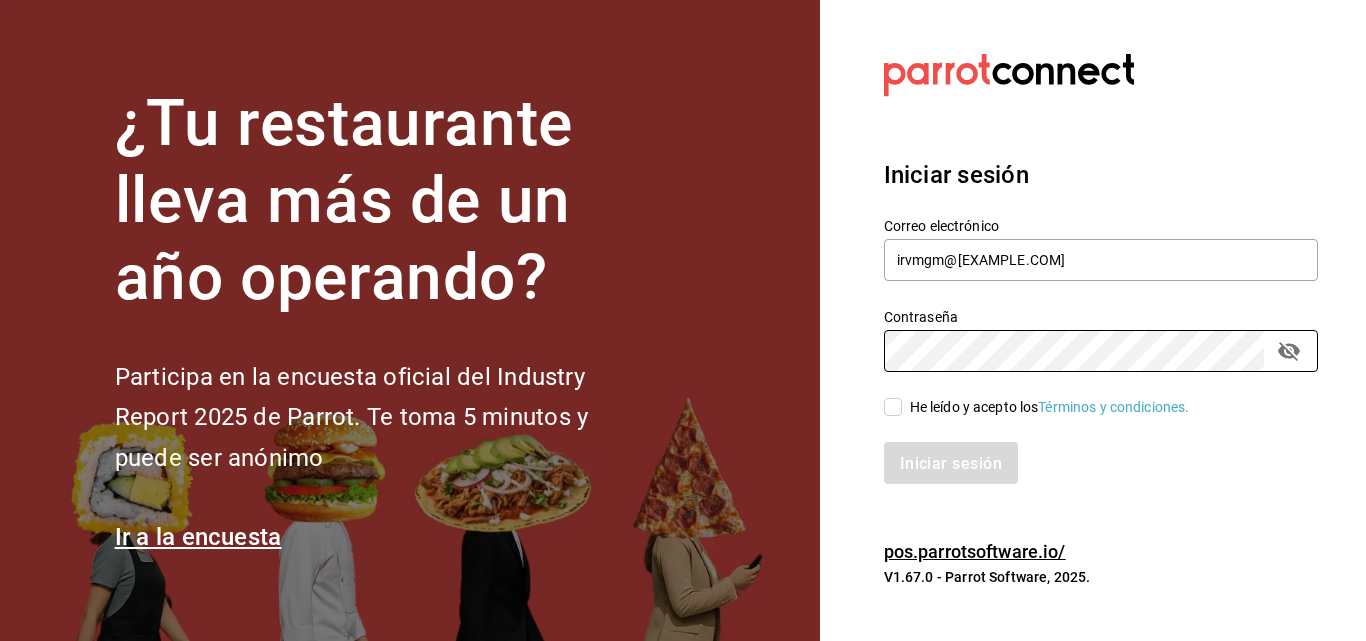 click on "He leído y acepto los  Términos y condiciones." at bounding box center (893, 407) 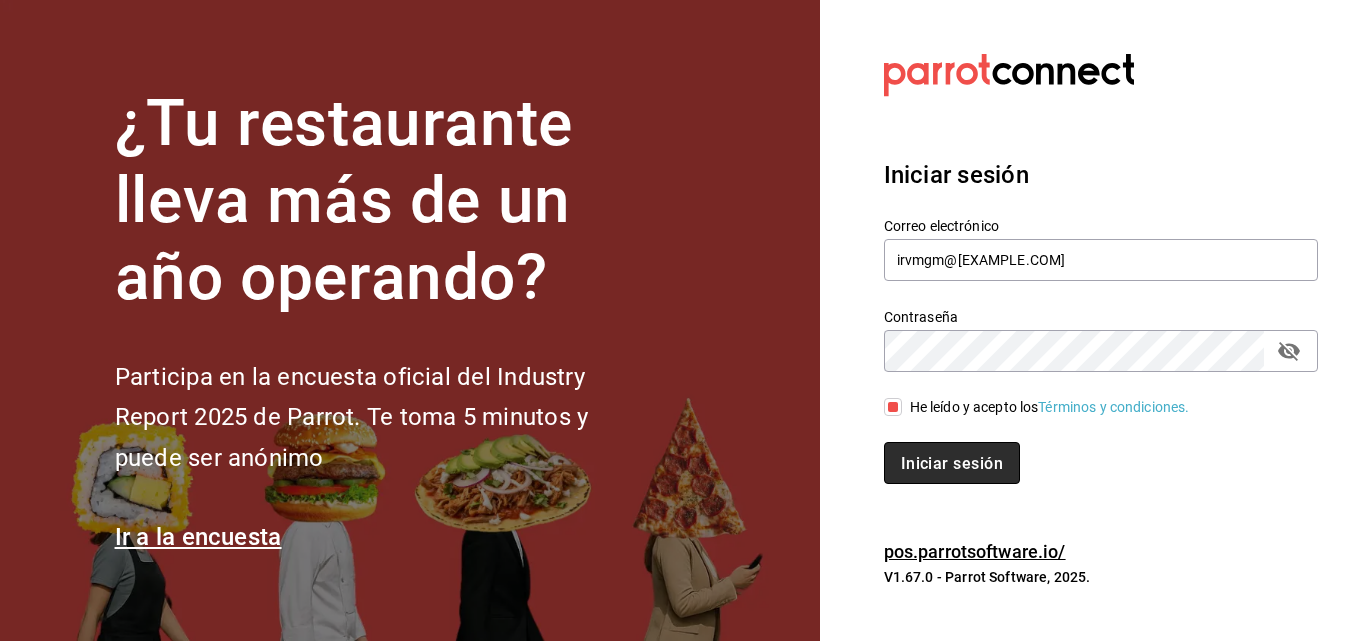 click on "Iniciar sesión" at bounding box center [952, 463] 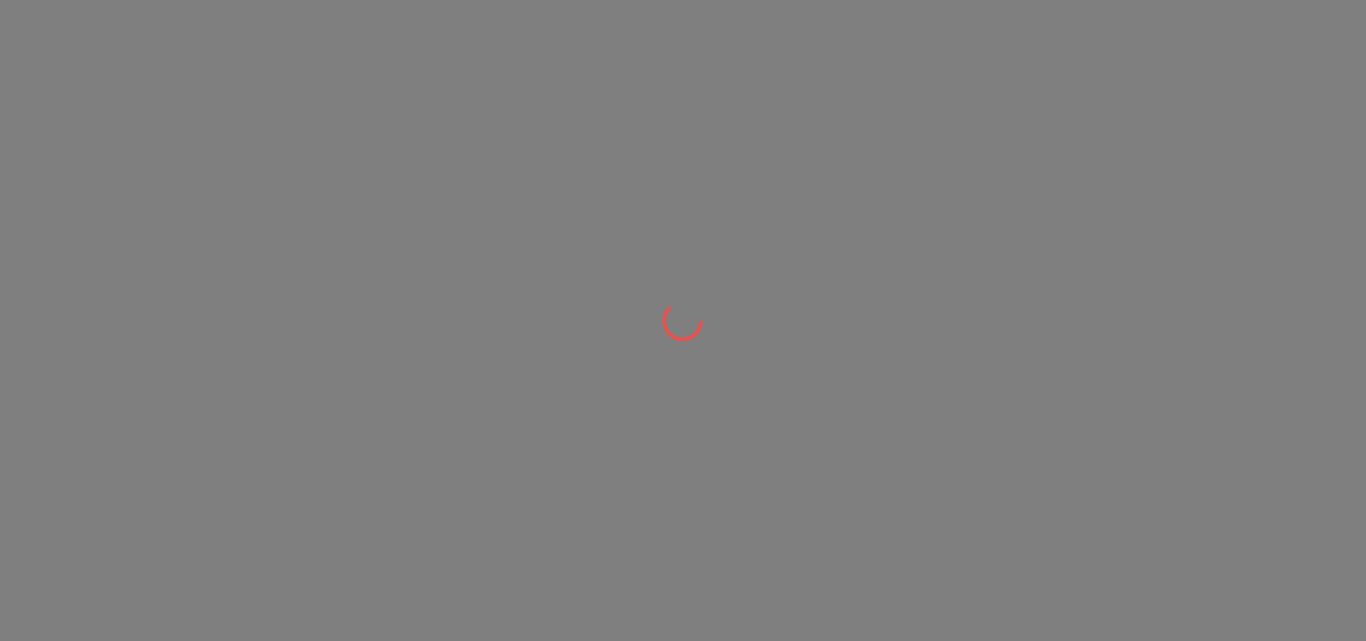 scroll, scrollTop: 0, scrollLeft: 0, axis: both 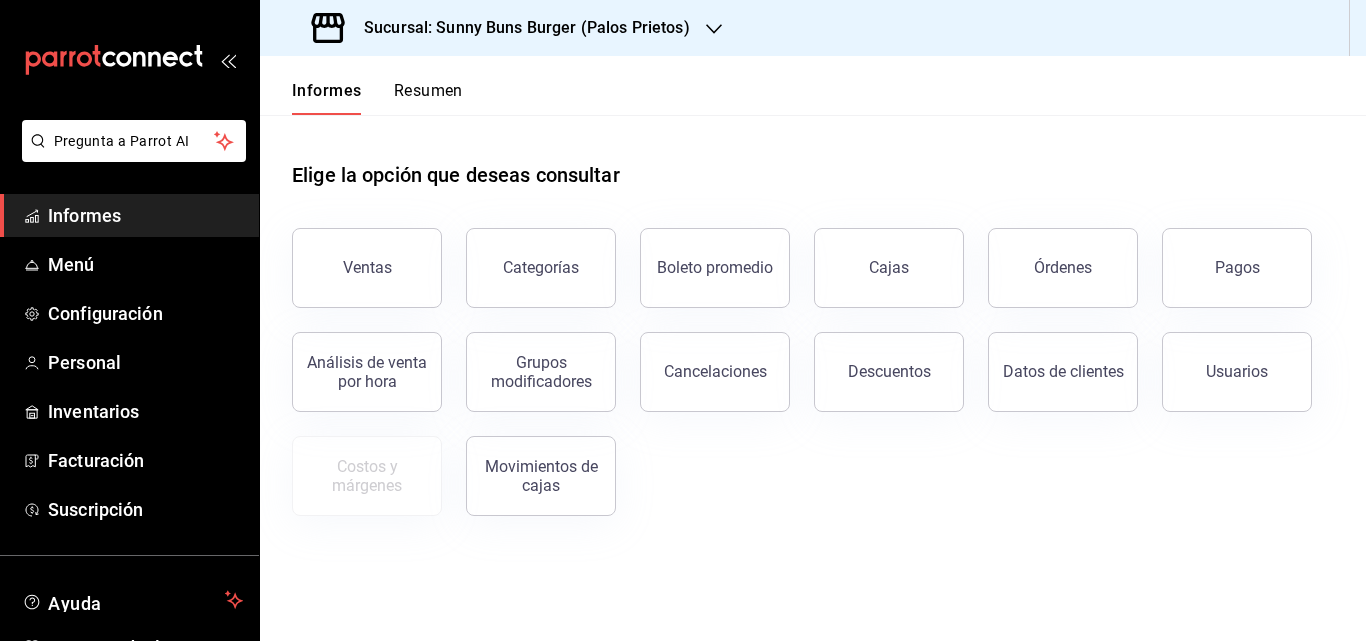 click on "Sucursal: Sunny Buns Burger (Palos Prietos)" at bounding box center [527, 27] 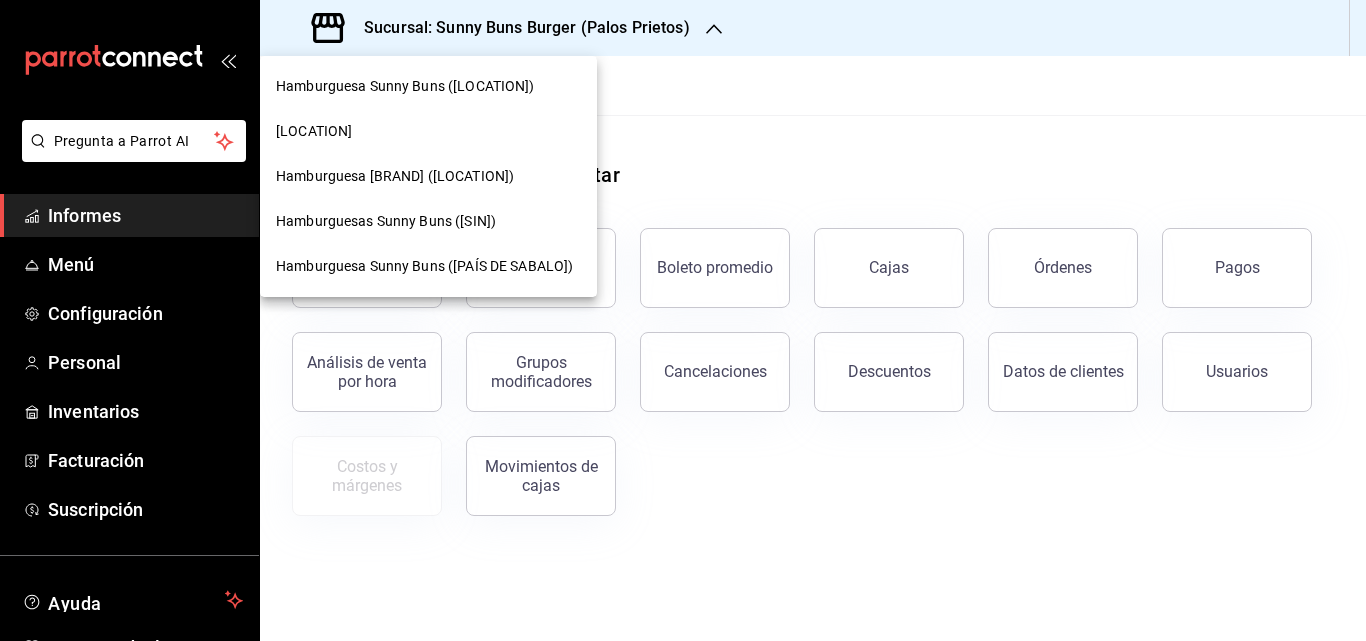 click on "Pregunta a Parrot AI Informes   Menú   Configuración   Personal   Inventarios   Facturación   Suscripción   Ayuda Recomendar loro   [FIRST] [LAST]   Sugerir nueva función   Sucursal: Hamburguesa [BRAND] ([LOCATION]) Informes Resumen Elige la opción que deseas consultar Ventas Categorías Boleto promedio Cajas Órdenes Pagos Análisis de venta por hora Grupos modificadores Cancelaciones Descuentos Datos de clientes Usuarios Costos y márgenes Movimientos de cajas Texto original Valora esta traducción Tu opinión servirá para ayudar a mejorar el Traductor de Google Pregunta a Parrot AI Informes   Menú   Configuración   Personal   Inventarios   Facturación   Suscripción   Ayuda Recomendar loro   [FIRST] [LAST]   Sugerir nueva función   Visitar centro de ayuda [PHONE] [EMAIL] Visitar centro de ayuda [PHONE] [EMAIL] Hamburguesa [BRAND] ([LOCATION]) [LOCATION] Hamburguesa [BRAND] ([LOCATION]) Hamburguesas [BRAND] ([LOCATION])" at bounding box center [683, 320] 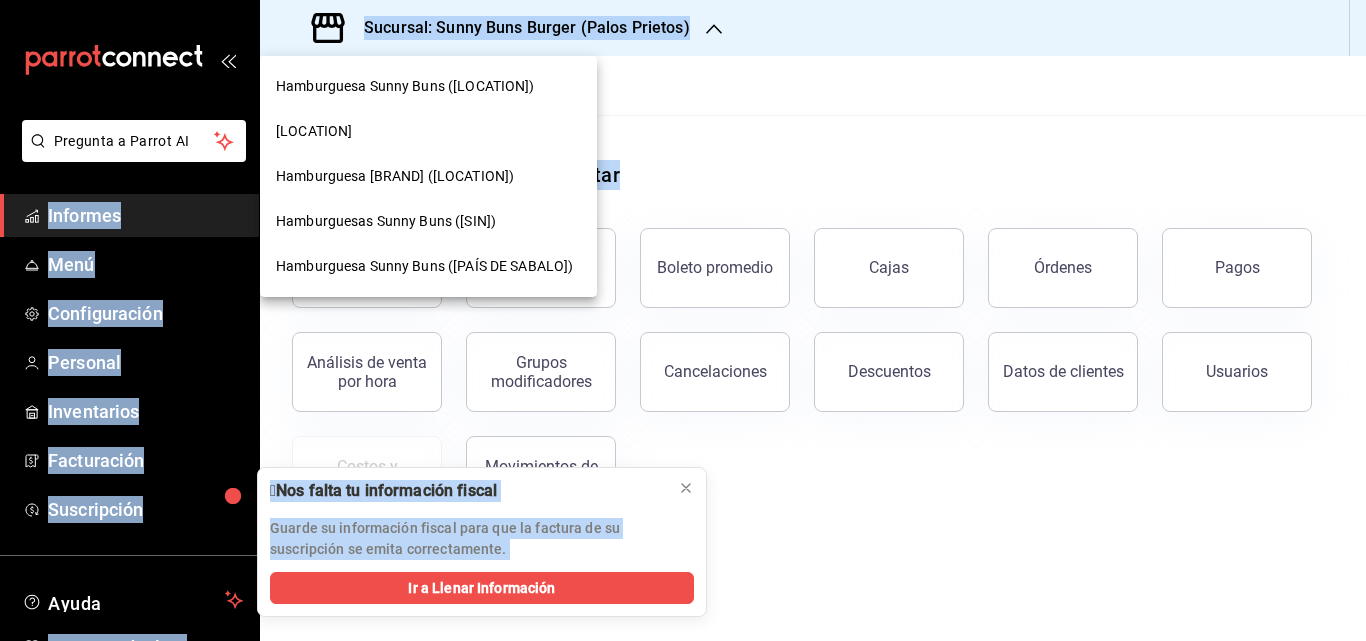 click on "Hamburguesa [BRAND] ([LOCATION])" at bounding box center (395, 176) 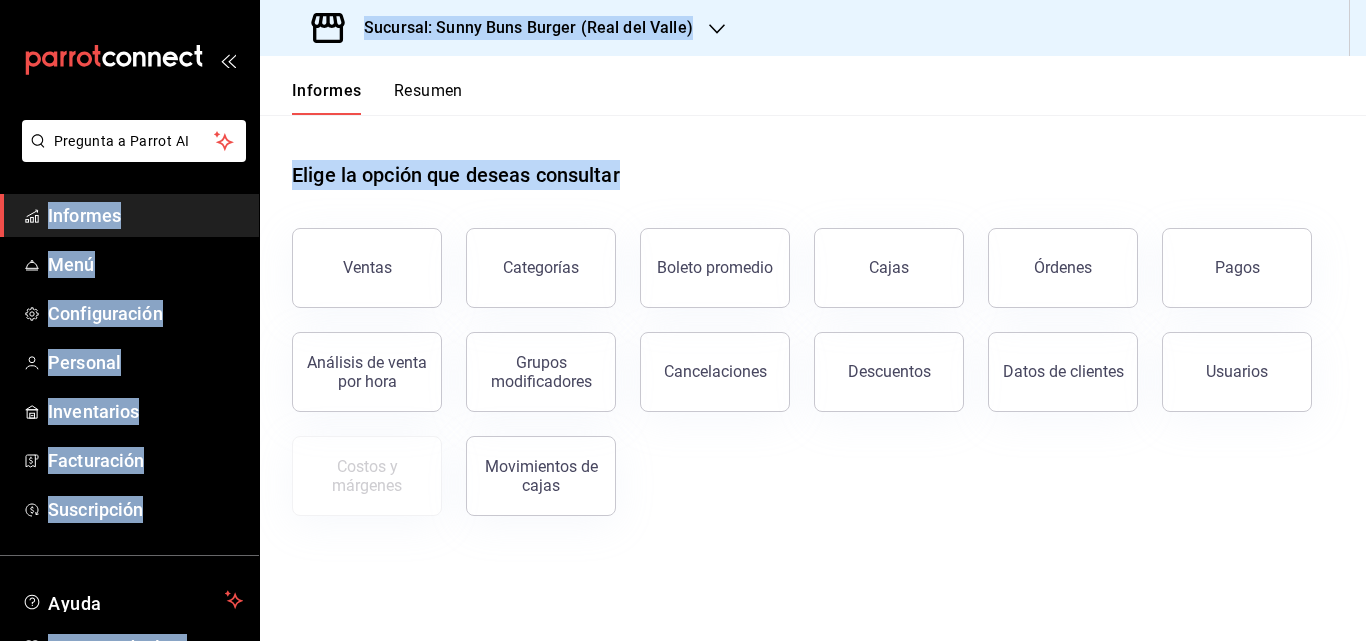 click on "Elige la opción que deseas consultar" at bounding box center (813, 159) 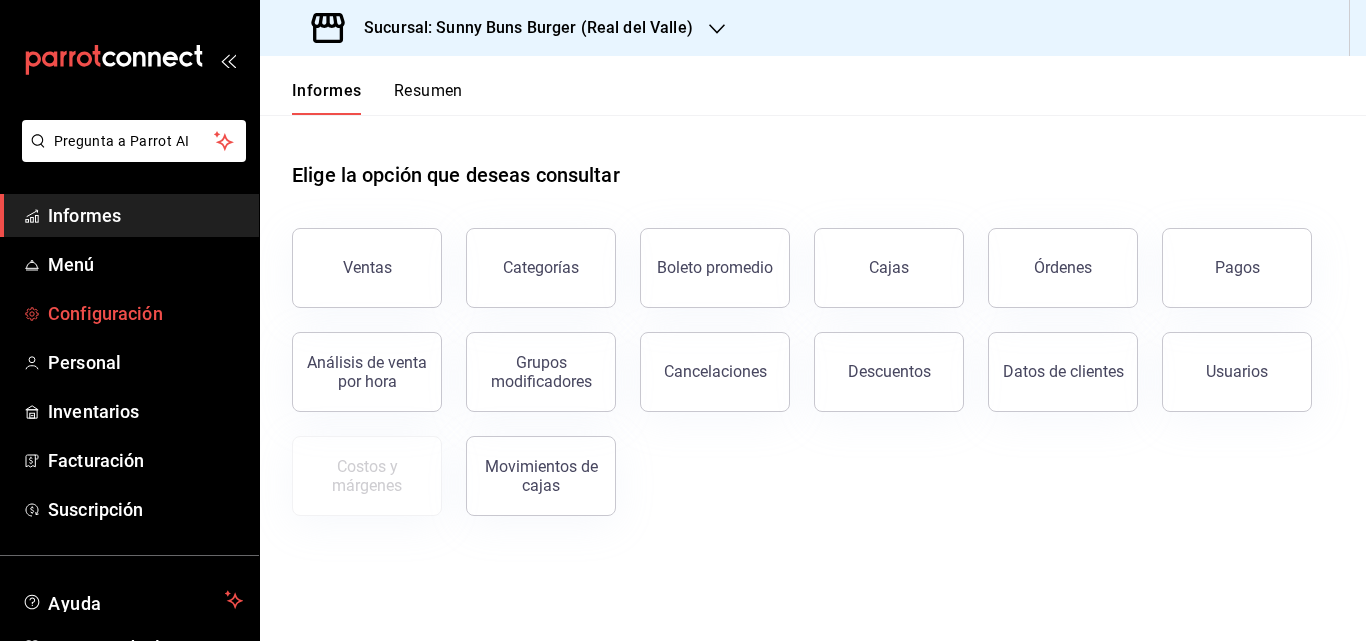 click on "Configuración" at bounding box center (145, 313) 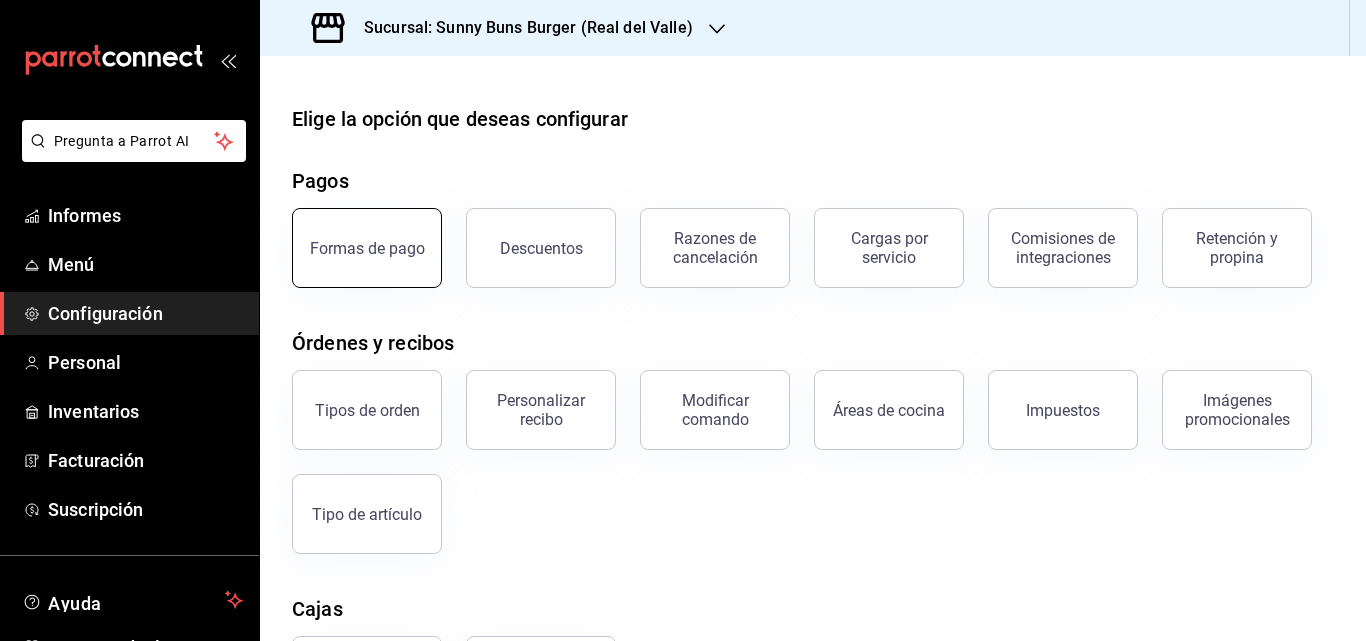 click on "Formas de pago" at bounding box center (367, 248) 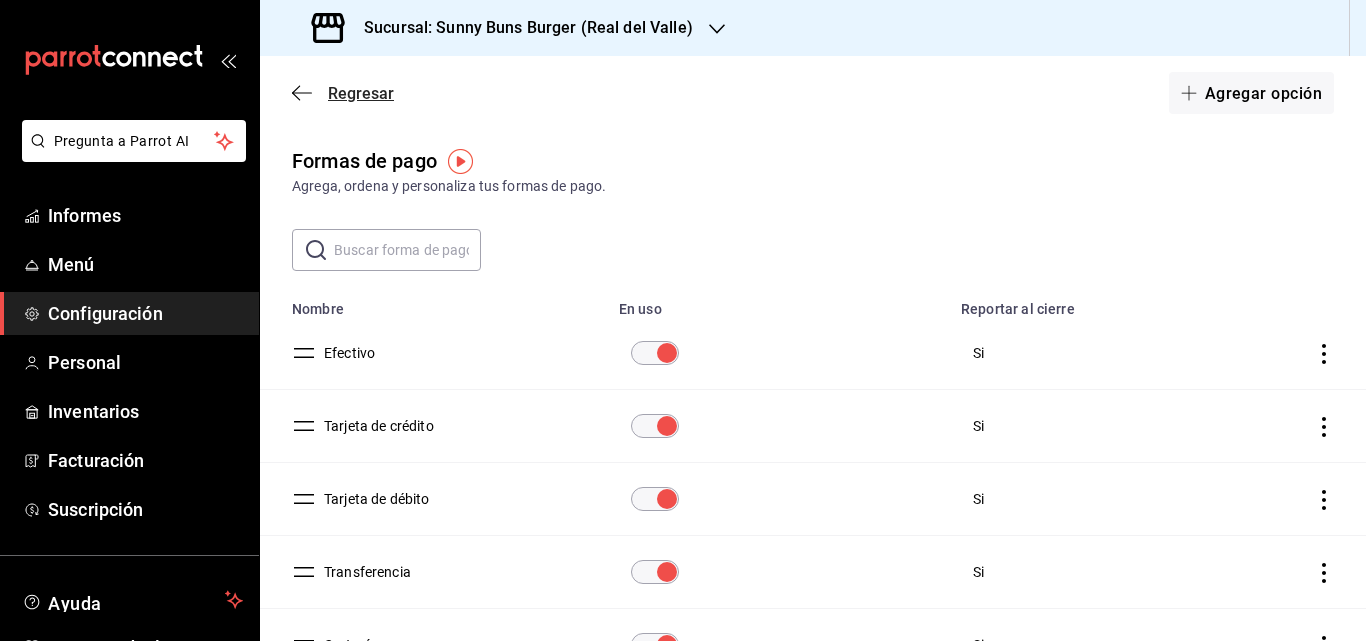 click on "Regresar" at bounding box center [361, 93] 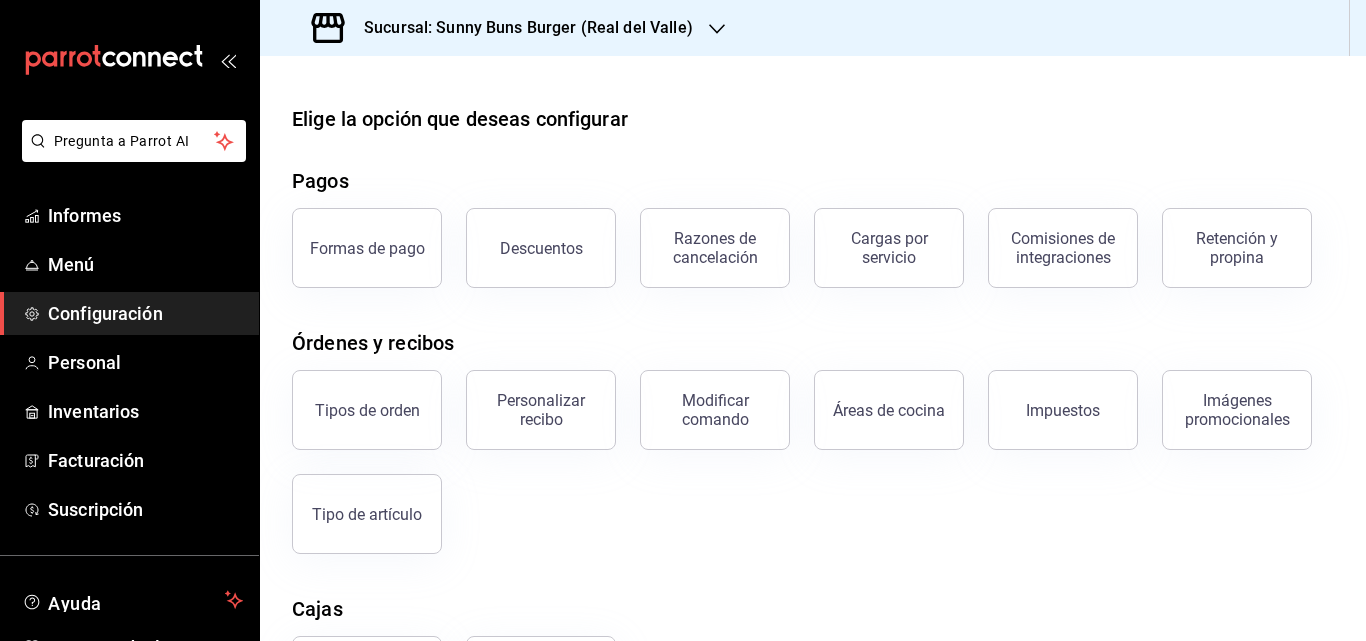 click on "Tipo de artículo" at bounding box center (355, 502) 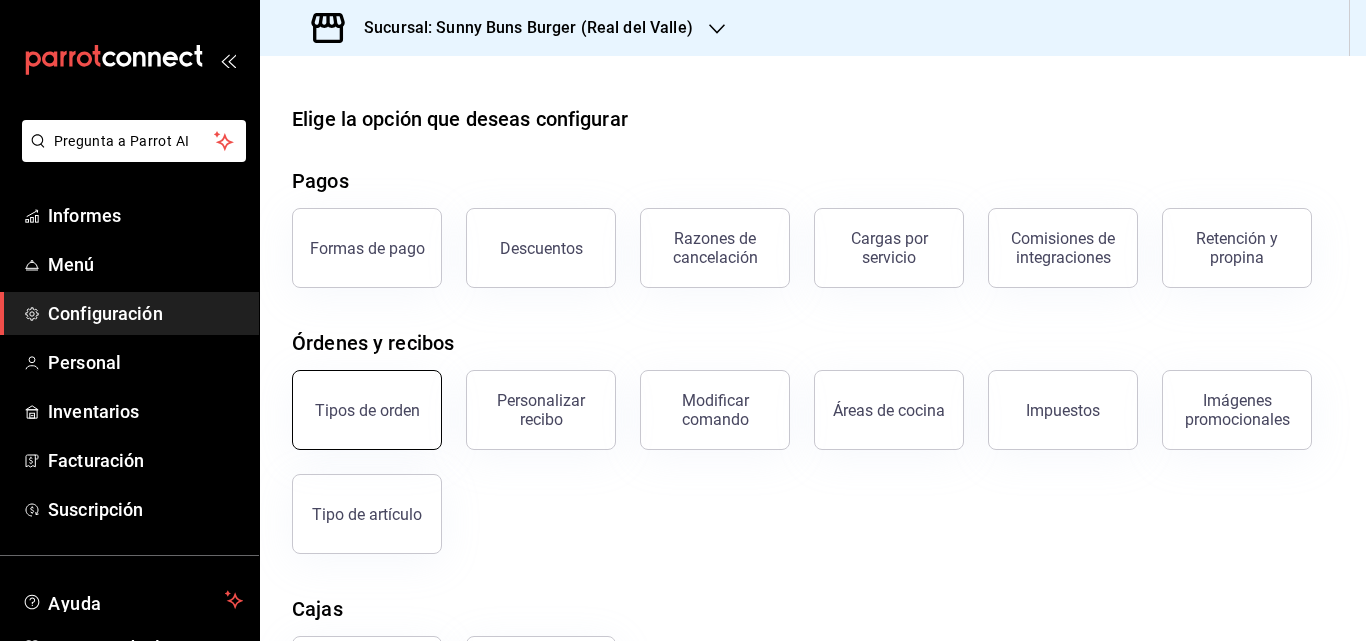 click on "Tipos de orden" at bounding box center (367, 410) 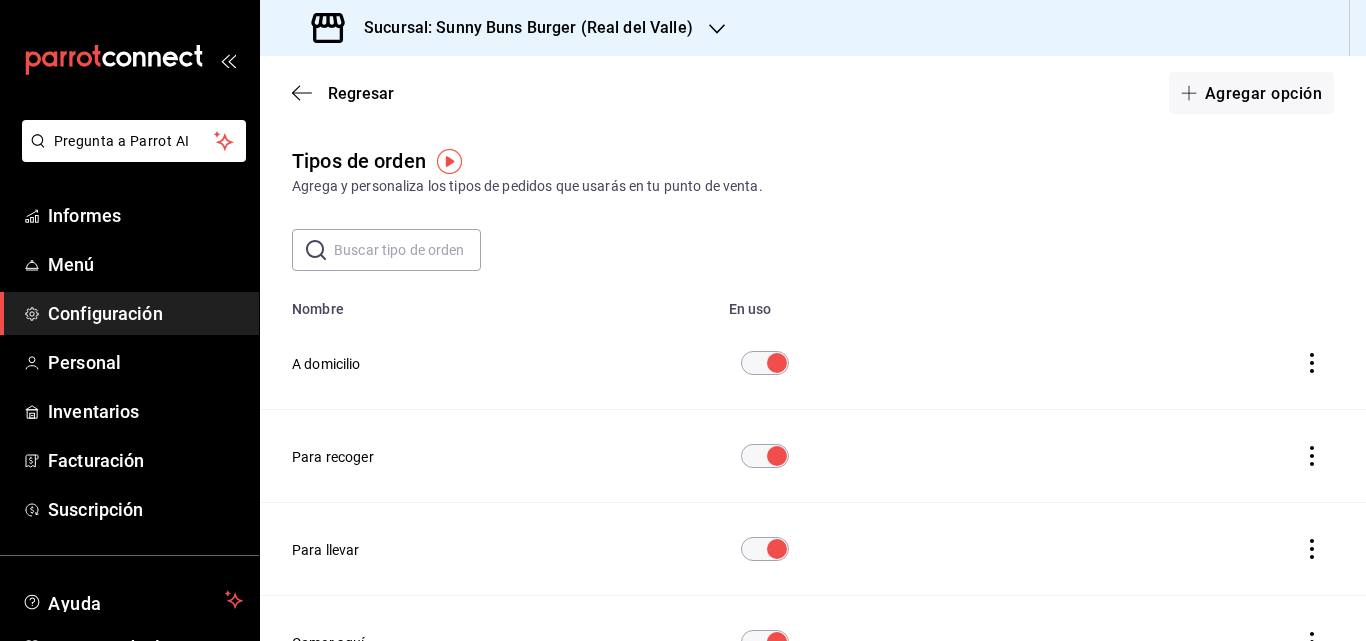 click at bounding box center (1312, 363) 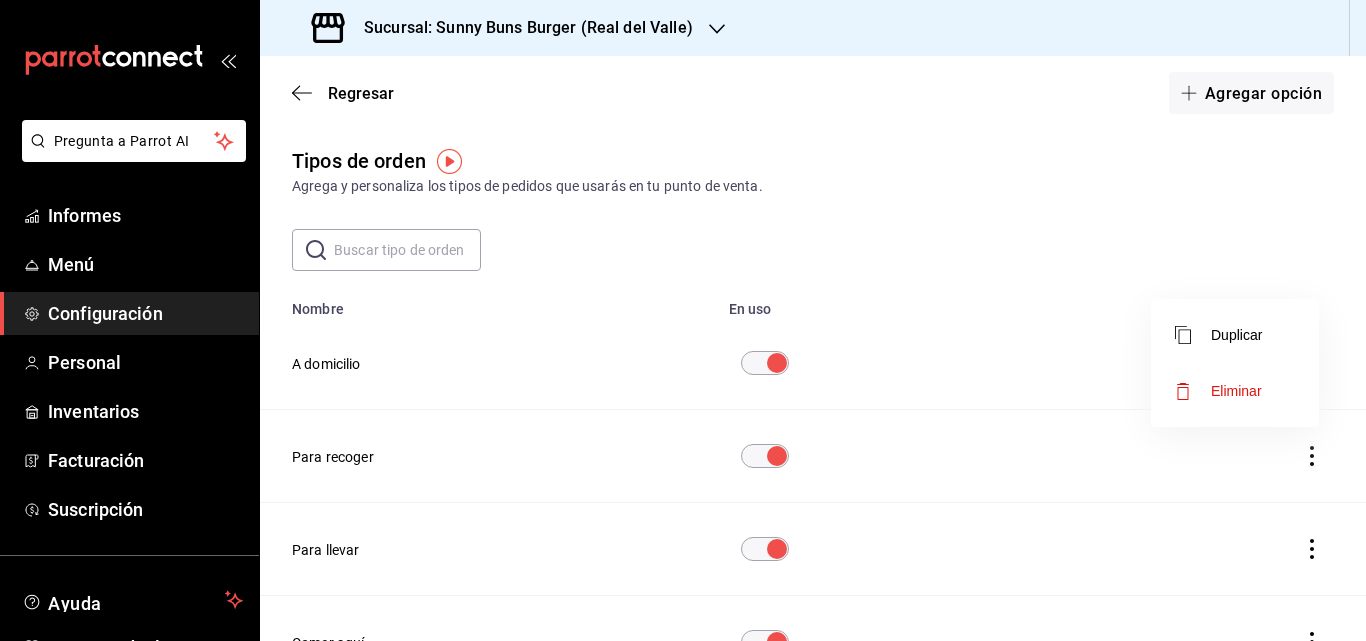 click on "Eliminar" at bounding box center [1236, 391] 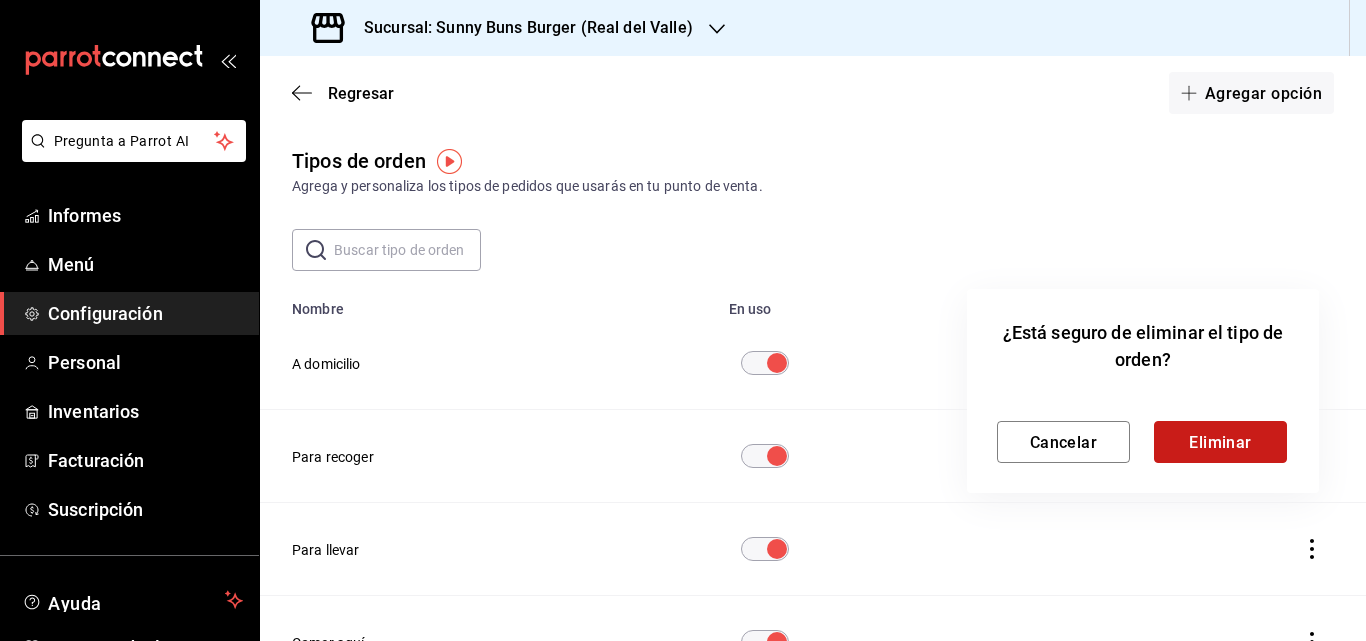 click on "Eliminar" at bounding box center [1220, 442] 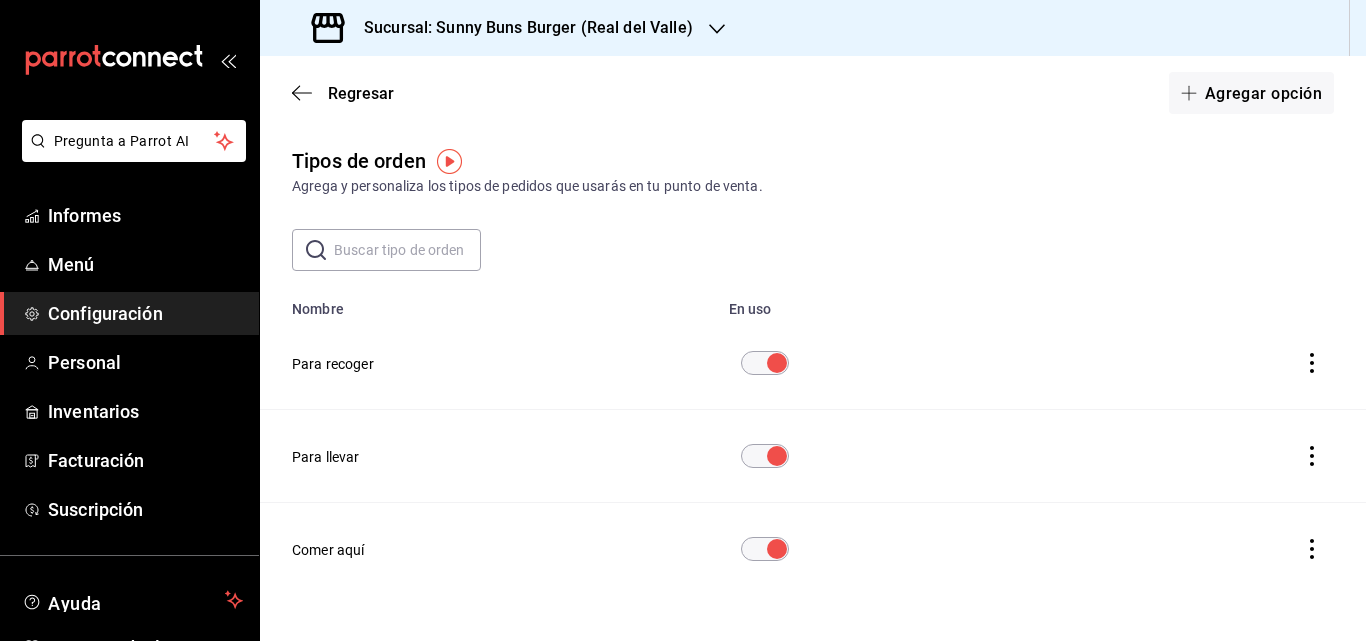 click 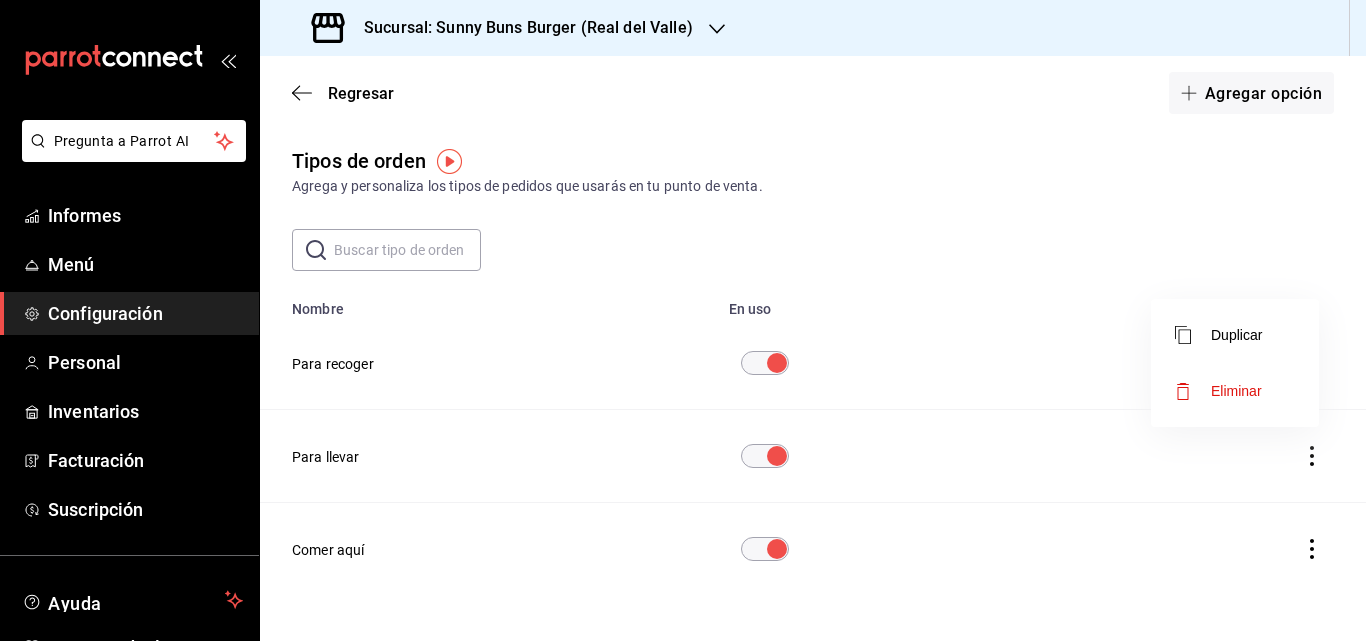 click on "Eliminar" at bounding box center [1236, 391] 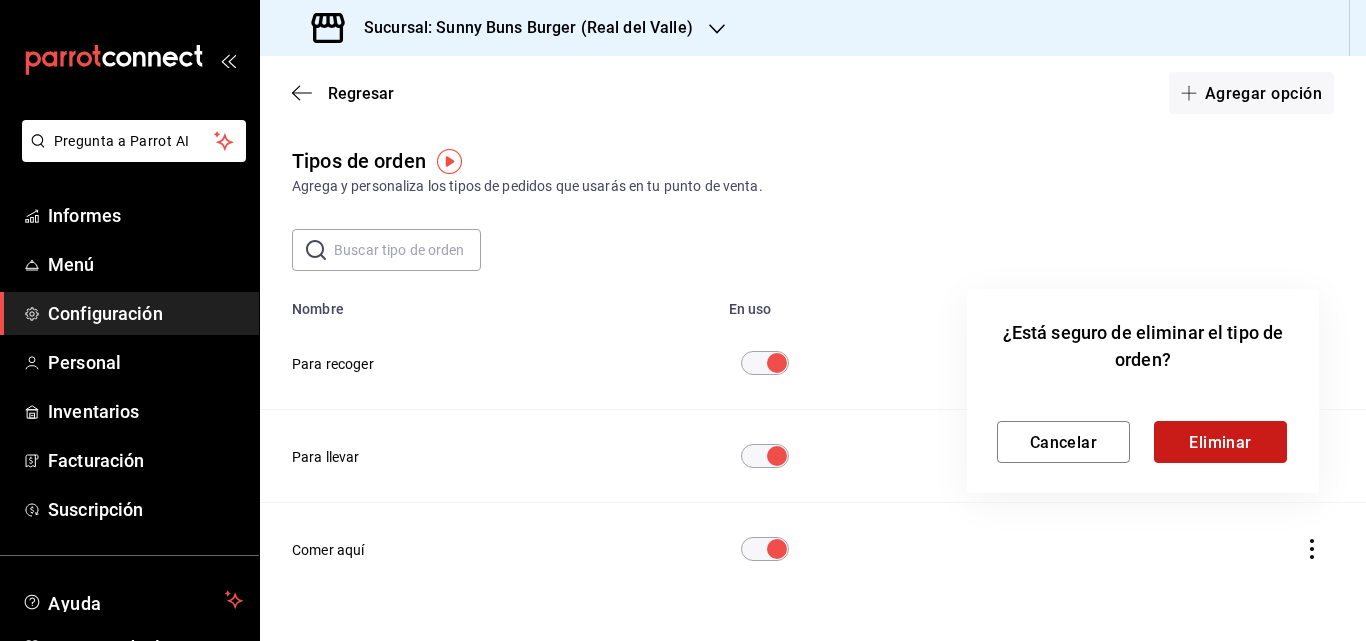 click on "Eliminar" at bounding box center (1220, 442) 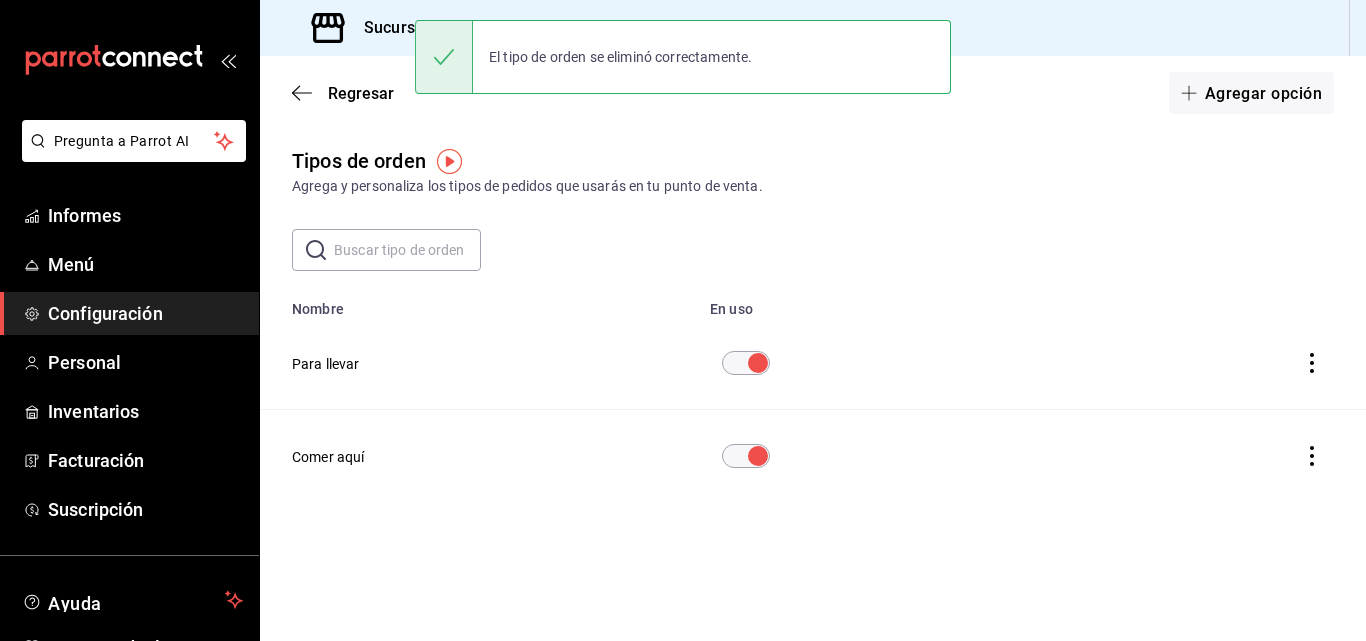 drag, startPoint x: 329, startPoint y: 147, endPoint x: 307, endPoint y: 236, distance: 91.67879 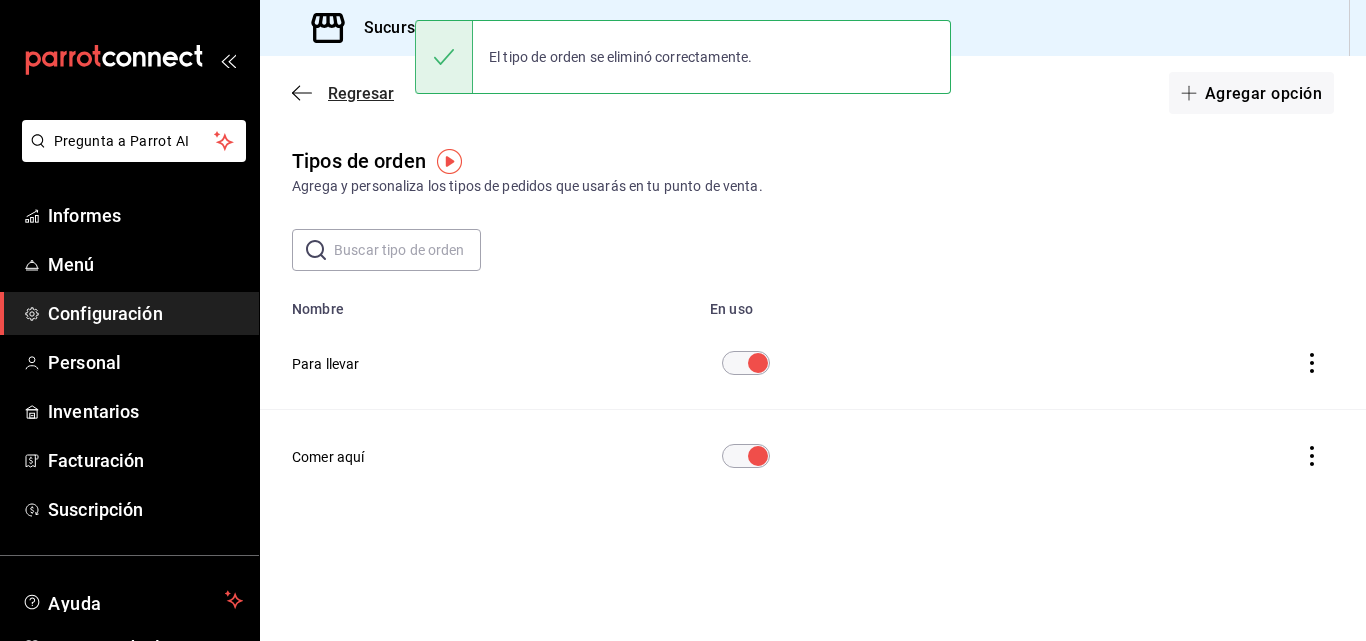 click on "Regresar" at bounding box center (361, 93) 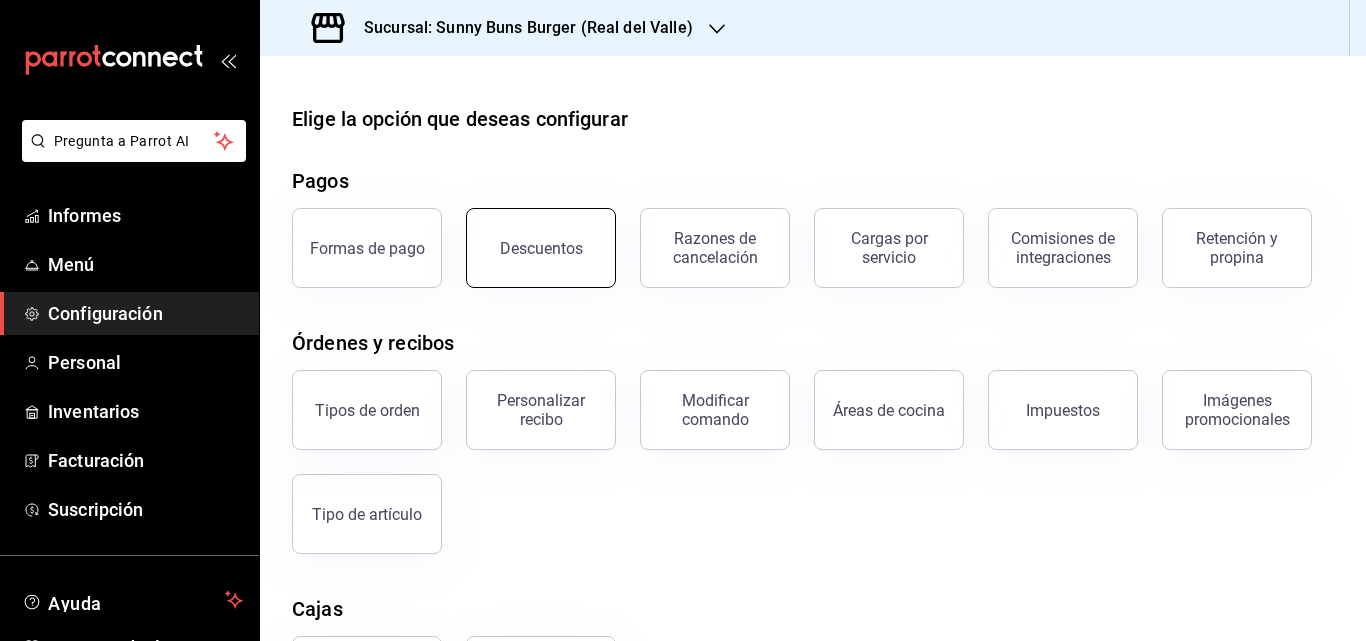 click on "Descuentos" at bounding box center (529, 236) 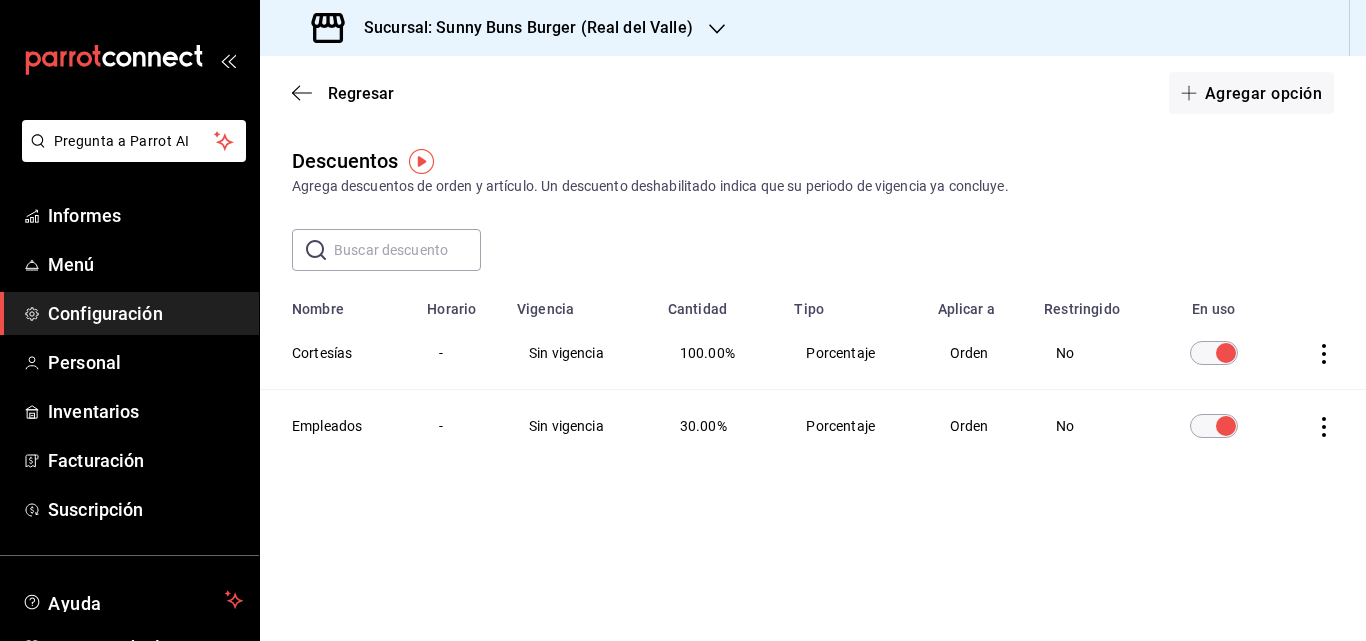 click on "Sucursal: Sunny Buns Burger (Real del Valle)" at bounding box center [504, 28] 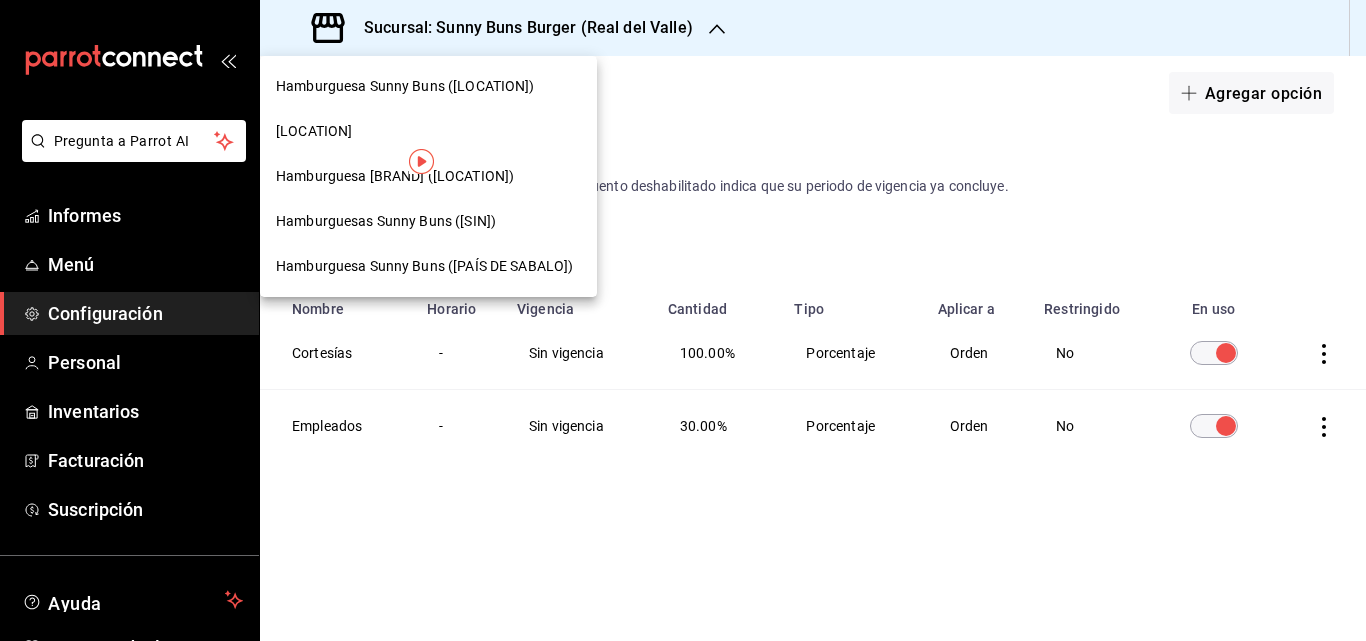 click on "[LOCATION]" at bounding box center (314, 131) 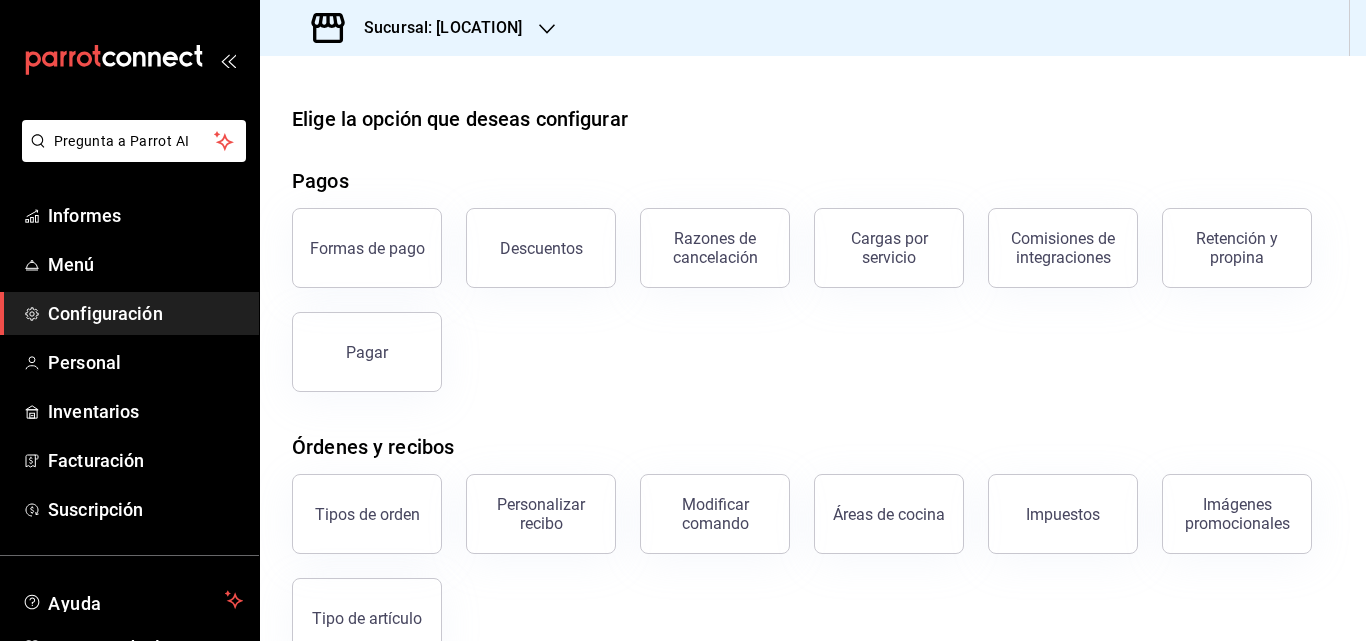click on "Sucursal: [LOCATION]" at bounding box center [443, 27] 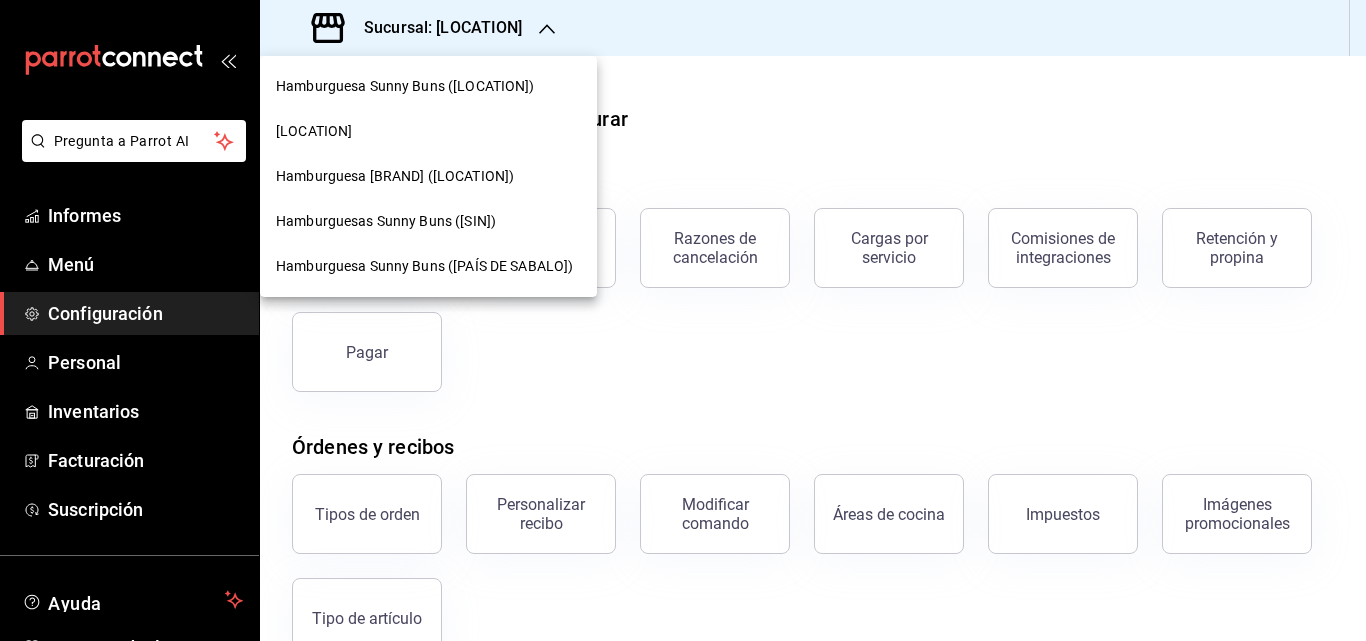 click on "Hamburguesa [BRAND] ([LOCATION])" at bounding box center [395, 176] 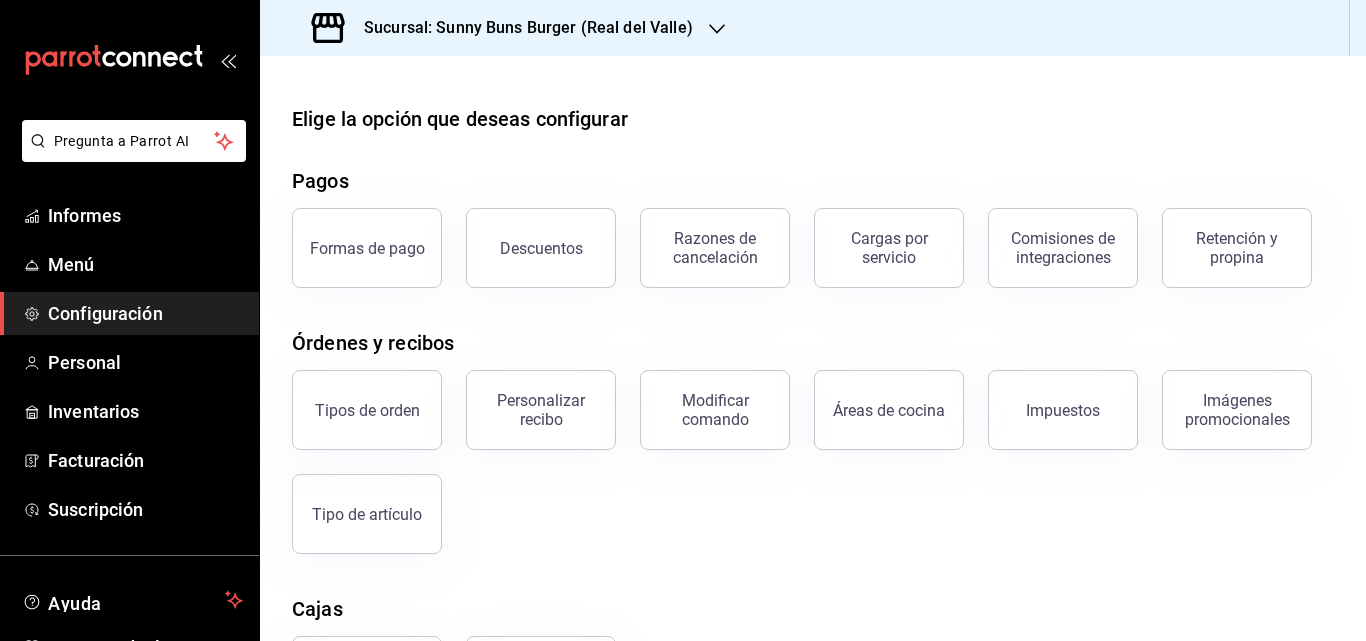 scroll, scrollTop: 269, scrollLeft: 0, axis: vertical 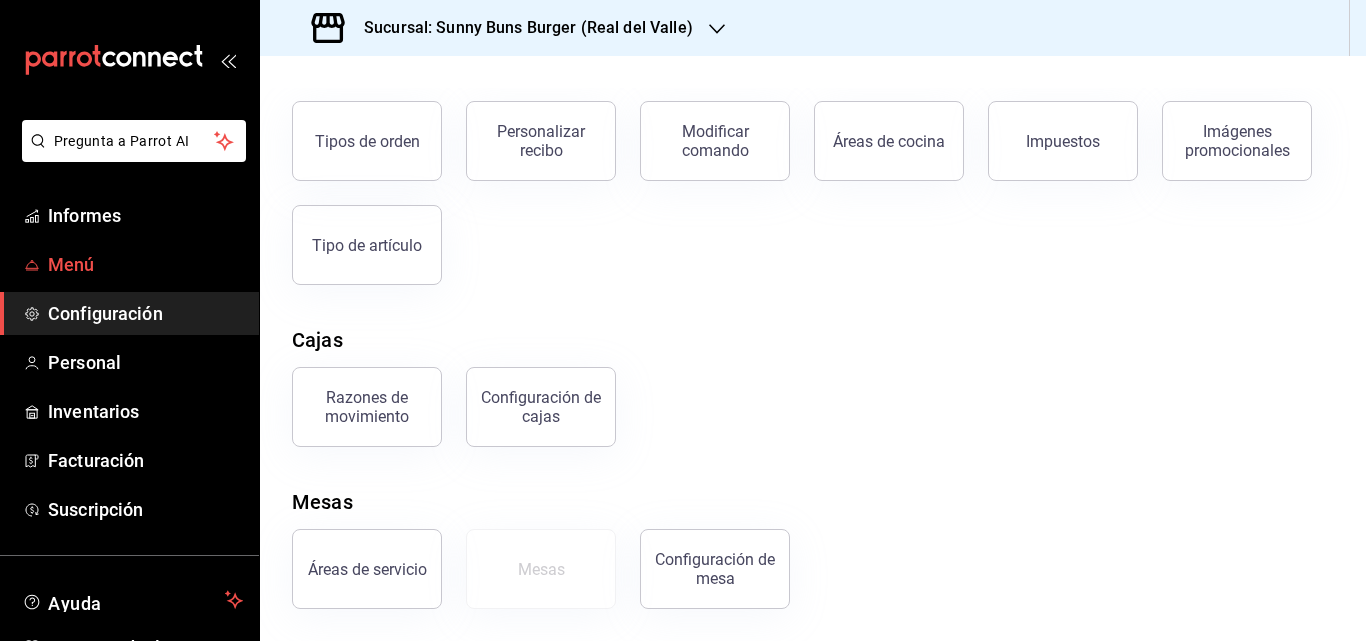 click on "Menú" at bounding box center [145, 264] 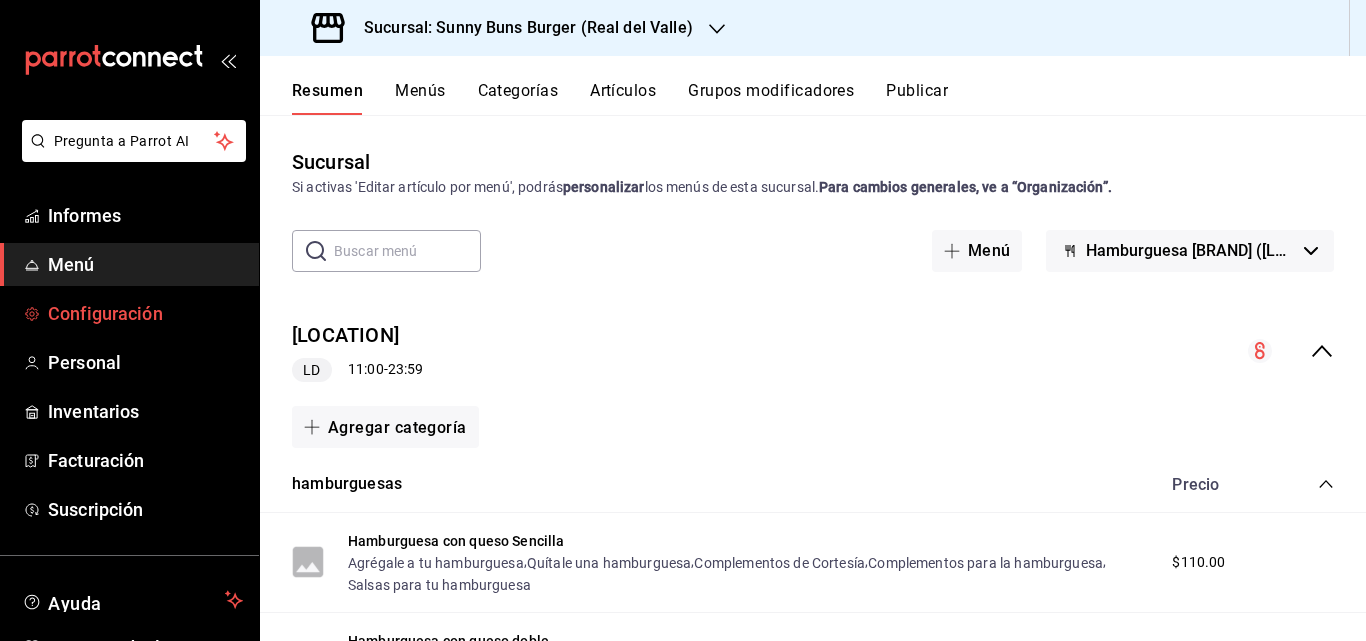 click on "Configuración" at bounding box center (105, 313) 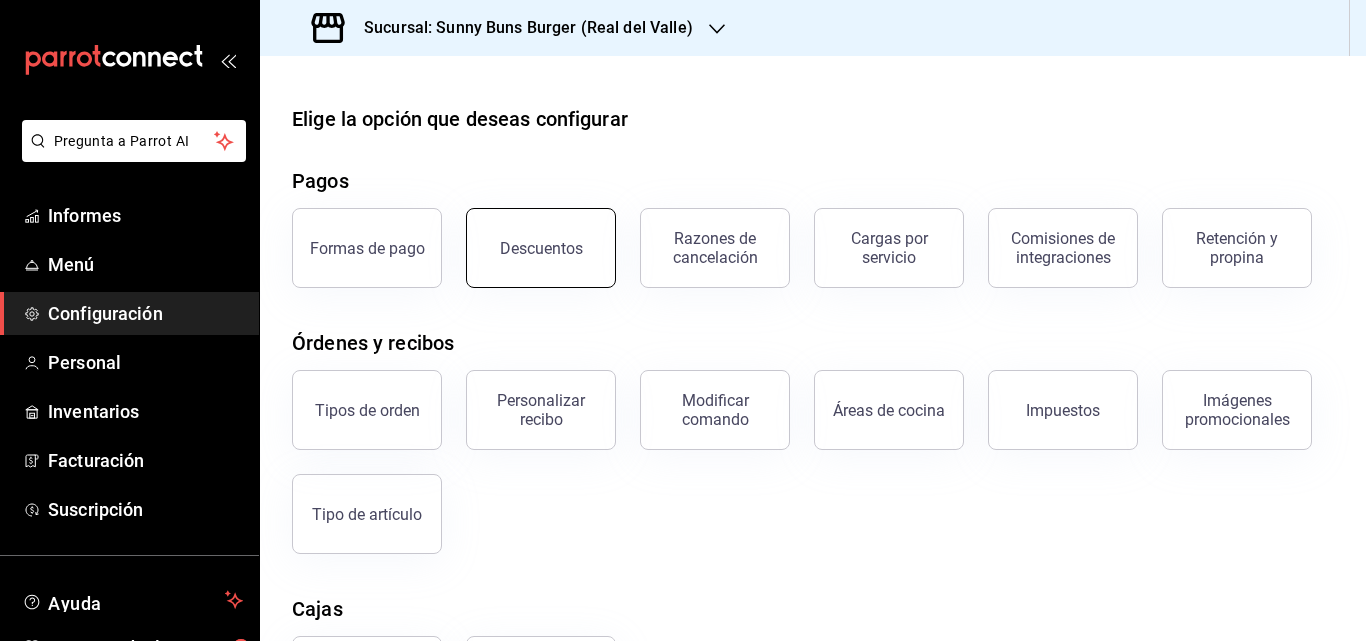 click on "Descuentos" at bounding box center [541, 248] 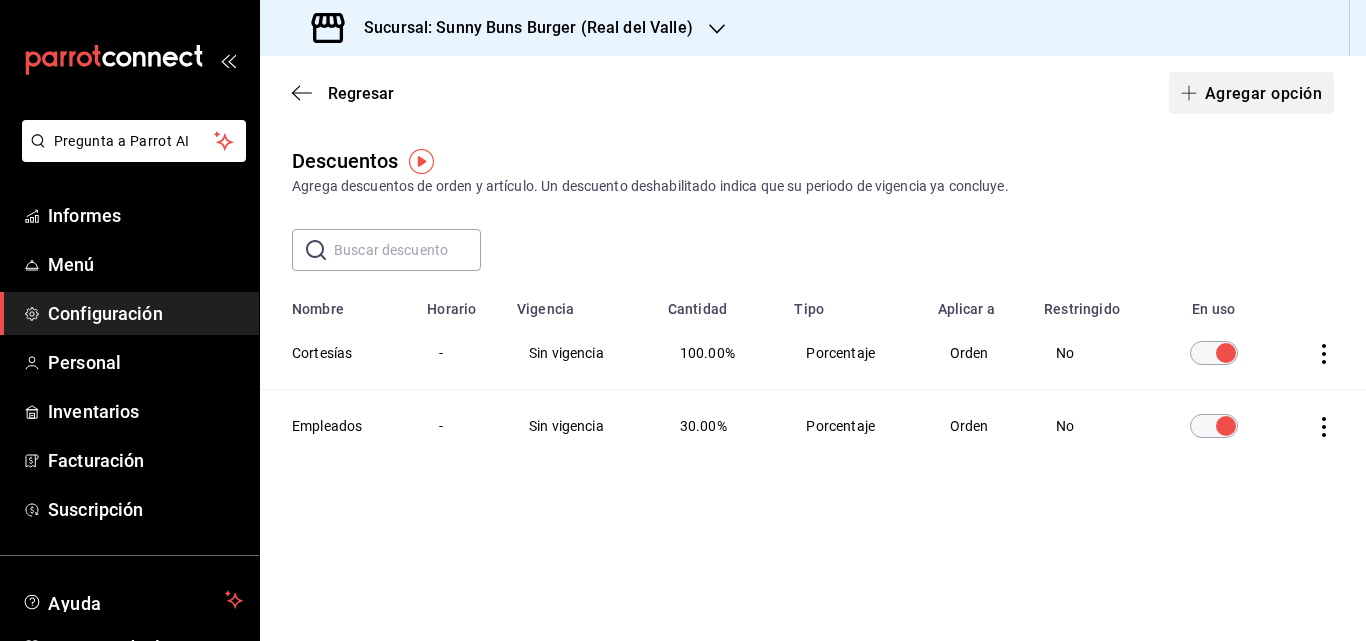 click on "Agregar opción" at bounding box center (1263, 92) 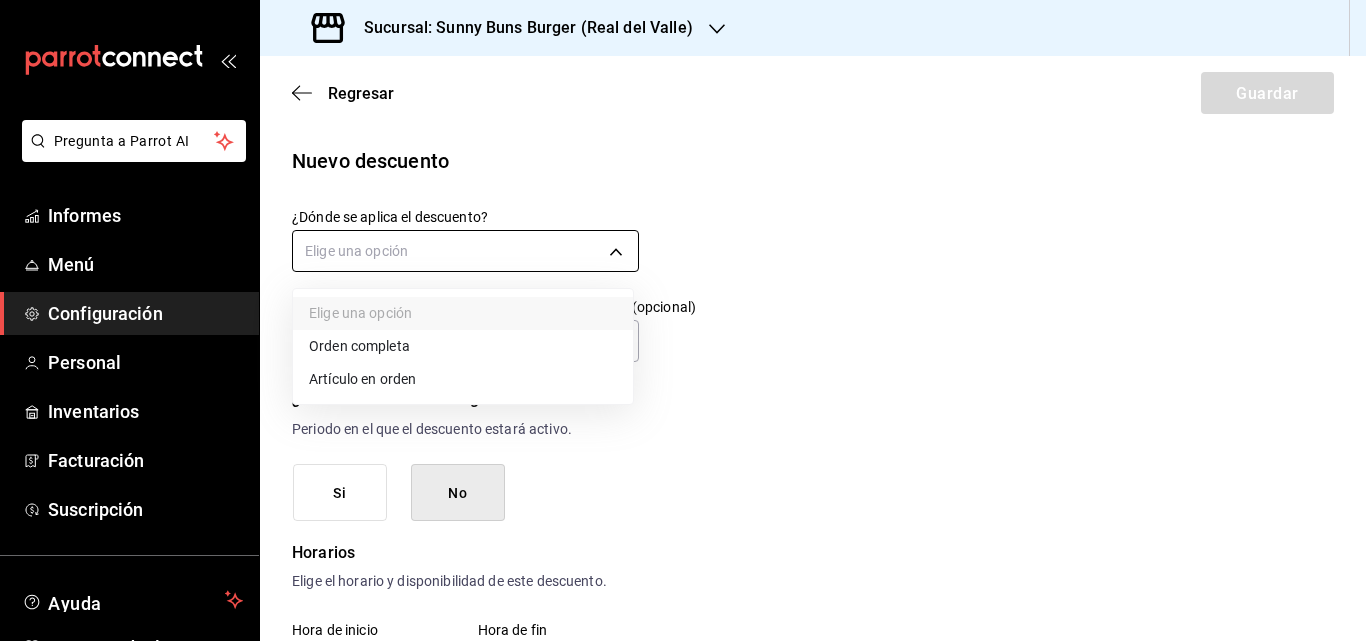 click on "Pregunta a Parrot AI Informes   Menú   Configuración   Personal   Inventarios   Facturación   Suscripción   Ayuda Recomendar loro   [PERSON]   Sugerir nueva función   Sucursal: Sunny Buns Burger ([LOCATION]) Regresar Guardar Nuevo descuento ¿Dónde se aplica el descuento? Elige una opción ¿Cómo se va a llamar? Ingresa una descripción (opcional) ¿Este descuento tiene vigencia? Periodo en el que el descuento estará activo. Si No Horarios Elige el horario y disponibilidad de este descuento. Hora de inicio ​ Entre semana Lunes Martes Miércoles Jueves Viernes Hora de fin ​ Fin de semana Sábado Domingo Agregar horario 1 de 5 horarios ¿Este descuento requiere un permiso especial para aplicar? Solo los usuarios con el permiso de "Aplicar descuento" podrán usar este descuento en el Punto de Venta. Si No ¿Quieres que el usuario defina el valor del descuento en el Punto de Venta? Si No ¿Cómo se aplica el descuento? Porcentaje Cantidad Porcentaje 0.00 % Porcentaje Texto original Informes" at bounding box center (683, 320) 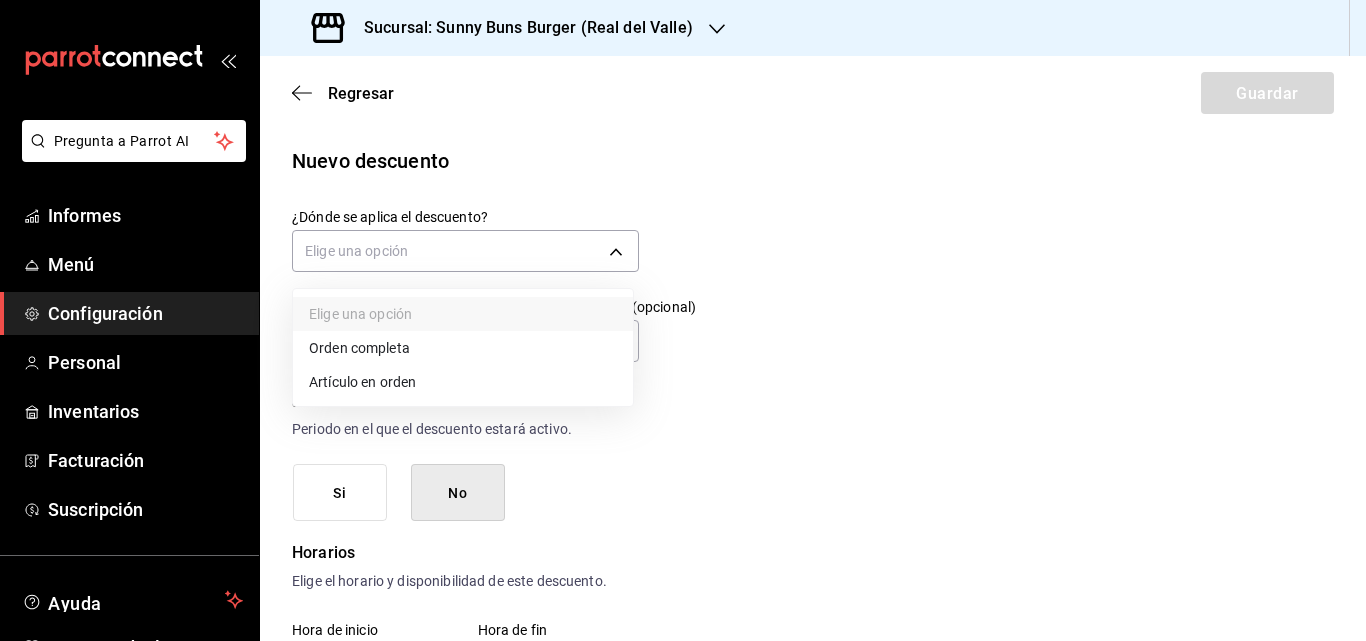 click on "Orden completa" at bounding box center [359, 348] 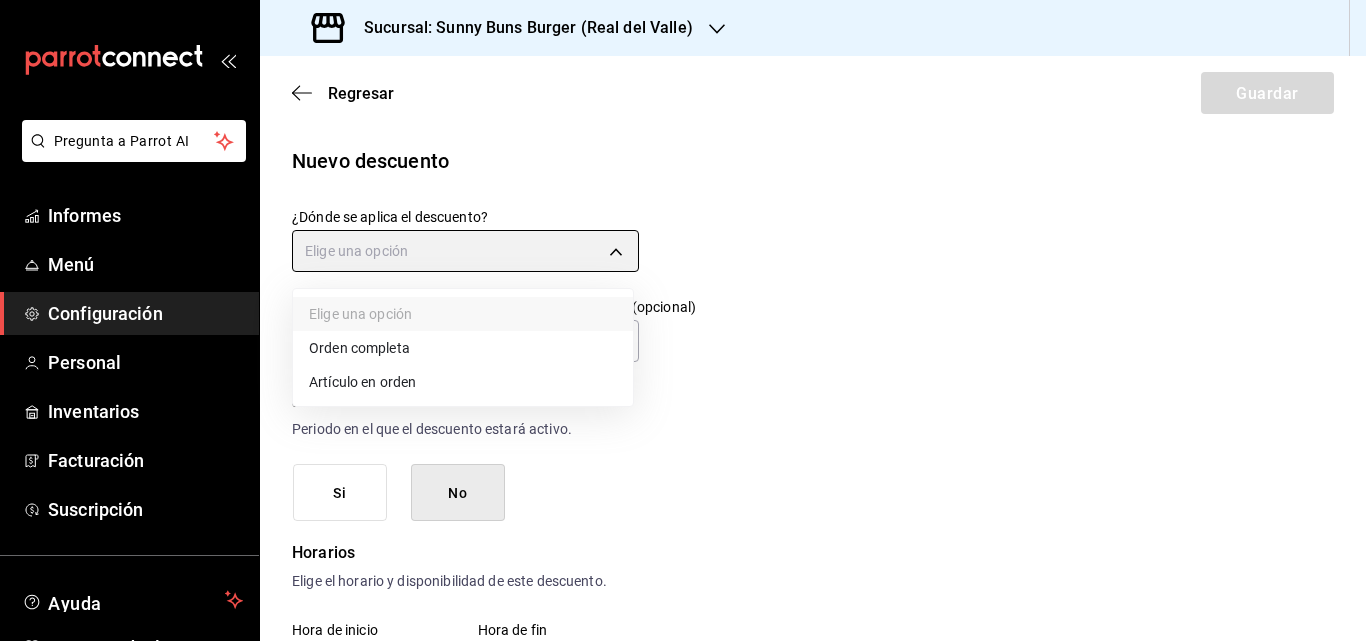 type on "ORDER" 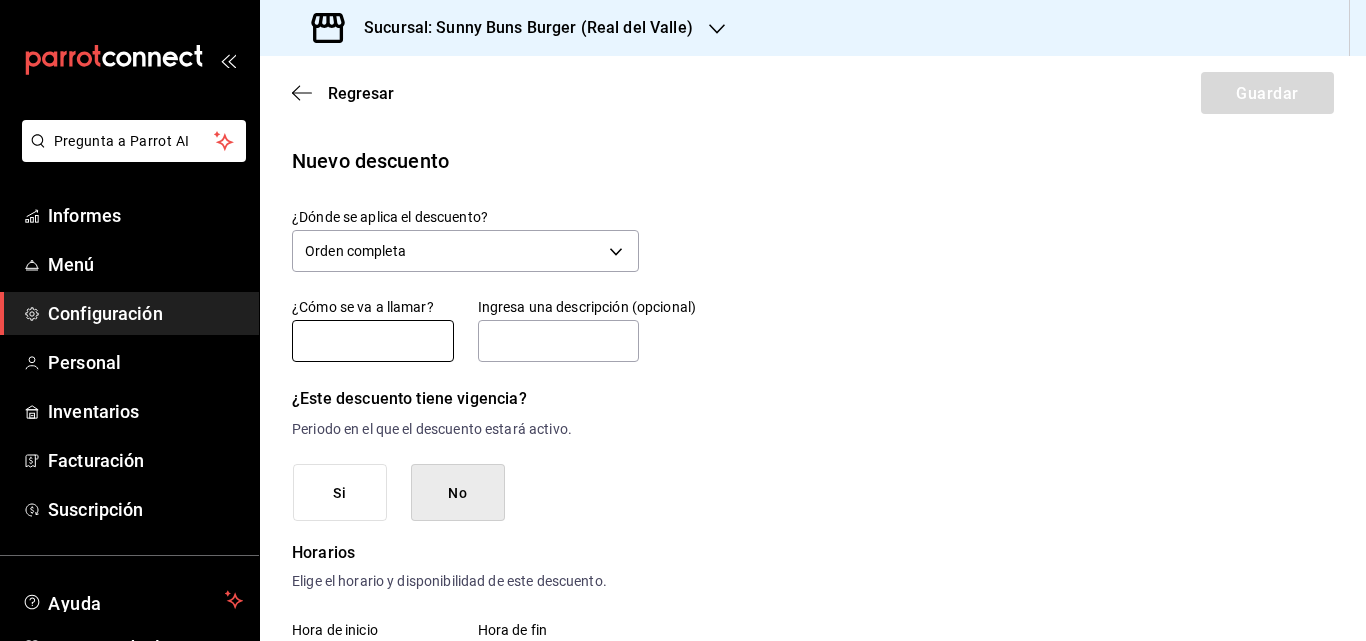 click at bounding box center (373, 341) 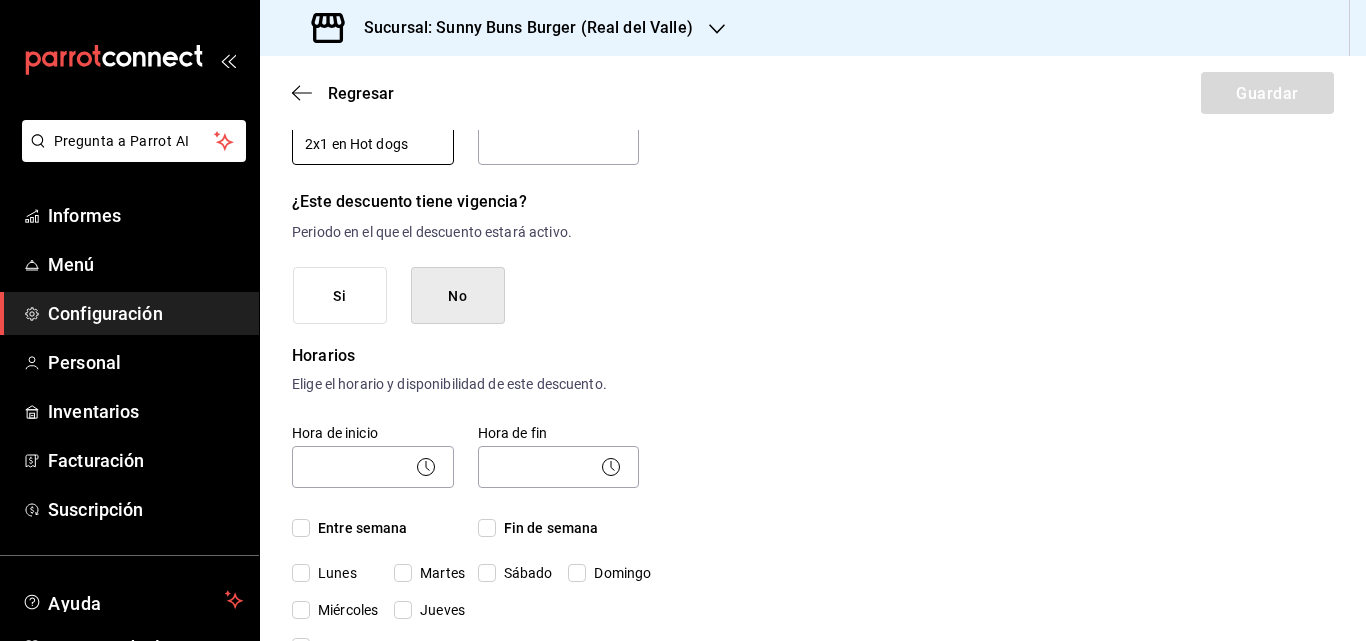 scroll, scrollTop: 206, scrollLeft: 0, axis: vertical 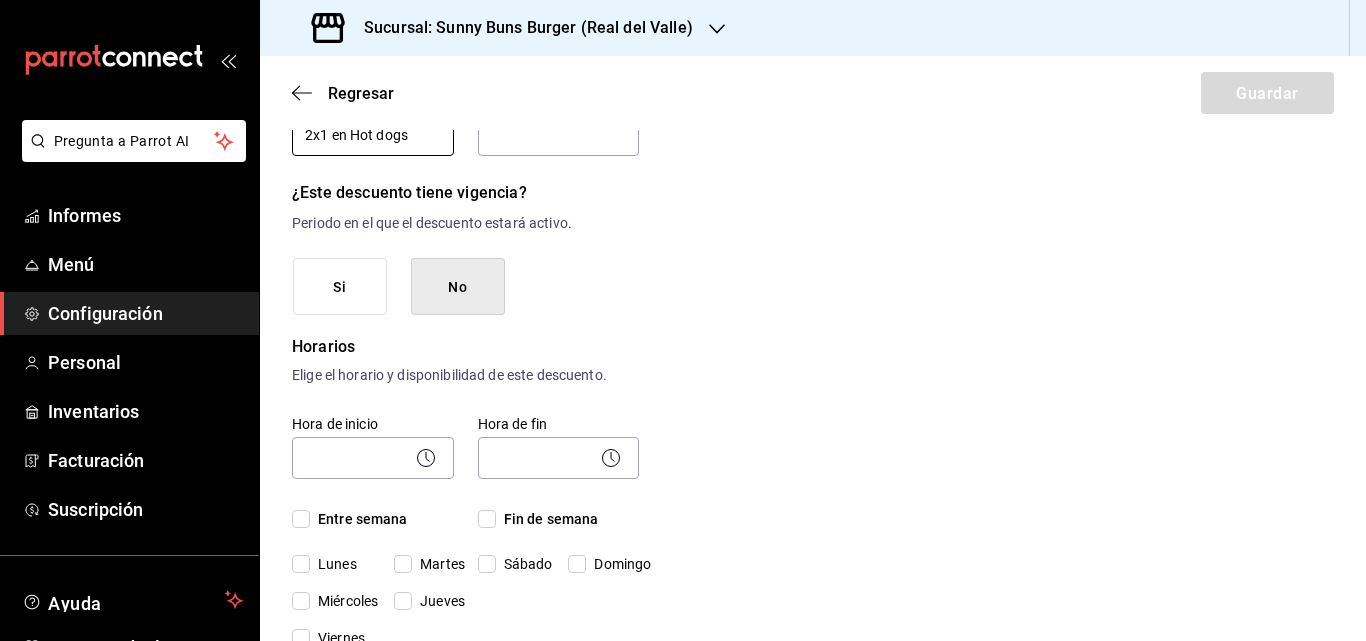 type on "2x1 en Hot dogs" 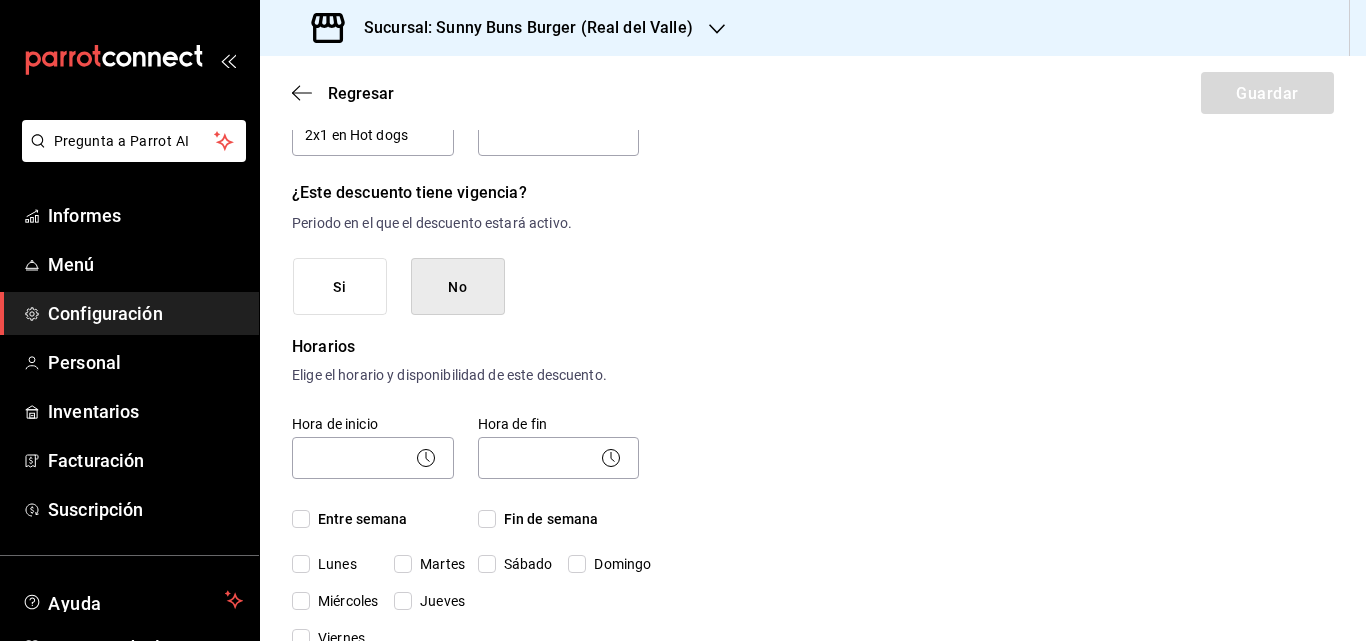 click on "Si" at bounding box center (339, 287) 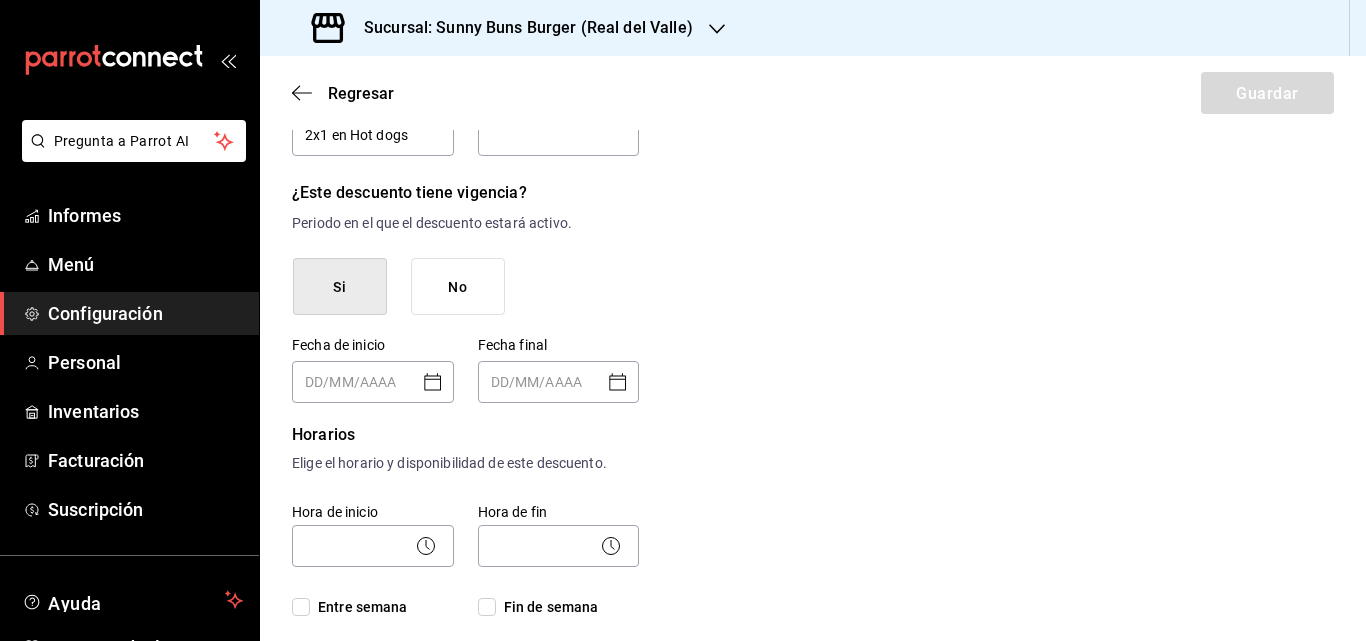 click on "No" at bounding box center [458, 287] 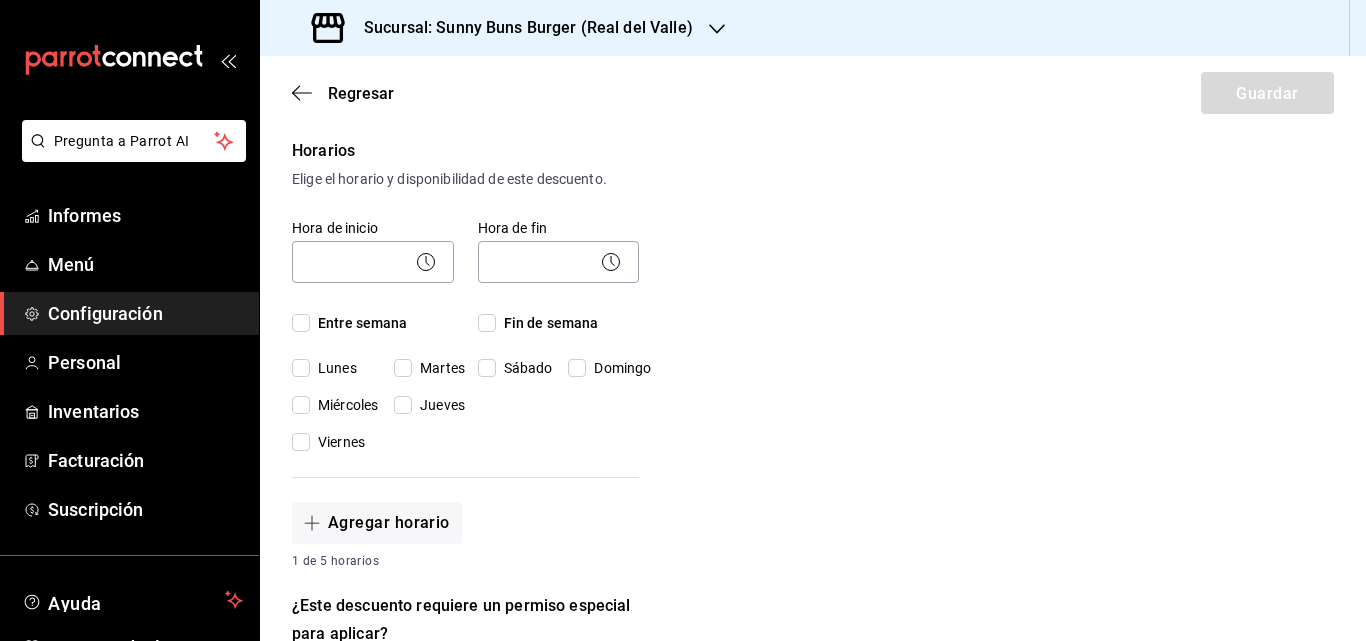 scroll, scrollTop: 463, scrollLeft: 0, axis: vertical 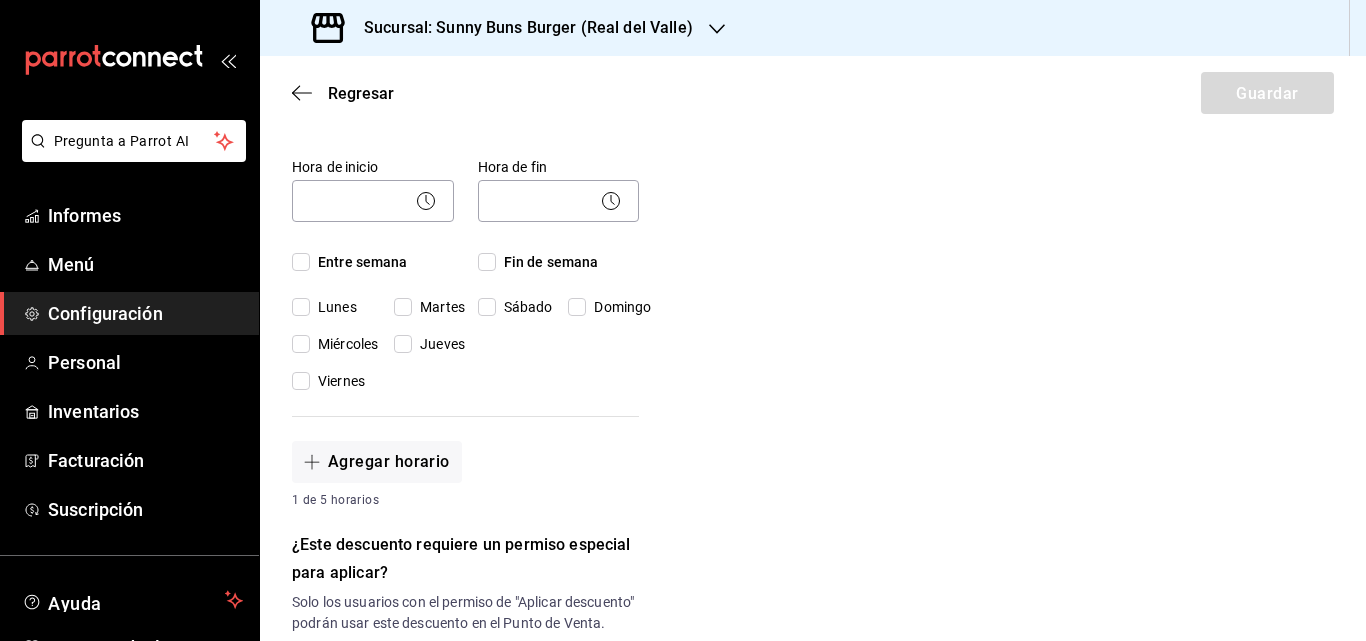 click on "Lunes" at bounding box center [301, 307] 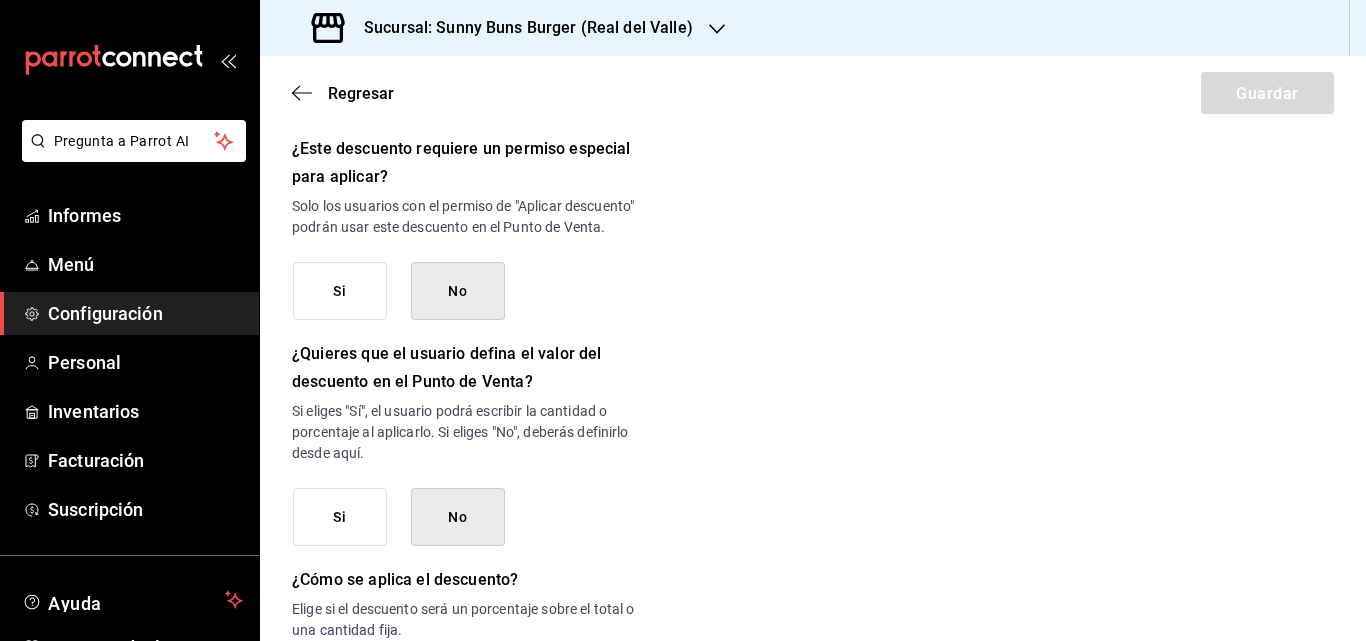 scroll, scrollTop: 847, scrollLeft: 0, axis: vertical 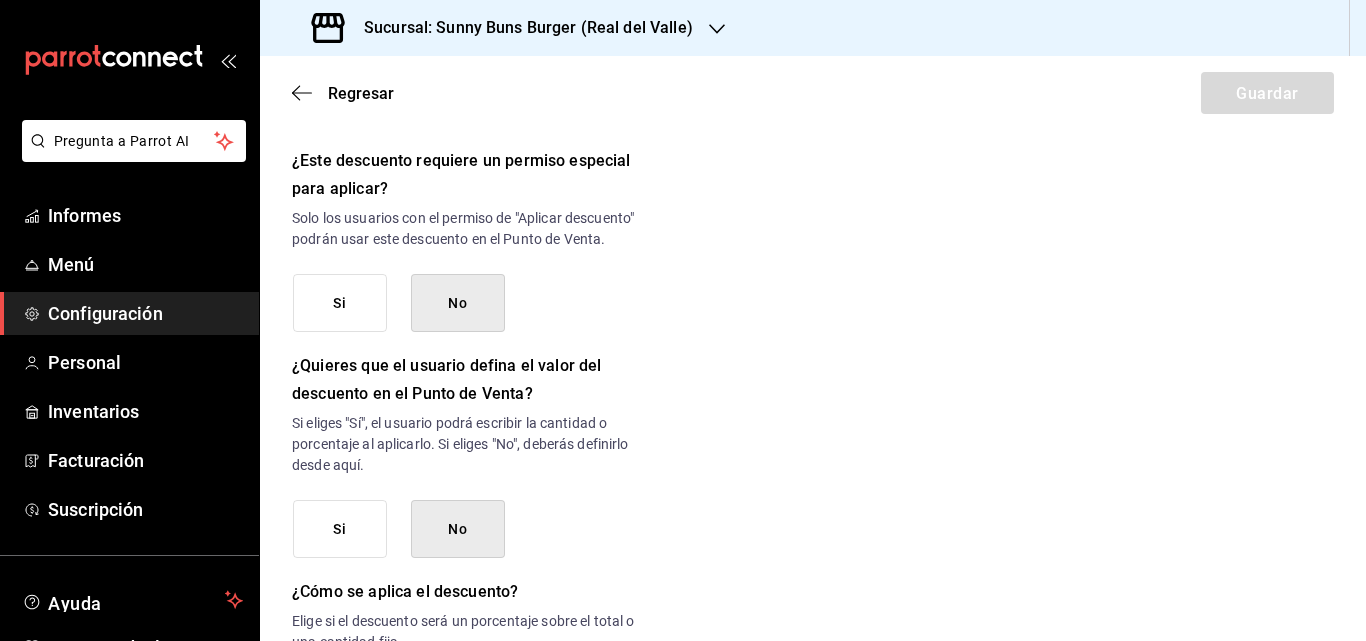 click on "Si" at bounding box center (340, 303) 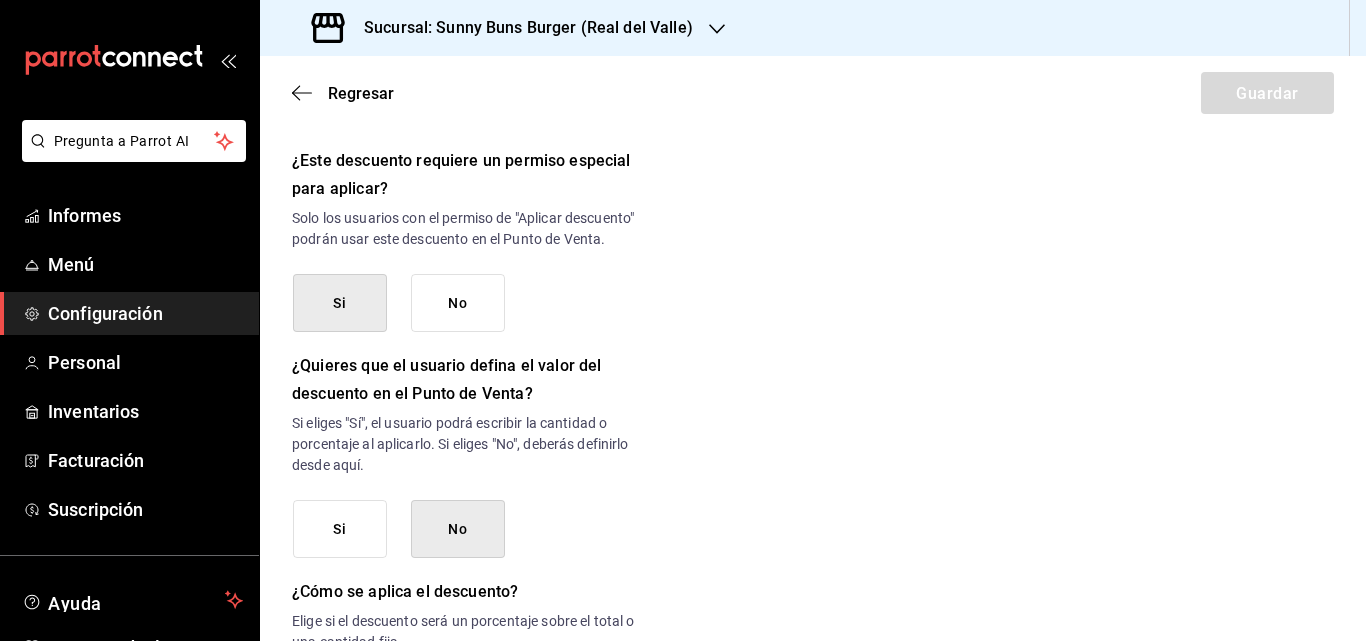 click on "Si" at bounding box center (340, 529) 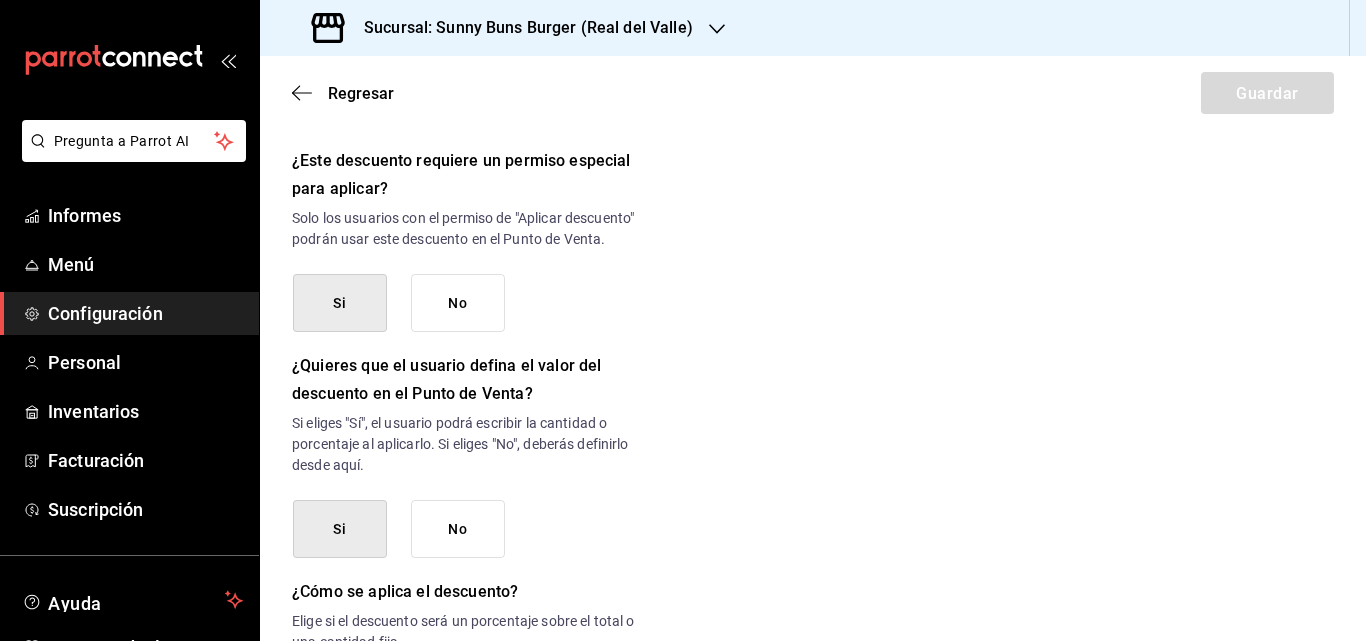 scroll, scrollTop: 1010, scrollLeft: 0, axis: vertical 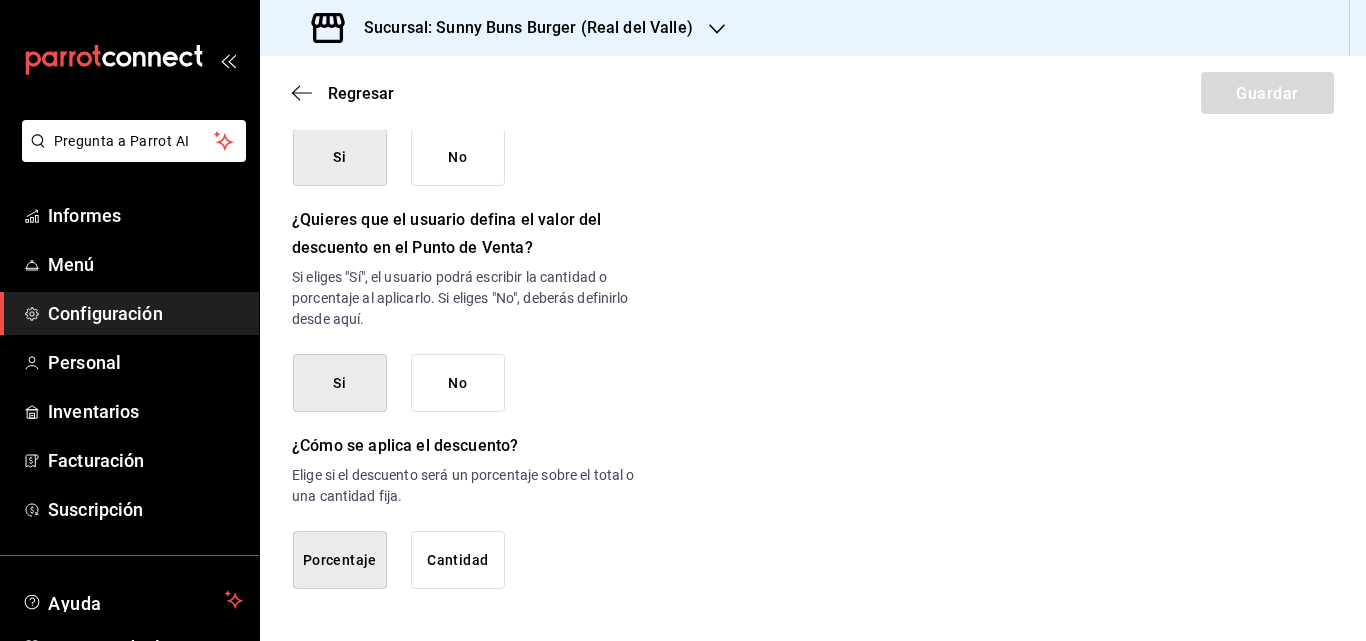 click on "Cantidad" at bounding box center [457, 560] 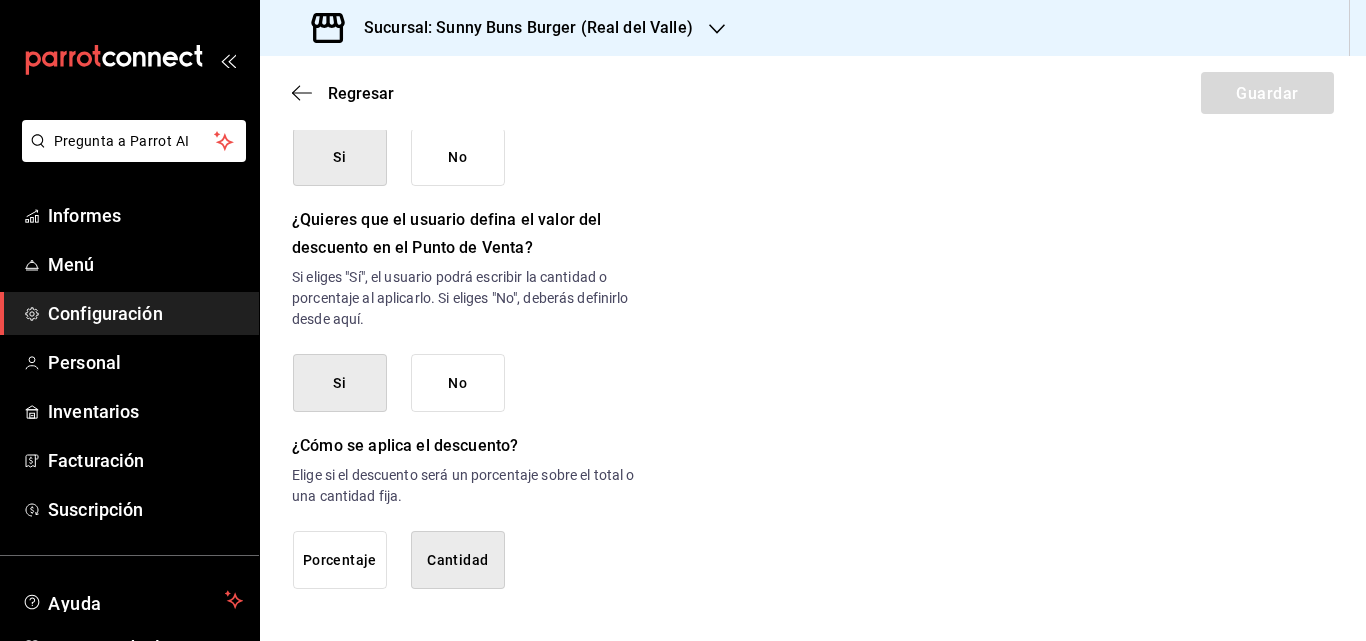 click on "Cantidad" at bounding box center [457, 560] 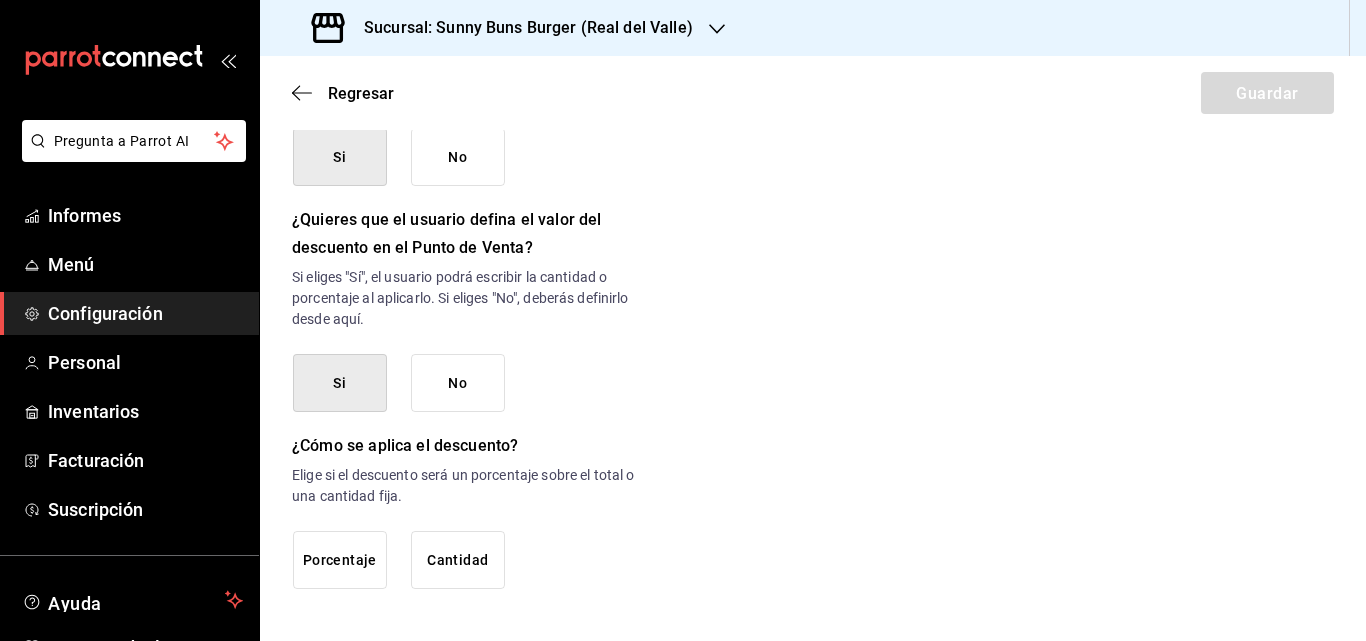 click on "Cantidad" at bounding box center [457, 560] 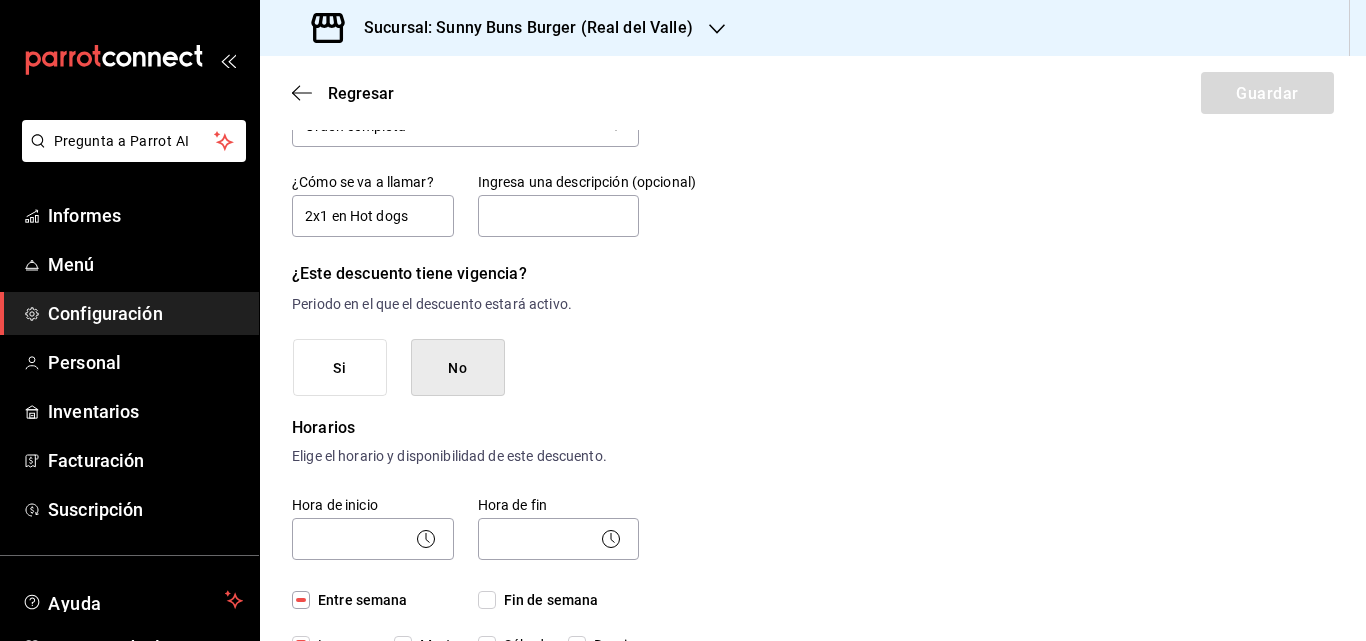 scroll, scrollTop: 87, scrollLeft: 0, axis: vertical 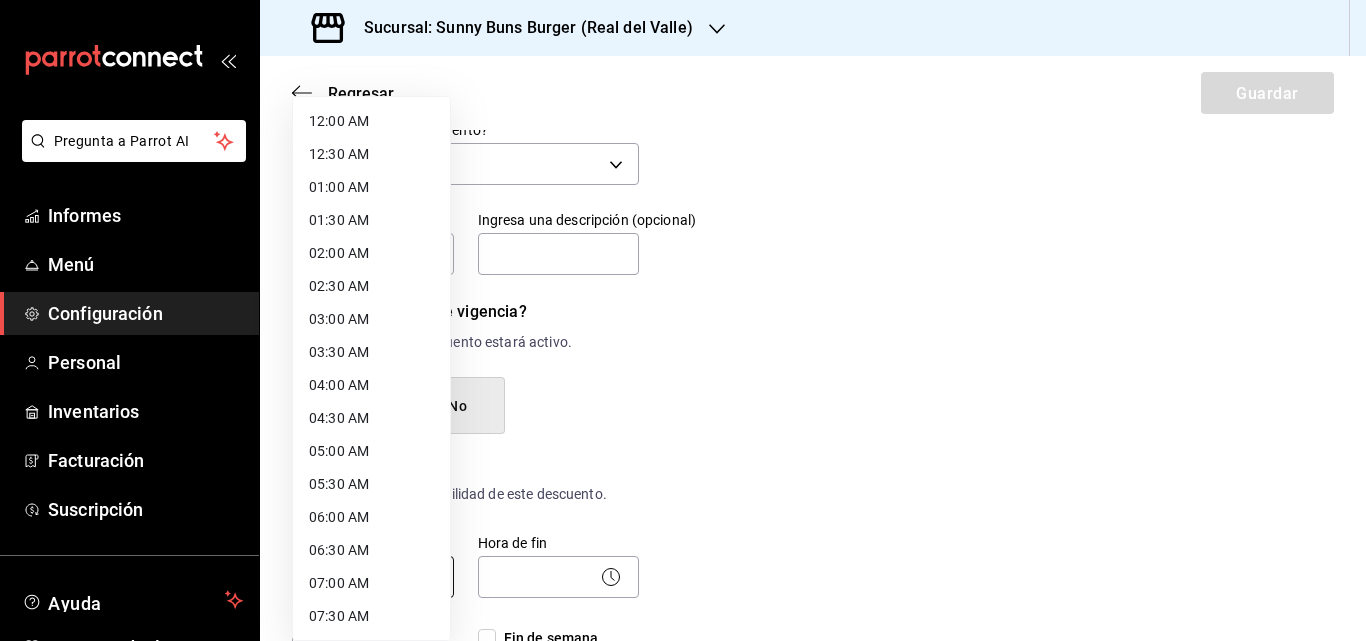 click on "Pregunta a Parrot AI Informes   Menú   Configuración   Personal   Inventarios   Facturación   Suscripción   Ayuda Recomendar loro   [PERSON]   Sugerir nueva función   Sucursal: Sunny Buns Burger ([LOCATION]) Regresar Guardar Nuevo descuento ¿Dónde se aplica el descuento? Orden completa ORDER ¿Cómo se va a llamar? 2x1 en Hot dogs Ingresa una descripción (opcional) ¿Este descuento tiene vigencia? Periodo en el que el descuento estará activo. Si No Horarios Elige el horario y disponibilidad de este descuento. Hora de inicio ​ Entre semana Lunes Martes Miércoles Jueves Viernes Hora de fin ​ Fin de semana Sábado Domingo Agregar horario 1 de 5 horarios ¿Este descuento requiere un permiso especial para aplicar? Solo los usuarios con el permiso de "Aplicar descuento" podrán usar este descuento en el Punto de Venta. Si No ¿Quieres que el usuario defina el valor del descuento en el Punto de Venta? Si No ¿Cómo se aplica el descuento? Porcentaje Cantidad Texto original Pregunta a Parrot AI" at bounding box center (683, 320) 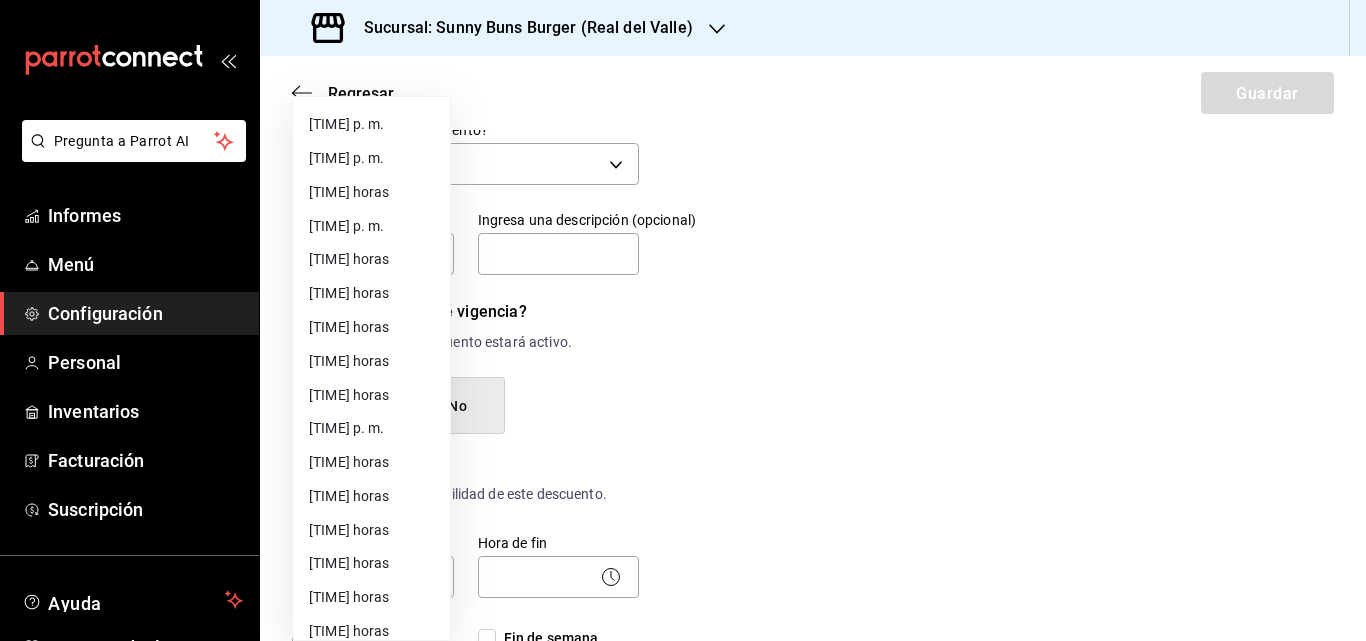 scroll, scrollTop: 819, scrollLeft: 0, axis: vertical 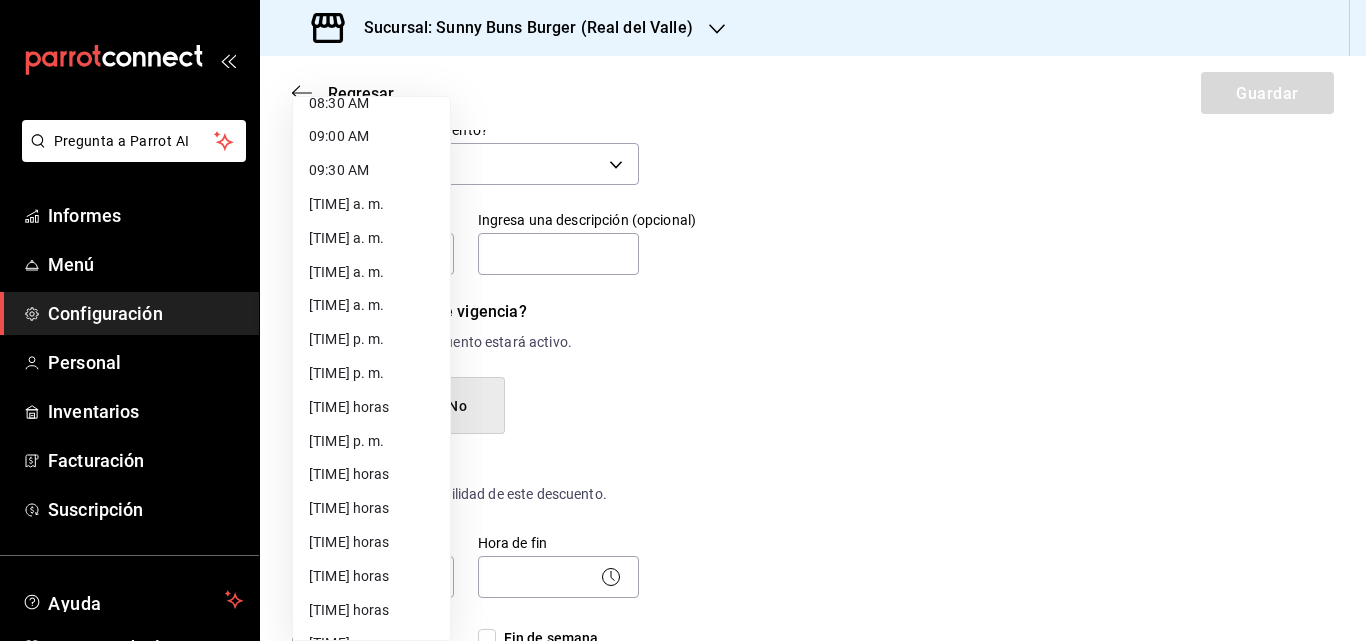 click on "[TIME] horas" at bounding box center (349, 407) 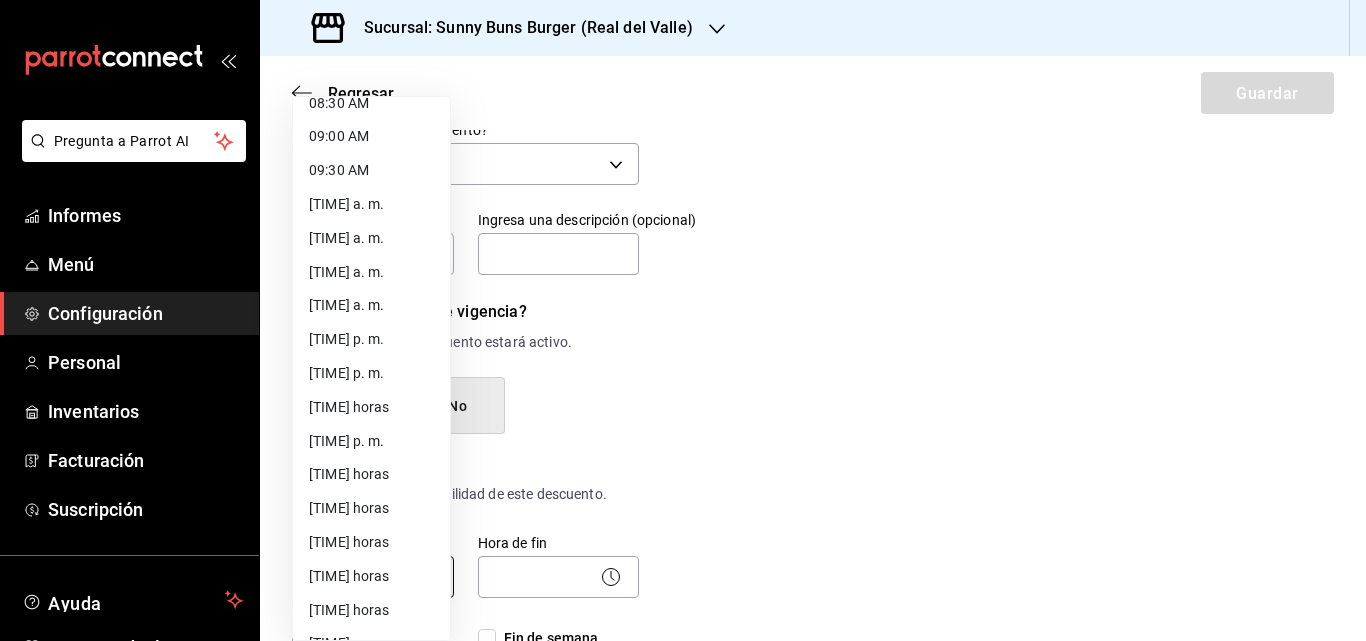 type on "13:00" 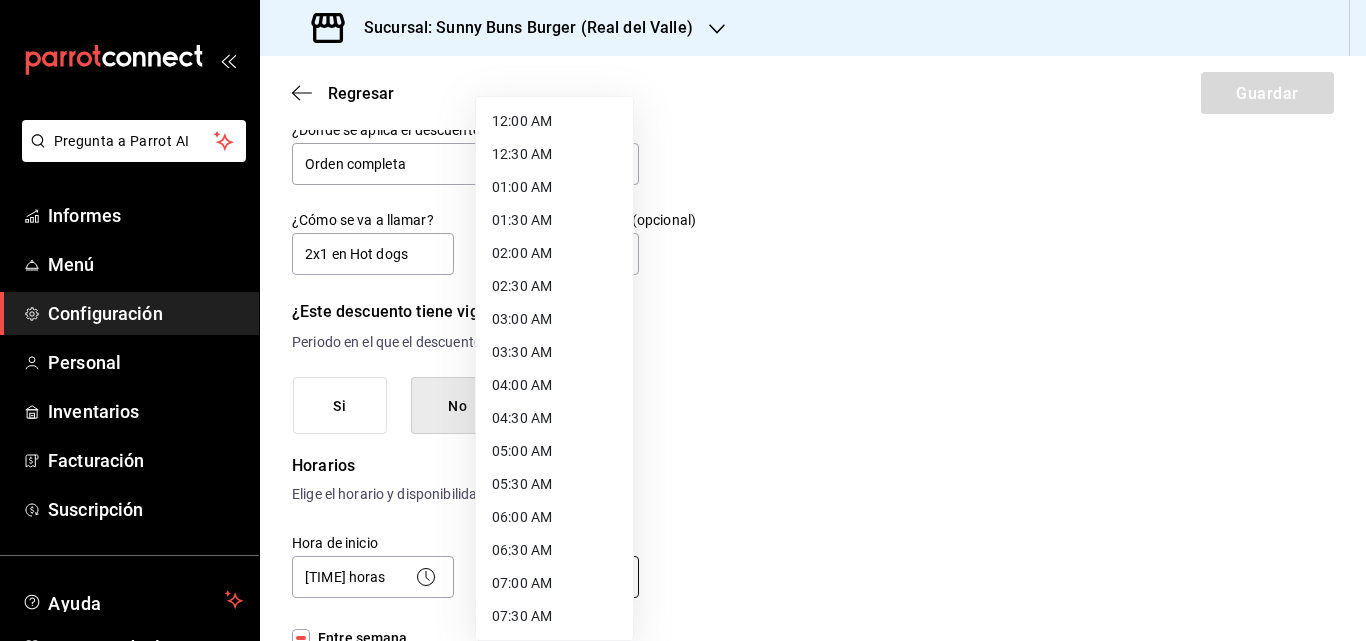 click on "Pregunta a Parrot AI Informes   Menú   Configuración   Personal   Inventarios   Facturación   Suscripción   Ayuda Recomendar loro   [PERSON]   Sugerir nueva función   Sucursal: Sunny Buns Burger ([LOCATION]) Regresar Guardar Nuevo descuento ¿Dónde se aplica el descuento? Orden completa ORDER ¿Cómo se va a llamar? 2x1 en Hot dogs Ingresa una descripción (opcional) ¿Este descuento tiene vigencia? Periodo en el que el descuento estará activo. Si No Horarios Elige el horario y disponibilidad de este descuento. Hora de inicio [TIME] horas [TIME] Entre semana Lunes Martes Miércoles Jueves Viernes Hora de fin ​ Fin de semana Sábado Domingo Agregar horario 1 de 5 horarios ¿Este descuento requiere un permiso especial para aplicar? Solo los usuarios con el permiso de "Aplicar descuento" podrán usar este descuento en el Punto de Venta. Si No ¿Quieres que el usuario defina el valor del descuento en el Punto de Venta? Si No ¿Cómo se aplica el descuento? Porcentaje Cantidad Texto original" at bounding box center [683, 320] 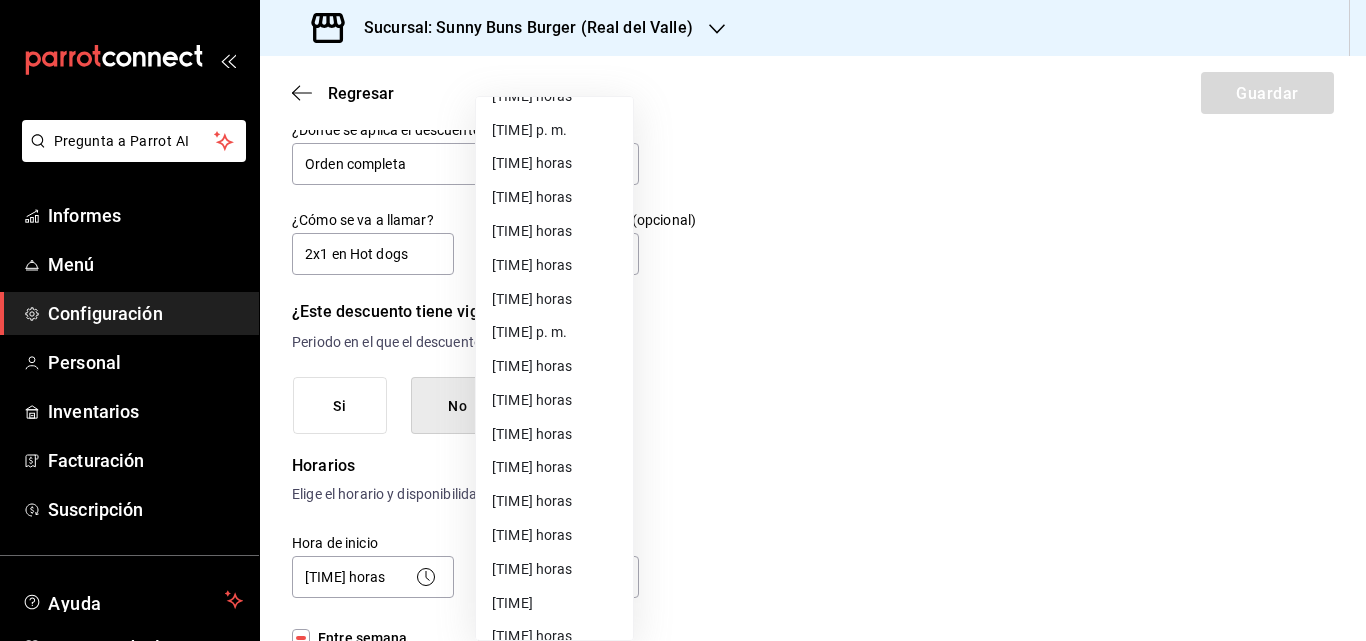 scroll, scrollTop: 1129, scrollLeft: 0, axis: vertical 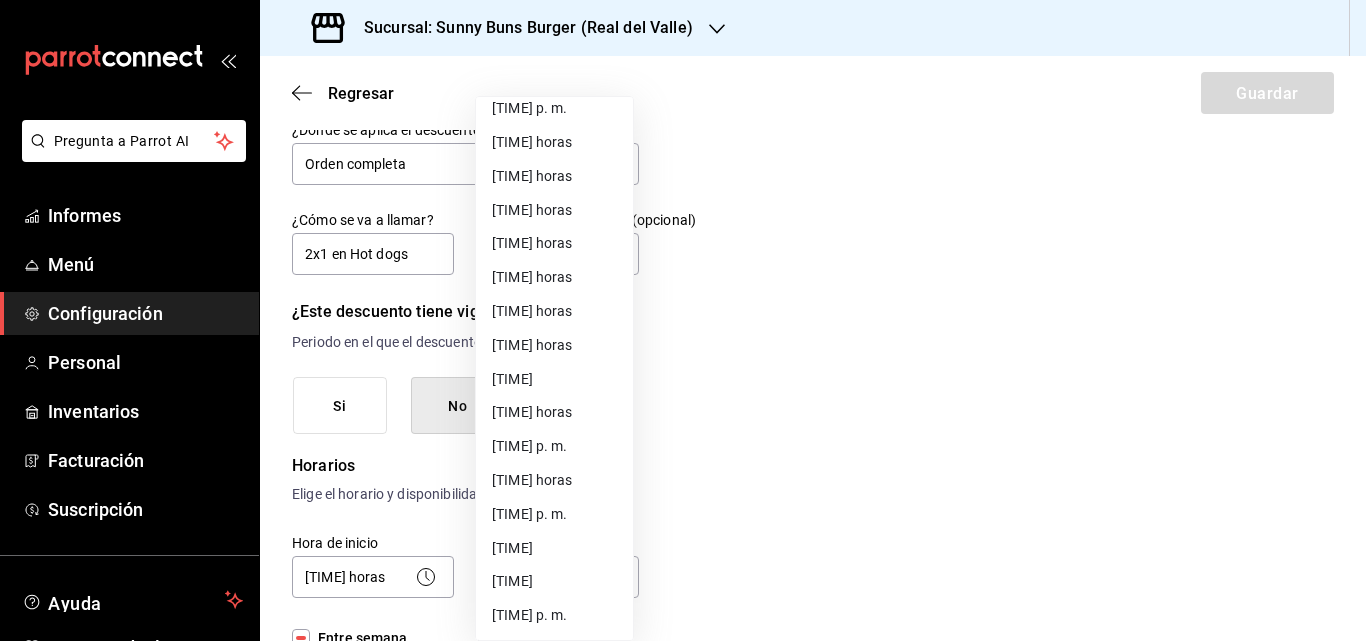 click on "[TIME]" at bounding box center [512, 548] 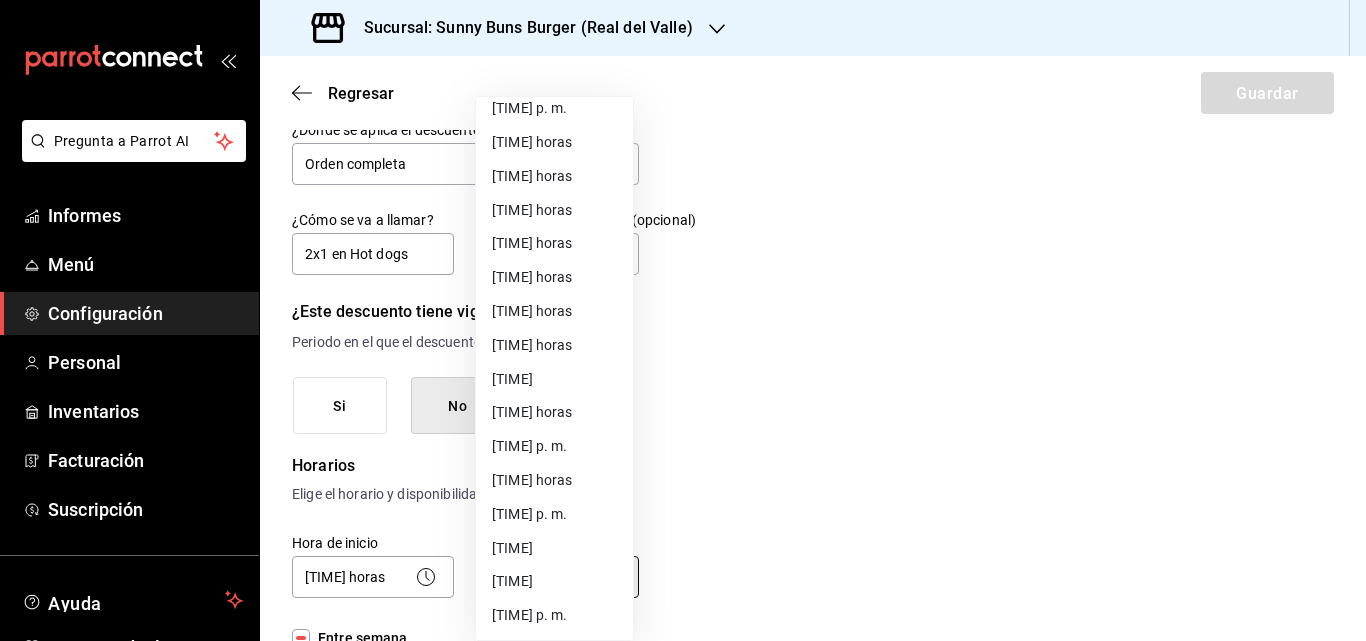 type on "23:00" 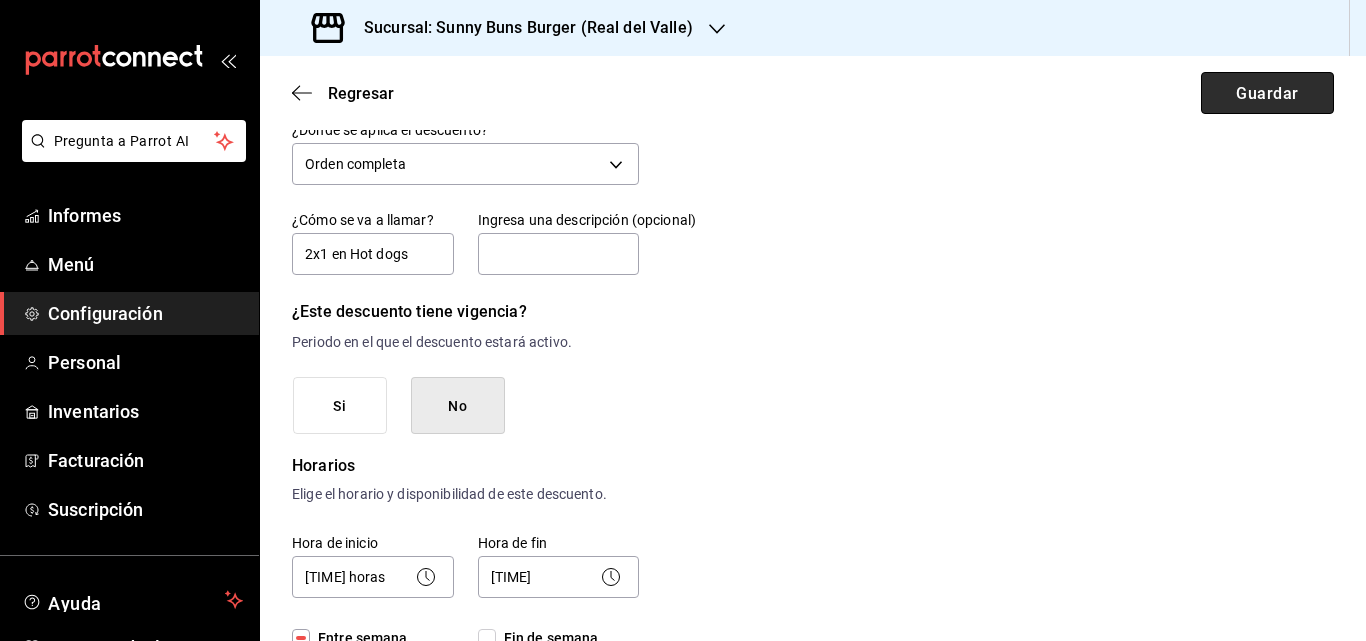 click on "Guardar" at bounding box center (1267, 92) 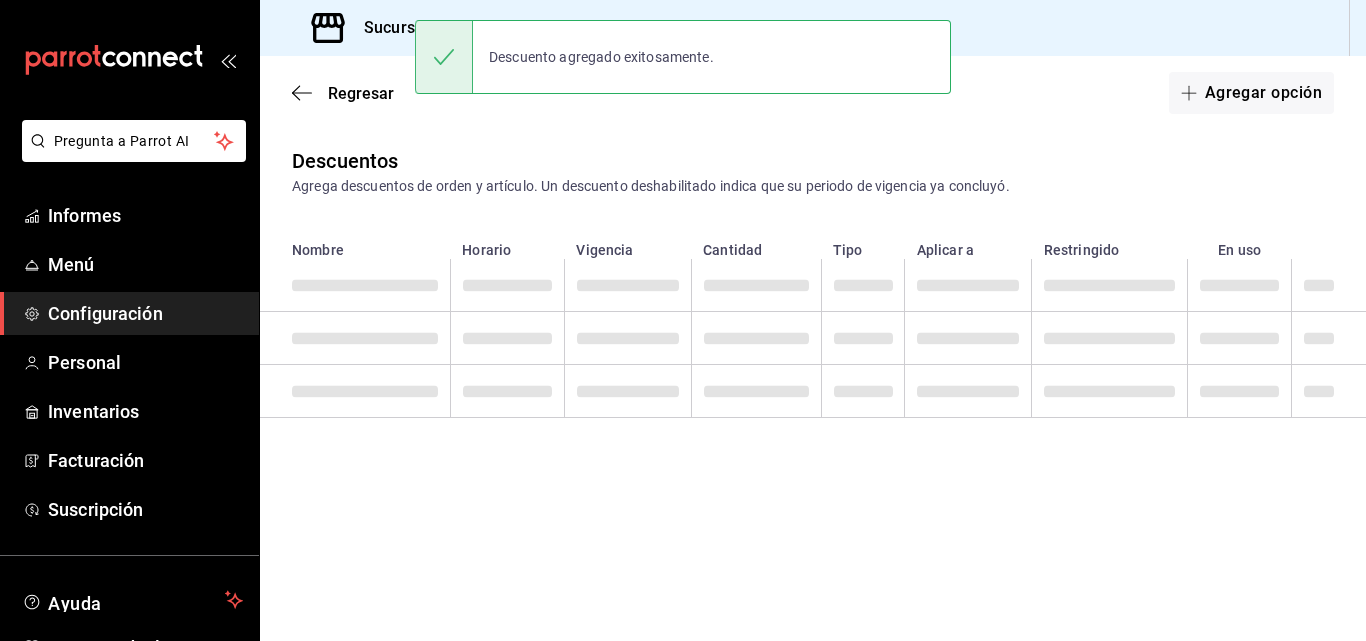 scroll, scrollTop: 0, scrollLeft: 0, axis: both 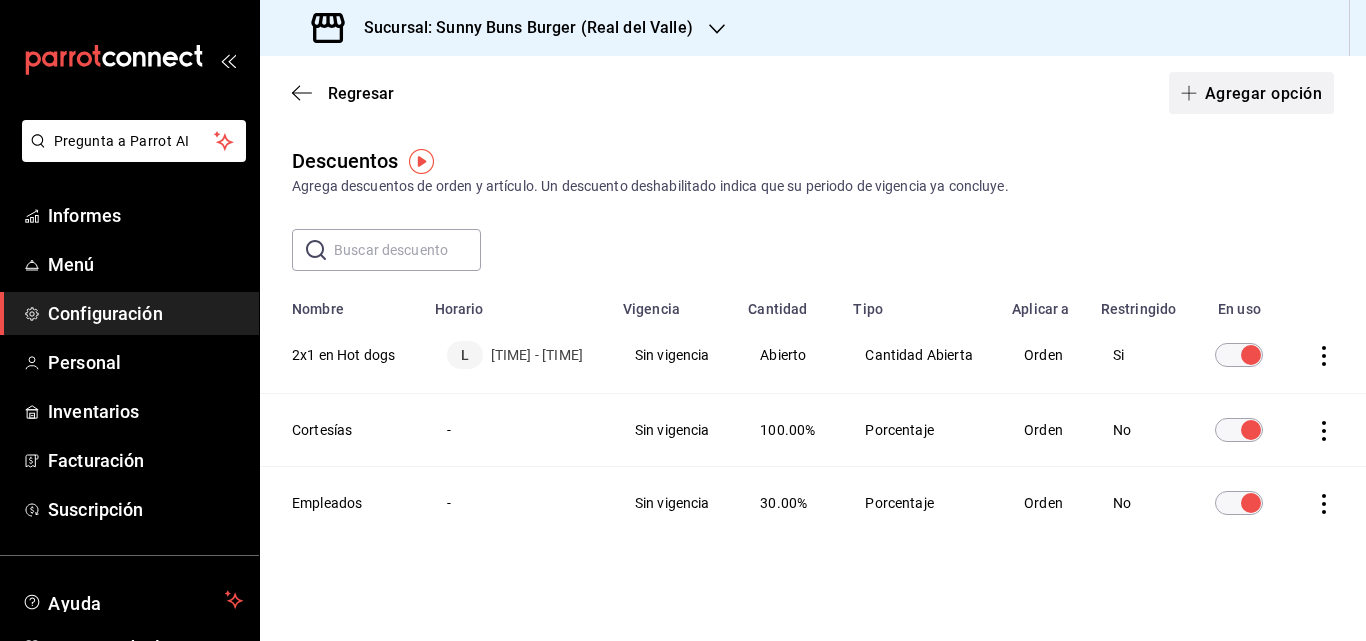 click on "Agregar opción" at bounding box center [1263, 92] 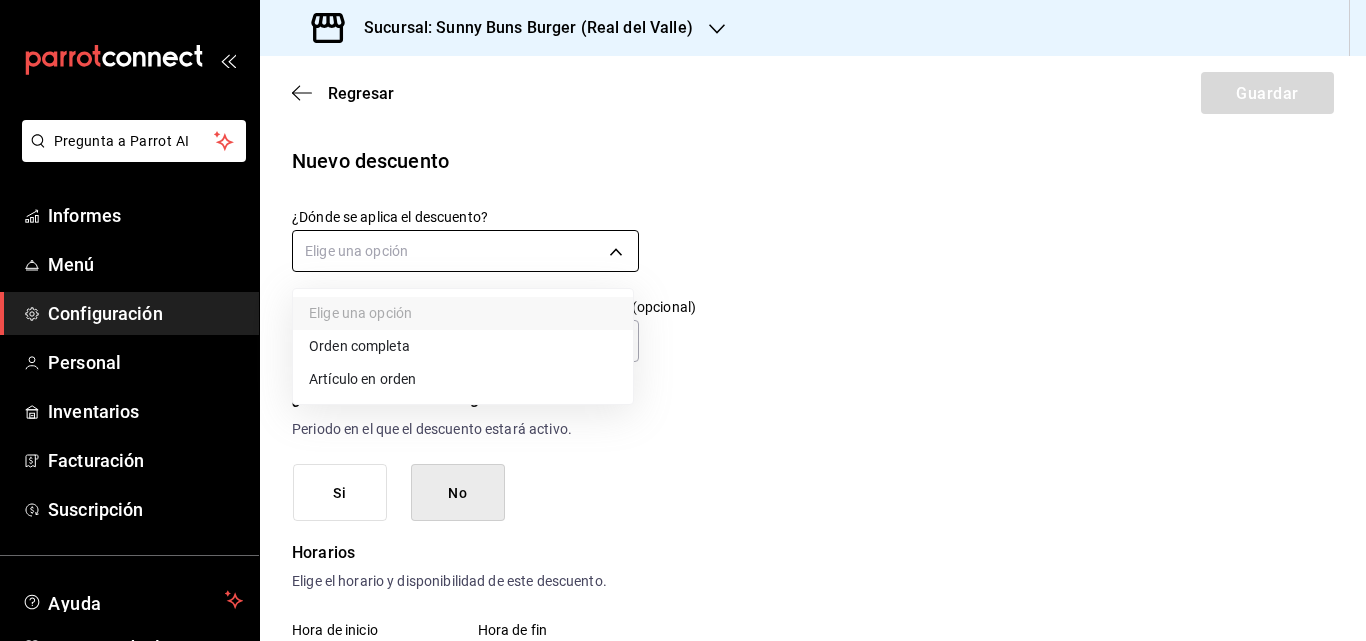 click on "Pregunta a Parrot AI Informes   Menú   Configuración   Personal   Inventarios   Facturación   Suscripción   Ayuda Recomendar loro   [PERSON]   Sugerir nueva función   Sucursal: Sunny Buns Burger ([LOCATION]) Regresar Guardar Nuevo descuento ¿Dónde se aplica el descuento? Elige una opción ¿Cómo se va a llamar? Ingresa una descripción (opcional) ¿Este descuento tiene vigencia? Periodo en el que el descuento estará activo. Si No Horarios Elige el horario y disponibilidad de este descuento. Hora de inicio ​ Entre semana Lunes Martes Miércoles Jueves Viernes Hora de fin ​ Fin de semana Sábado Domingo Agregar horario 1 de 5 horarios ¿Este descuento requiere un permiso especial para aplicar? Solo los usuarios con el permiso de "Aplicar descuento" podrán usar este descuento en el Punto de Venta. Si No ¿Quieres que el usuario defina el valor del descuento en el Punto de Venta? Si No ¿Cómo se aplica el descuento? Porcentaje Cantidad Porcentaje 0.00 % Porcentaje Texto original Informes" at bounding box center [683, 320] 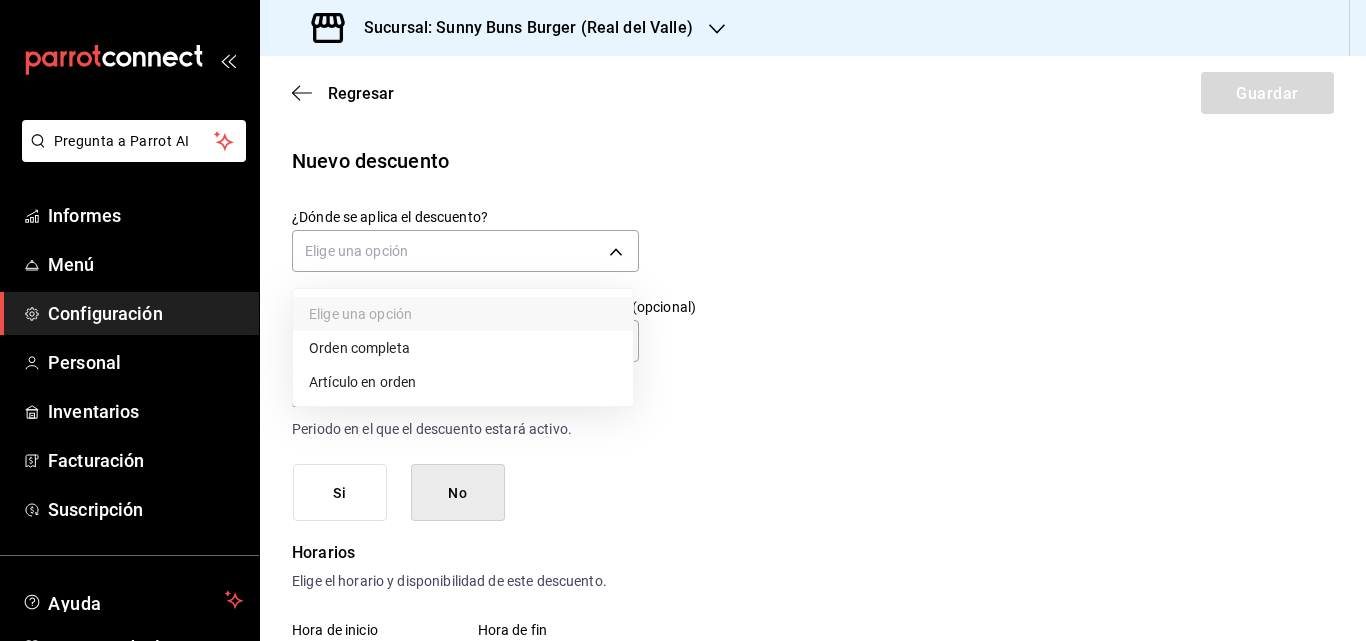 click on "Orden completa" at bounding box center [359, 348] 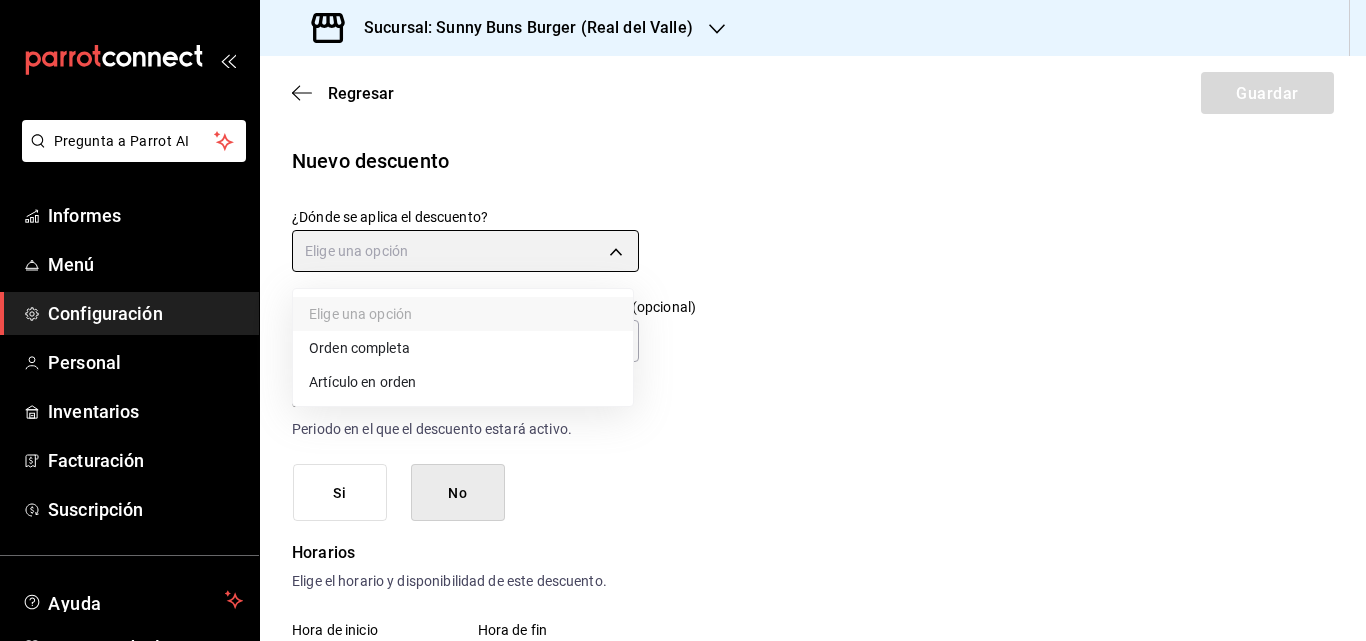 type on "ORDER" 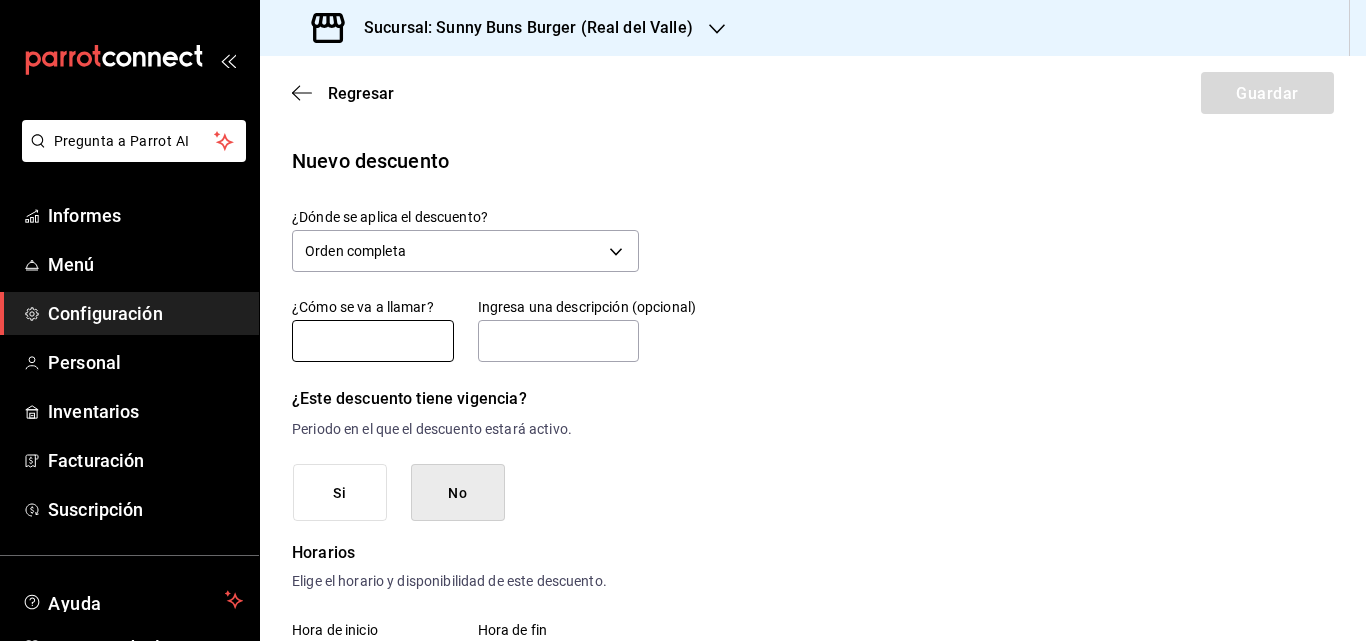 click at bounding box center [373, 341] 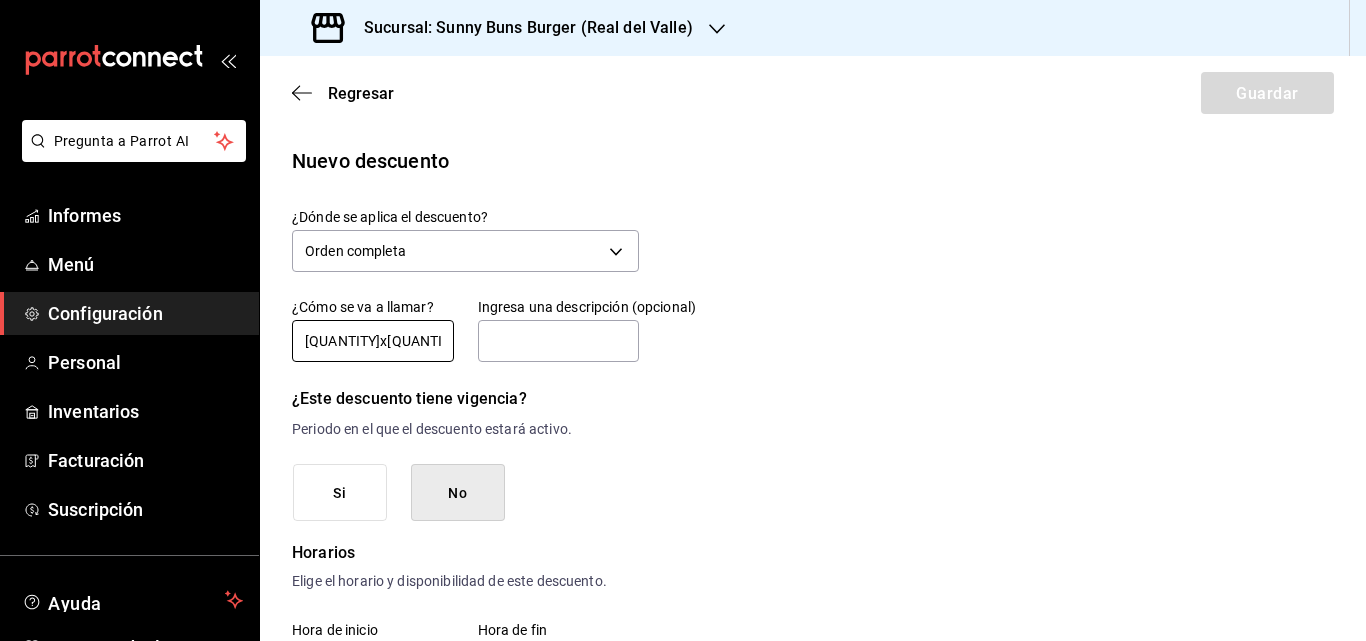 type on "[QUANTITY]x[QUANTITY] en pollo" 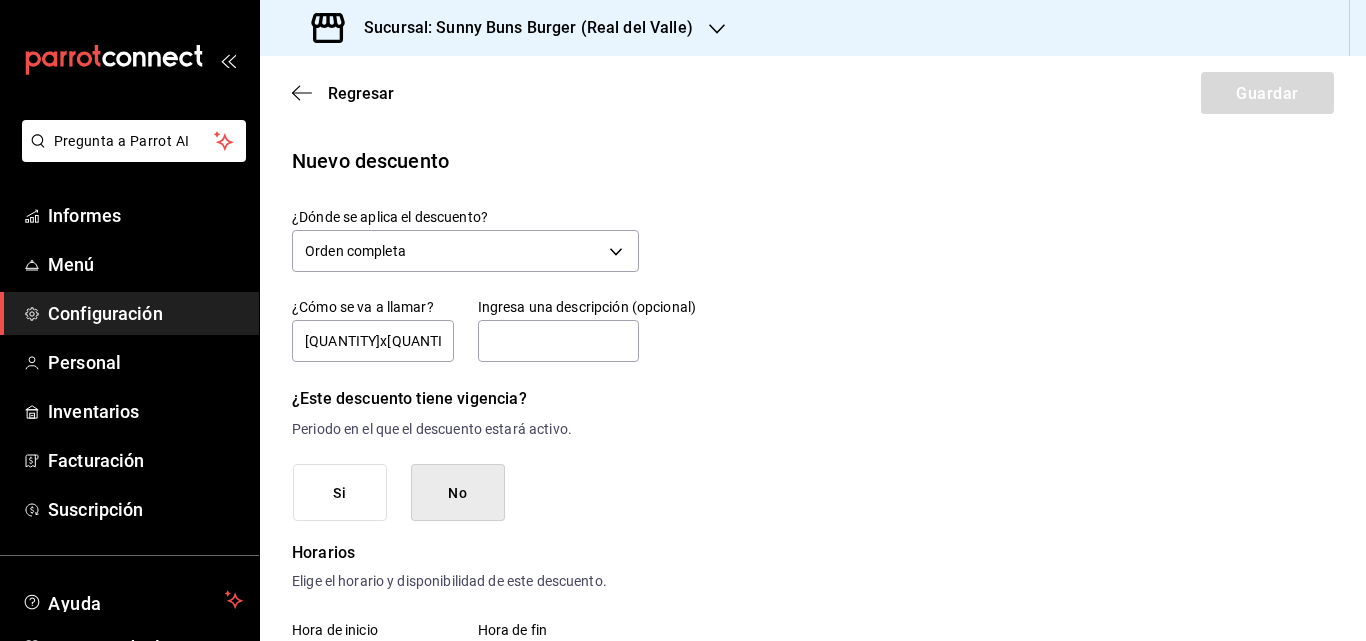 click on "Si" at bounding box center [340, 493] 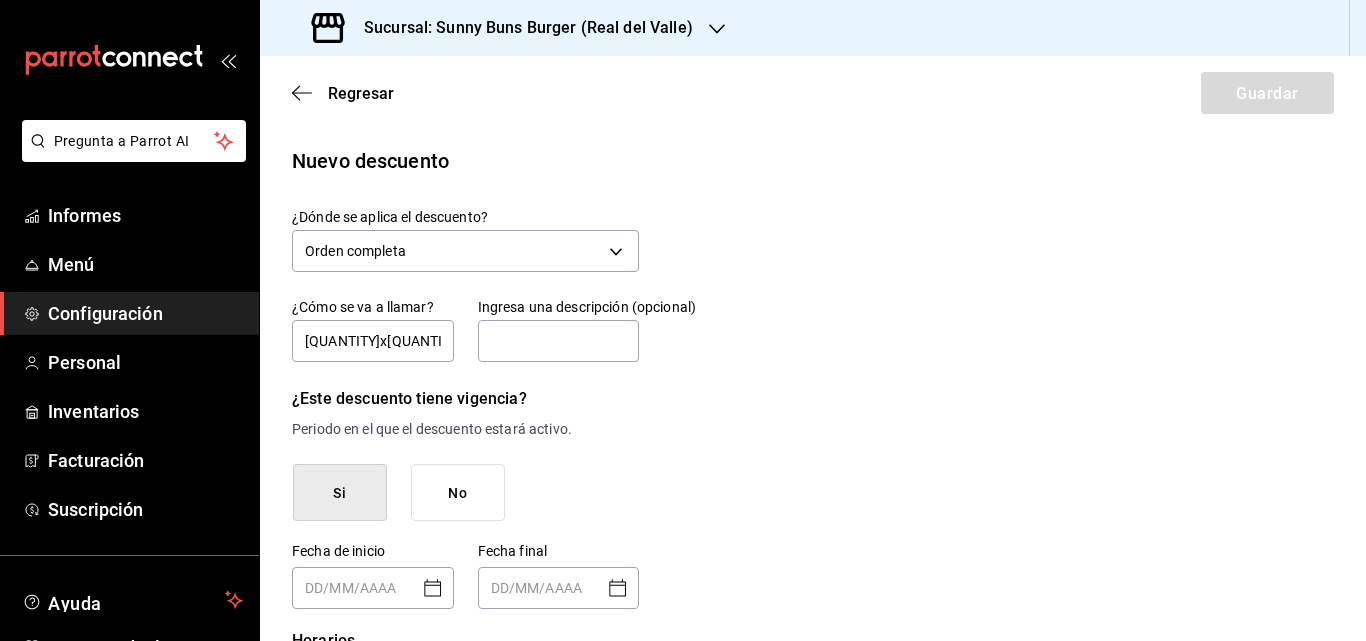click on "No" at bounding box center (458, 493) 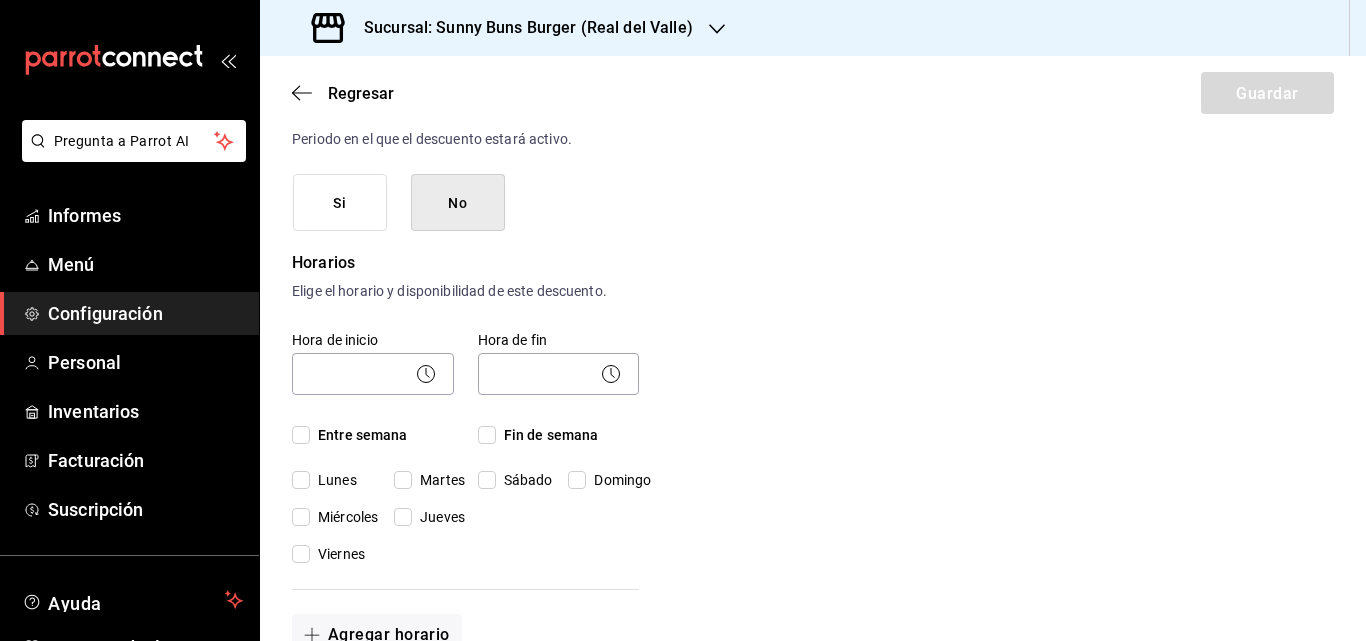 scroll, scrollTop: 287, scrollLeft: 0, axis: vertical 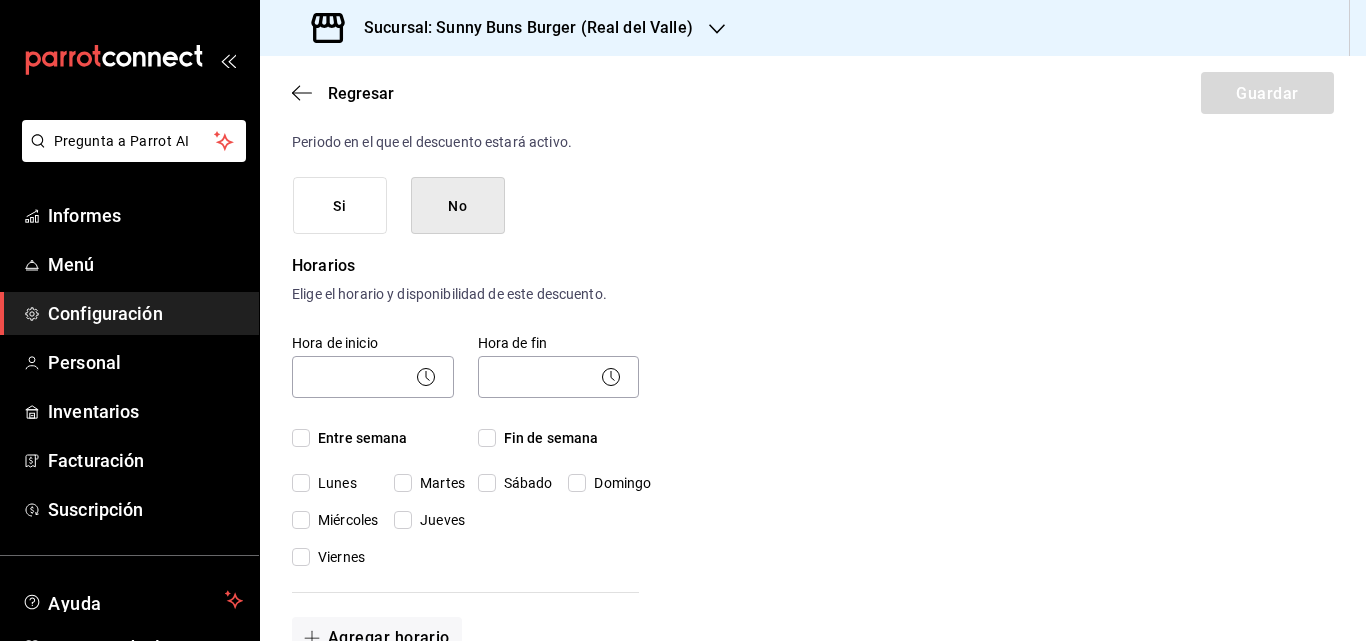 click on "Martes" at bounding box center [442, 483] 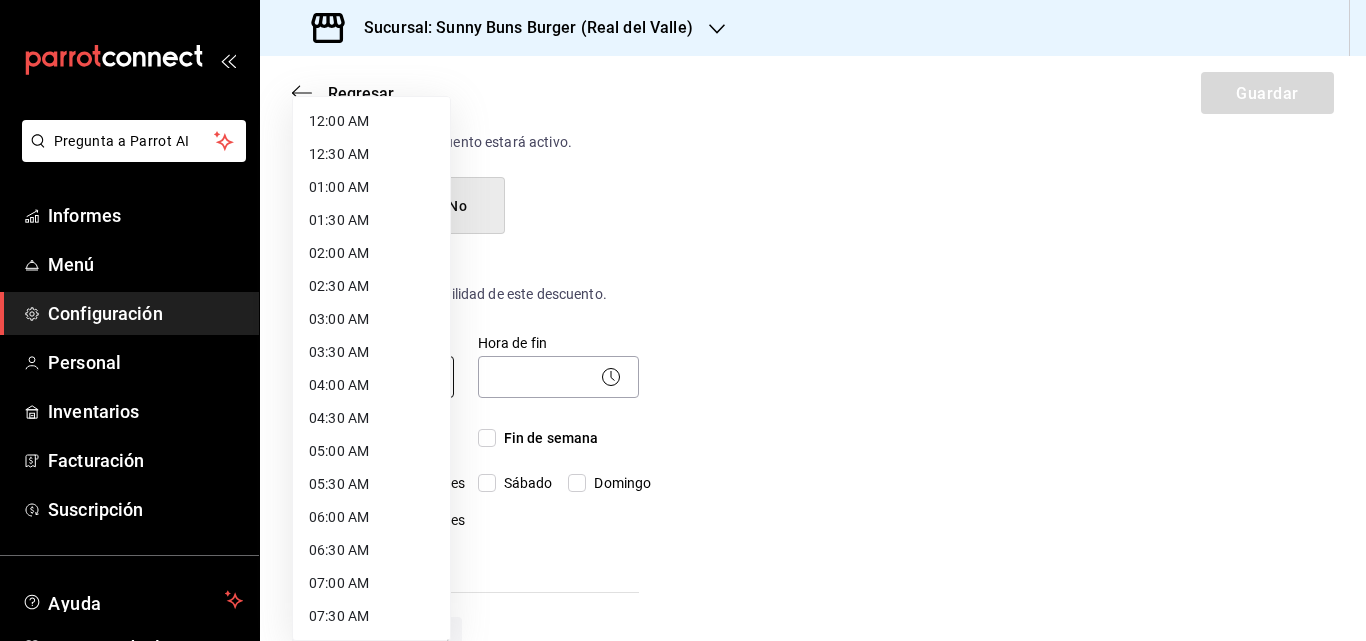 click on "Pregunta a Parrot AI Informes   Menú   Configuración   Personal   Inventarios   Facturación   Suscripción   Ayuda Recomendar loro   [PERSON]   Sugerir nueva función   Sucursal: Sunny Buns Burger ([LOCATION]) Regresar Guardar Nuevo descuento ¿Dónde se aplica el descuento? Orden completa ORDER ¿Cómo se va a llamar? 2x1 en pollo Ingresa una descripción (opcional) ¿Este descuento tiene vigencia? Periodo en el que el descuento estará activo. Si No Horarios Elige el horario y disponibilidad de este descuento. Hora de inicio ​ Entre semana Lunes Martes Miércoles Jueves Viernes Hora de fin ​ Fin de semana Sábado Domingo Agregar horario 1 de 5 horarios ¿Este descuento requiere un permiso especial para aplicar? Solo los usuarios con el permiso de "Aplicar descuento" podrán usar este descuento en el Punto de Venta. Si No ¿Quieres que el usuario defina el valor del descuento en el Punto de Venta? Si No ¿Cómo se aplica el descuento? Porcentaje Cantidad Porcentaje 0.00 % Porcentaje Informes" at bounding box center (683, 320) 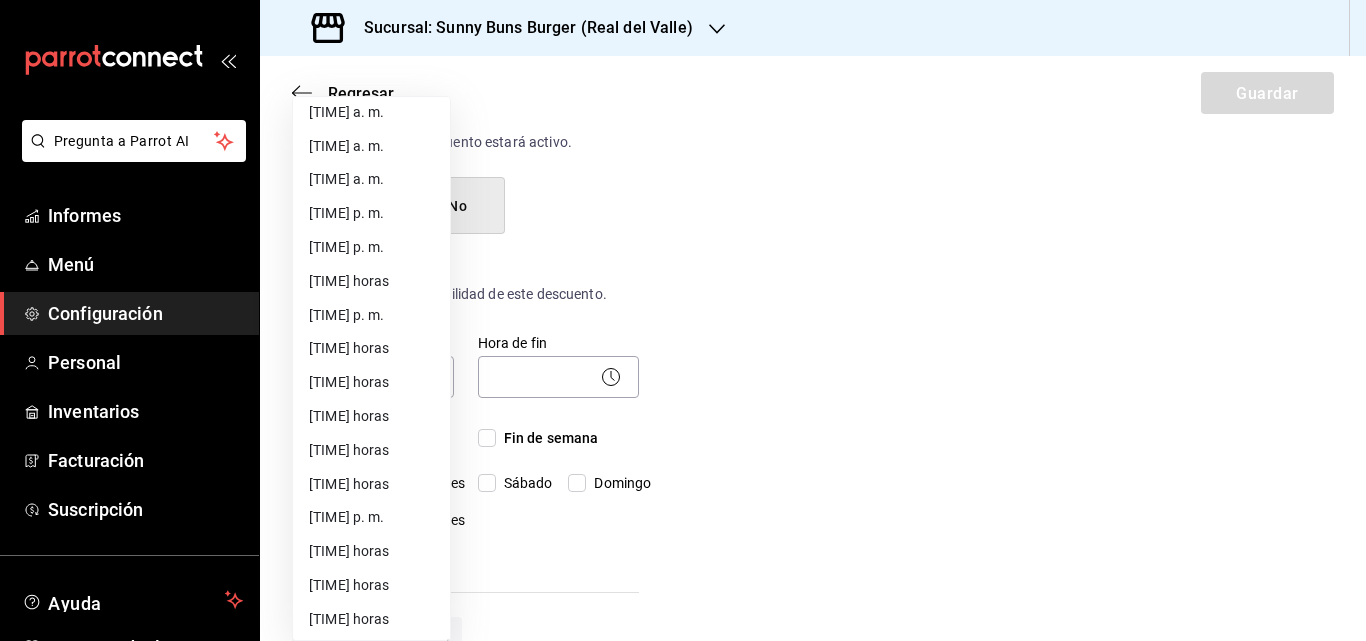 scroll, scrollTop: 697, scrollLeft: 0, axis: vertical 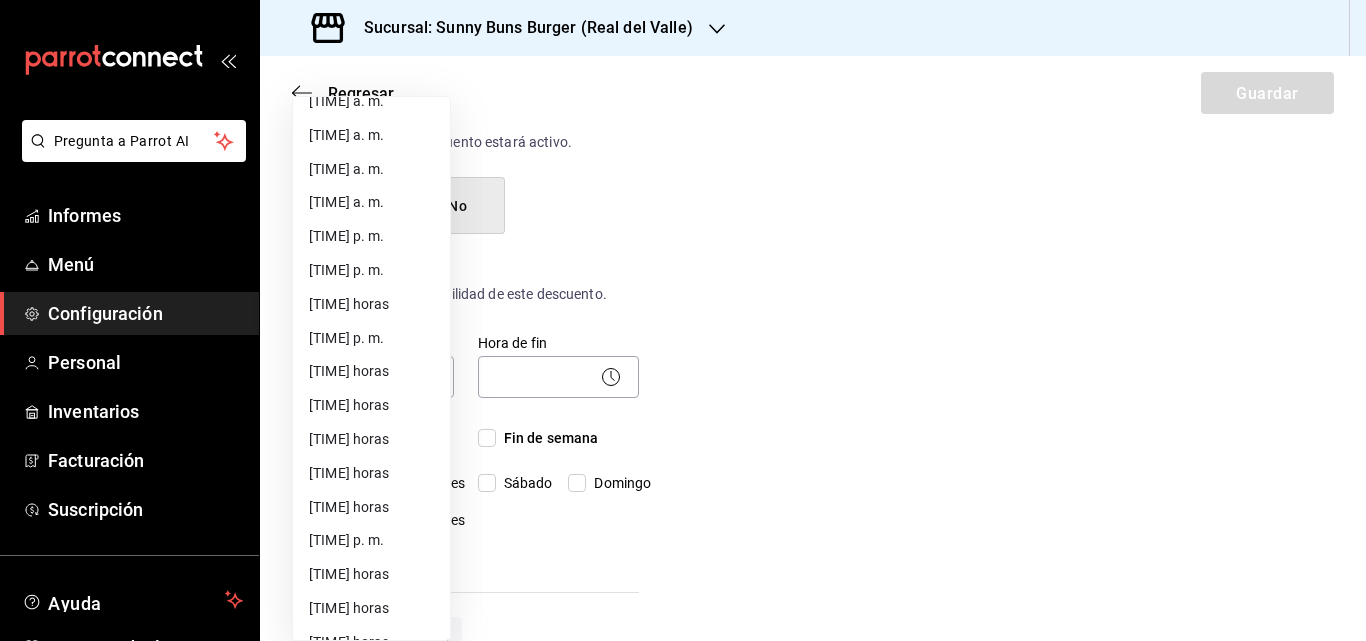 click on "[TIME] horas" at bounding box center (349, 304) 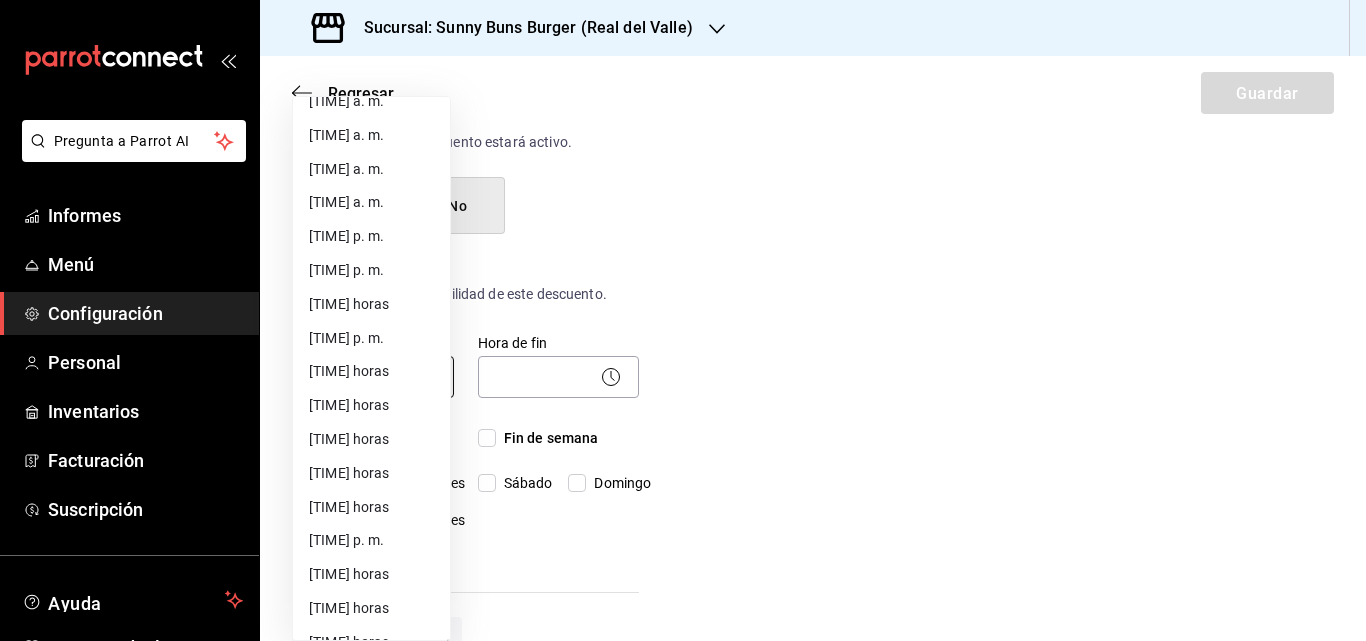 type on "13:00" 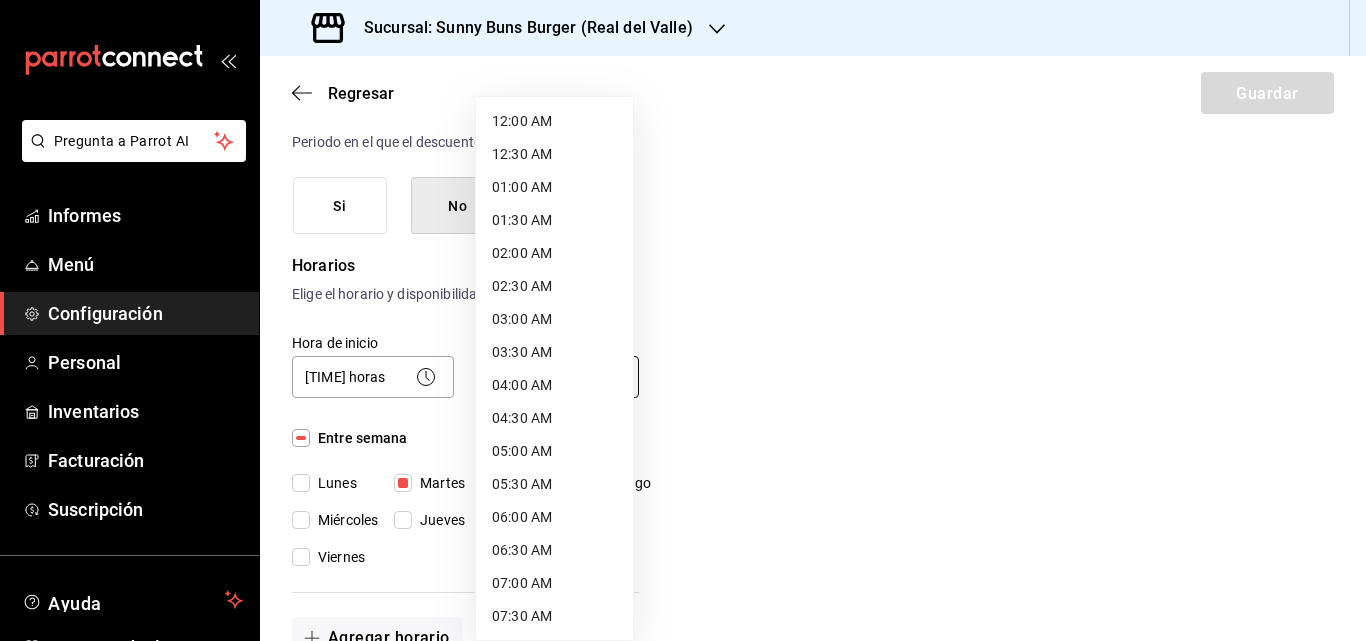 click on "Pregunta a Parrot AI Informes   Menú   Configuración   Personal   Inventarios   Facturación   Suscripción   Ayuda Recomendar loro   [PERSON]   Sugerir nueva función   Sucursal: Sunny Buns Burger ([LOCATION]) Regresar Guardar Nuevo descuento ¿Dónde se aplica el descuento? Orden completa ORDER ¿Cómo se va a llamar? 2x1 en pollo Ingresa una descripción (opcional) ¿Este descuento tiene vigencia? Periodo en el que el descuento estará activo. Si No Horarios Elige el horario y disponibilidad de este descuento. Hora de inicio [TIME] horas [TIME] Entre semana Lunes Martes Miércoles Jueves Viernes Hora de fin ​ Fin de semana Sábado Domingo Agregar horario 1 de 5 horarios ¿Este descuento requiere un permiso especial para aplicar? Solo los usuarios con el permiso de "Aplicar descuento" podrán usar este descuento en el Punto de Venta. Si No ¿Quieres que el usuario defina el valor del descuento en el Punto de Venta? Si No ¿Cómo se aplica el descuento? Porcentaje Cantidad Porcentaje 0.00 %" at bounding box center (683, 320) 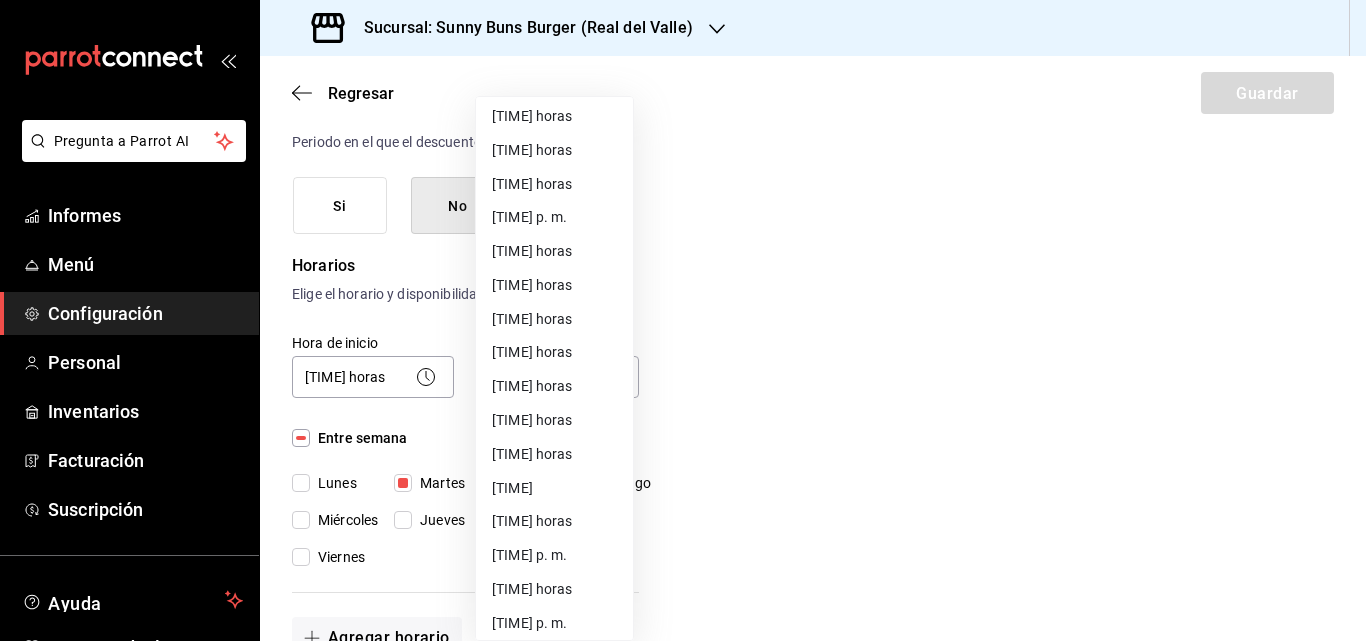 scroll, scrollTop: 1129, scrollLeft: 0, axis: vertical 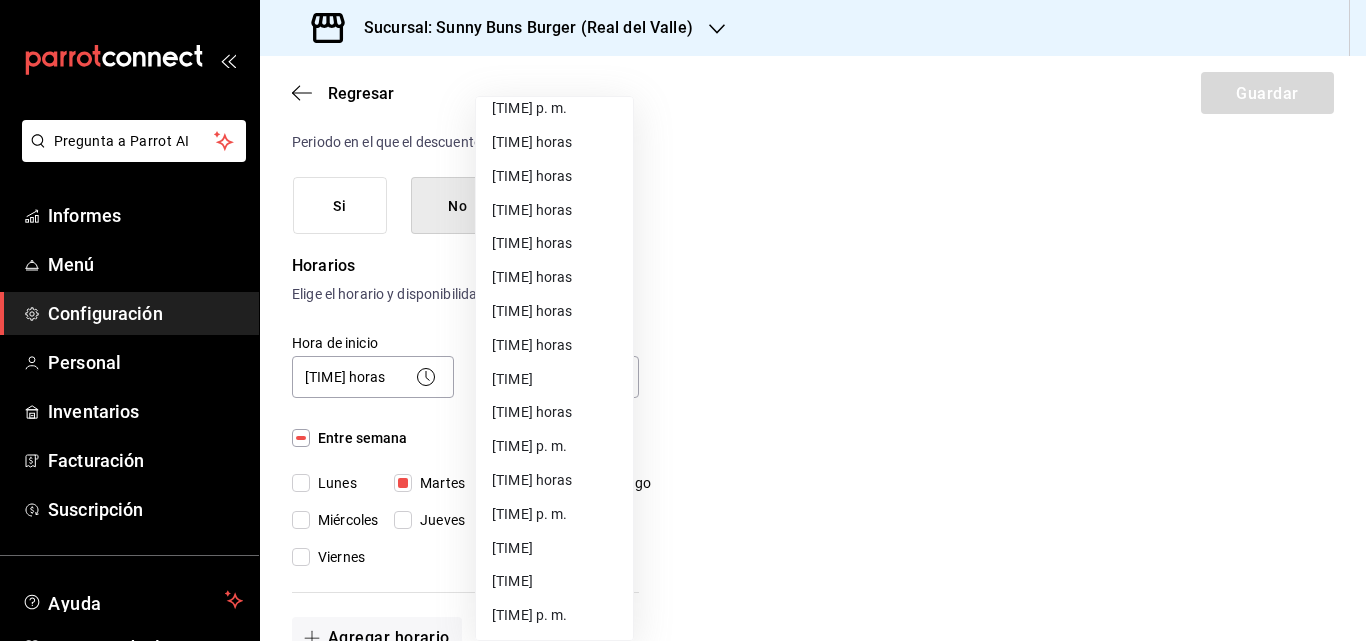click on "[TIME]" at bounding box center [554, 548] 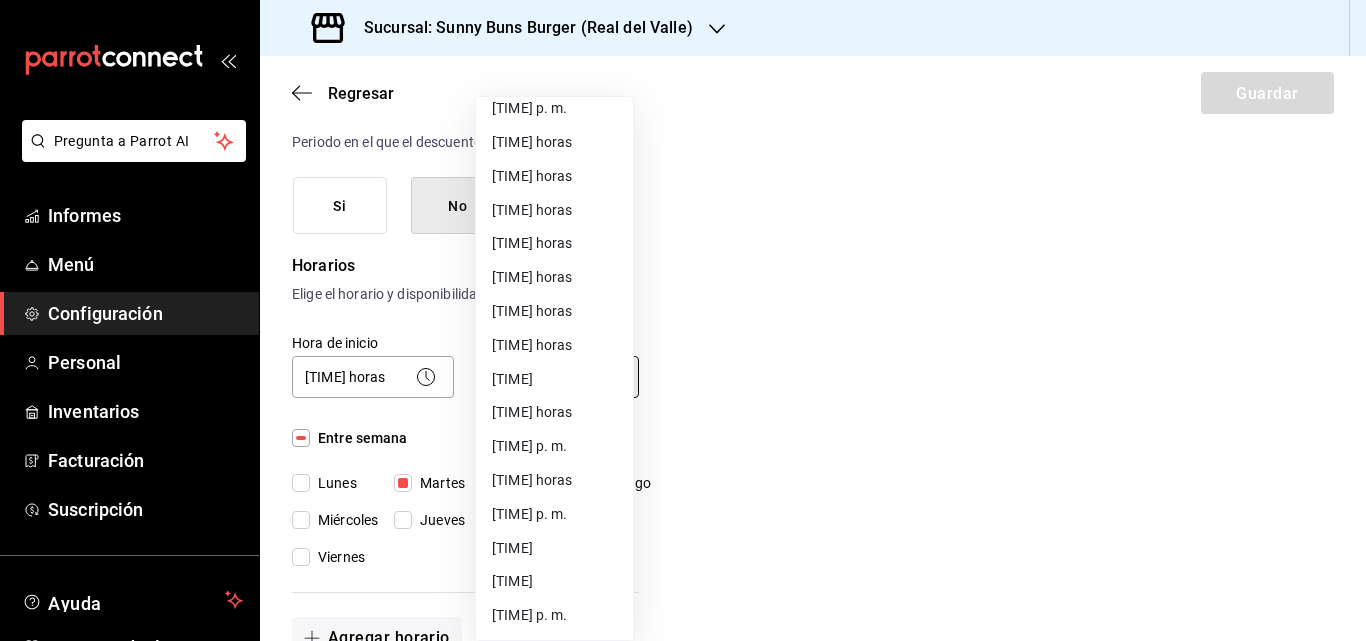 type on "23:00" 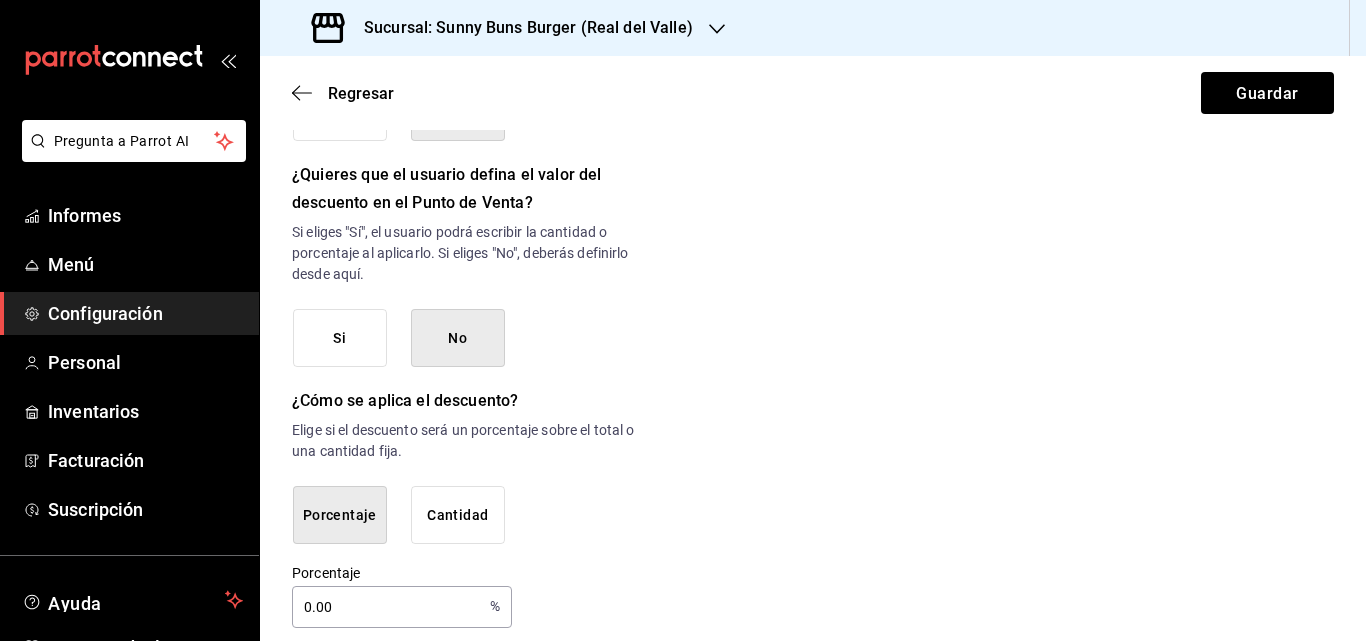 scroll, scrollTop: 1074, scrollLeft: 0, axis: vertical 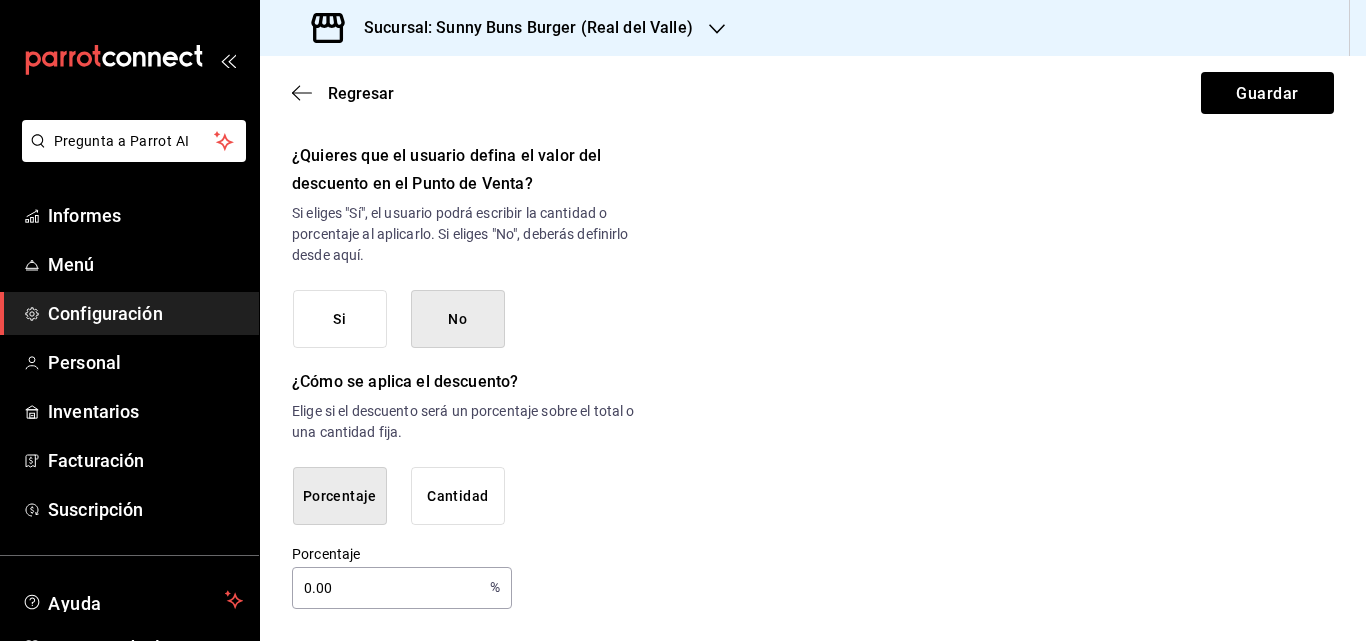 click on "Cantidad" at bounding box center [457, 496] 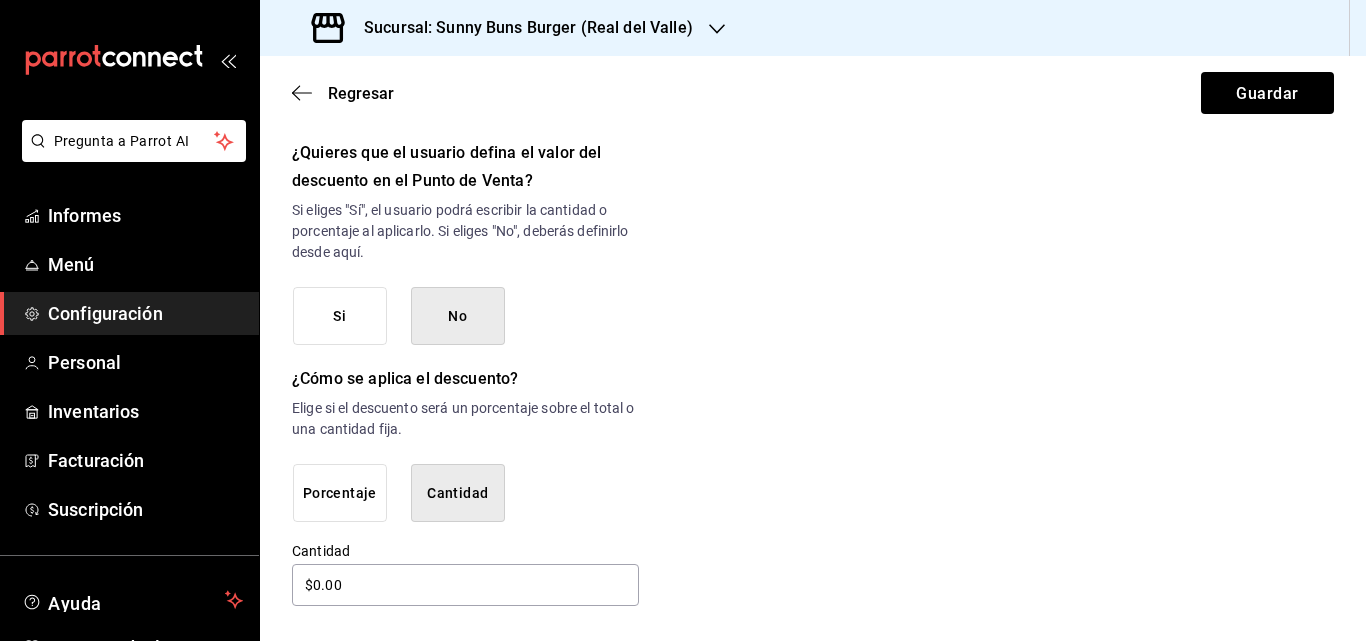 click on "Si" at bounding box center (340, 316) 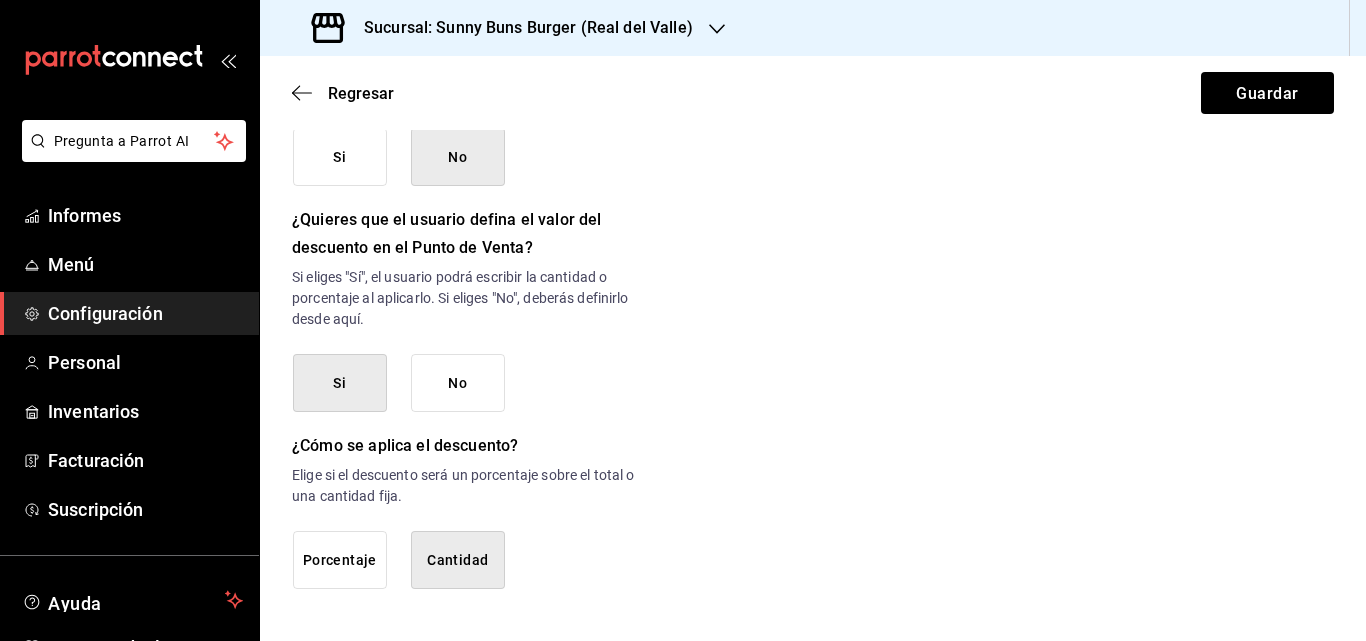 drag, startPoint x: 394, startPoint y: 147, endPoint x: 341, endPoint y: 149, distance: 53.037724 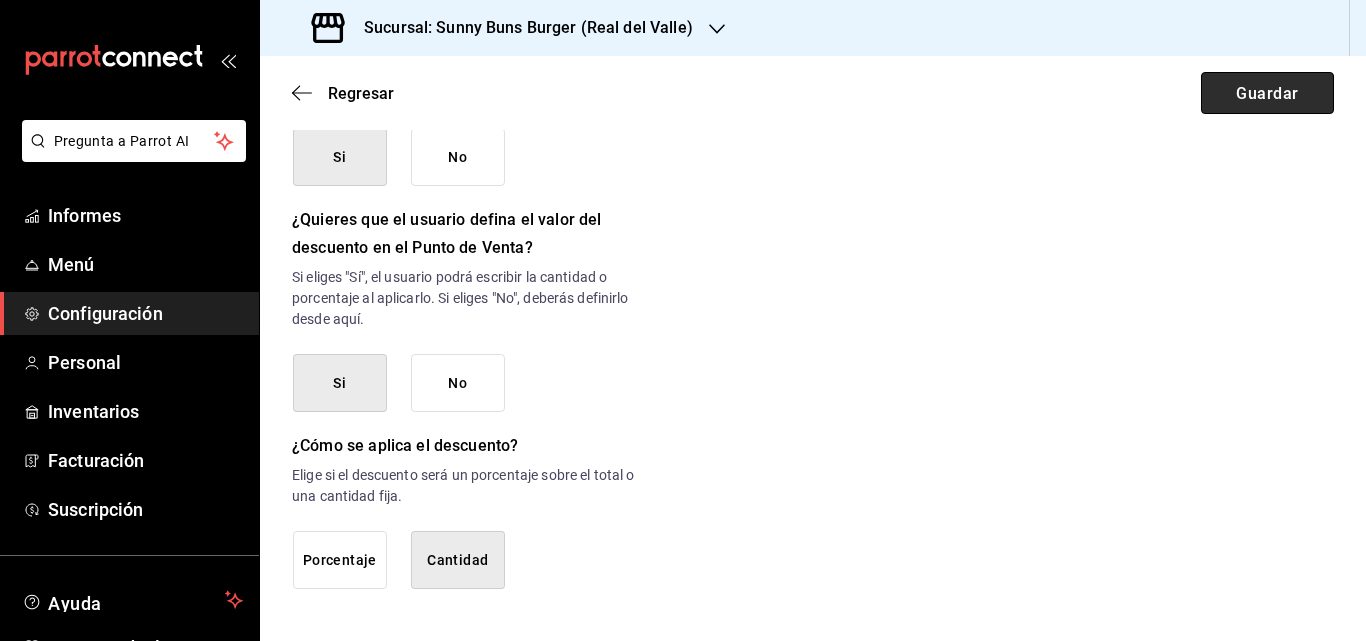 click on "Guardar" at bounding box center (1267, 93) 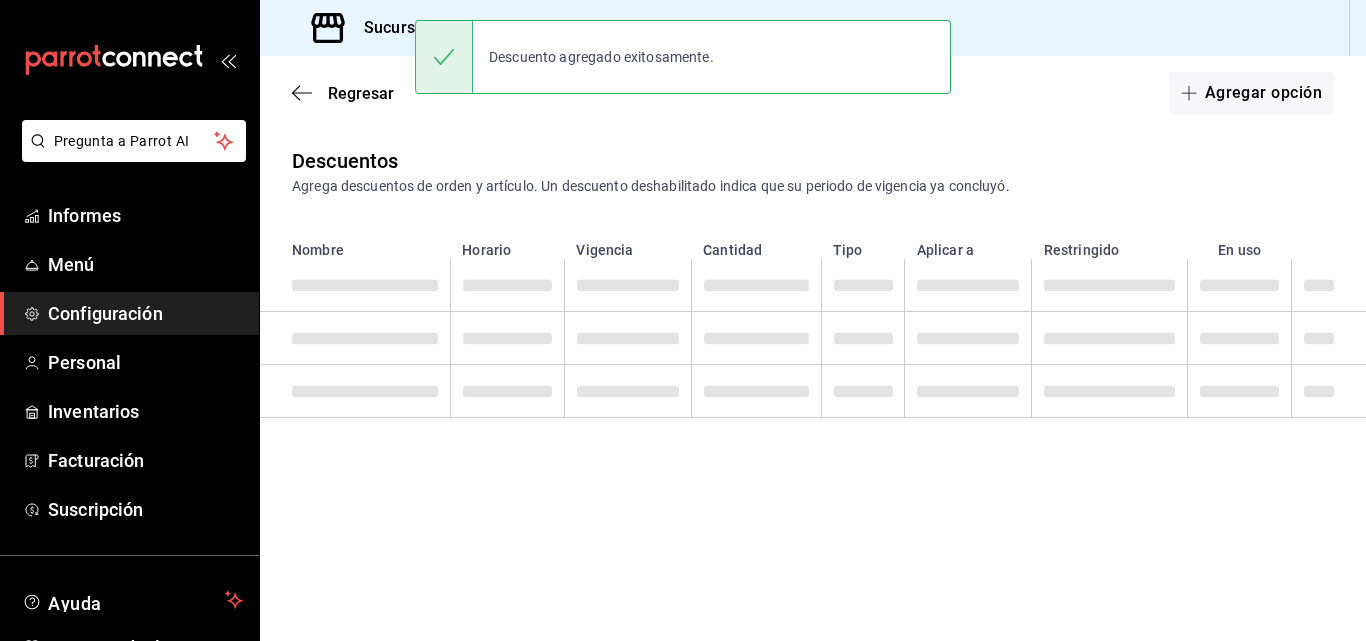 scroll, scrollTop: 0, scrollLeft: 0, axis: both 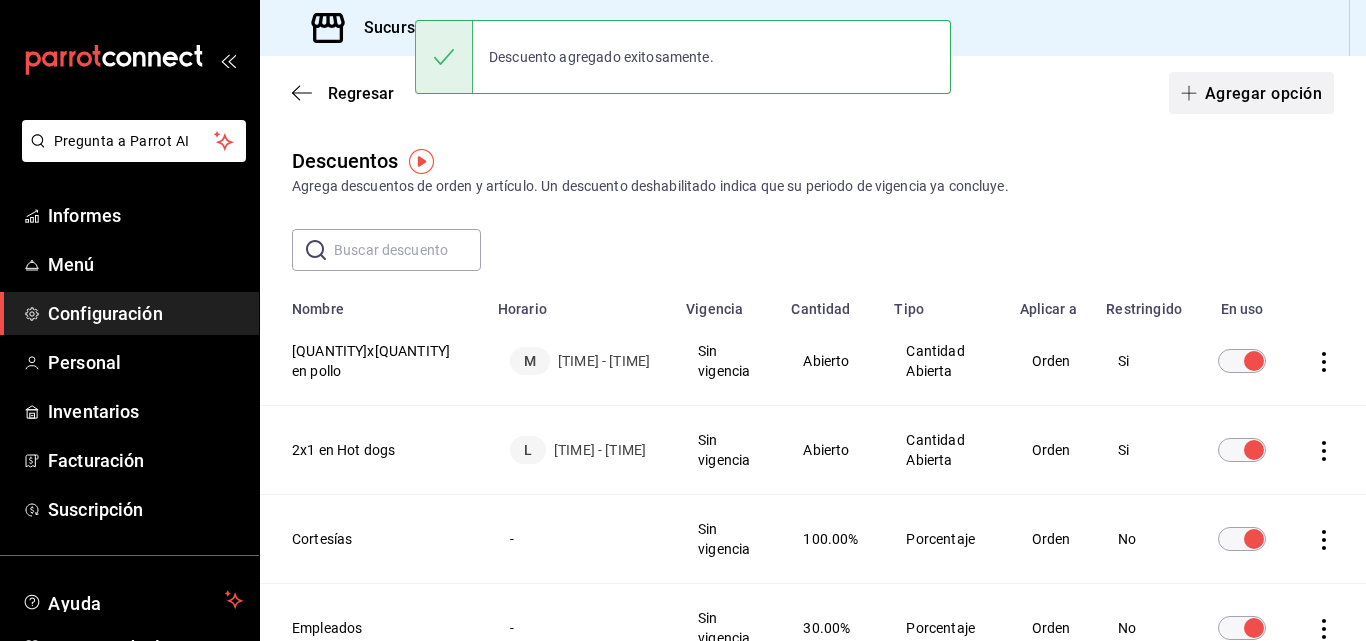 click on "Agregar opción" at bounding box center [1251, 93] 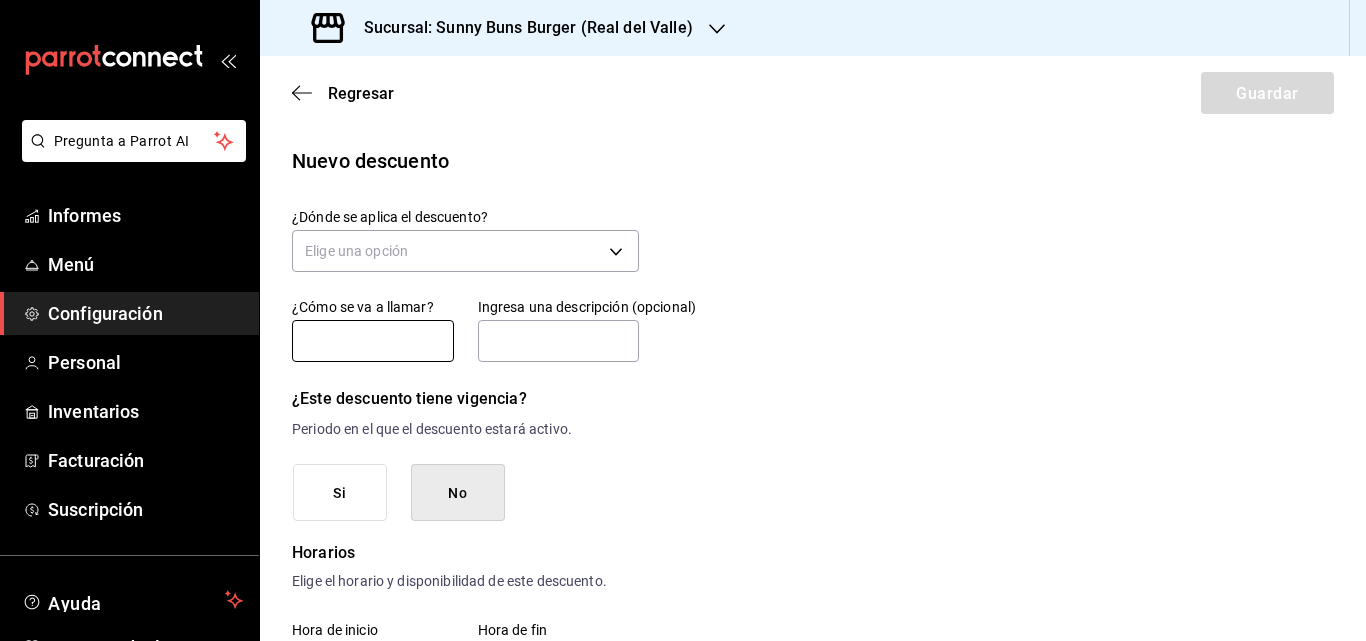 click at bounding box center [373, 341] 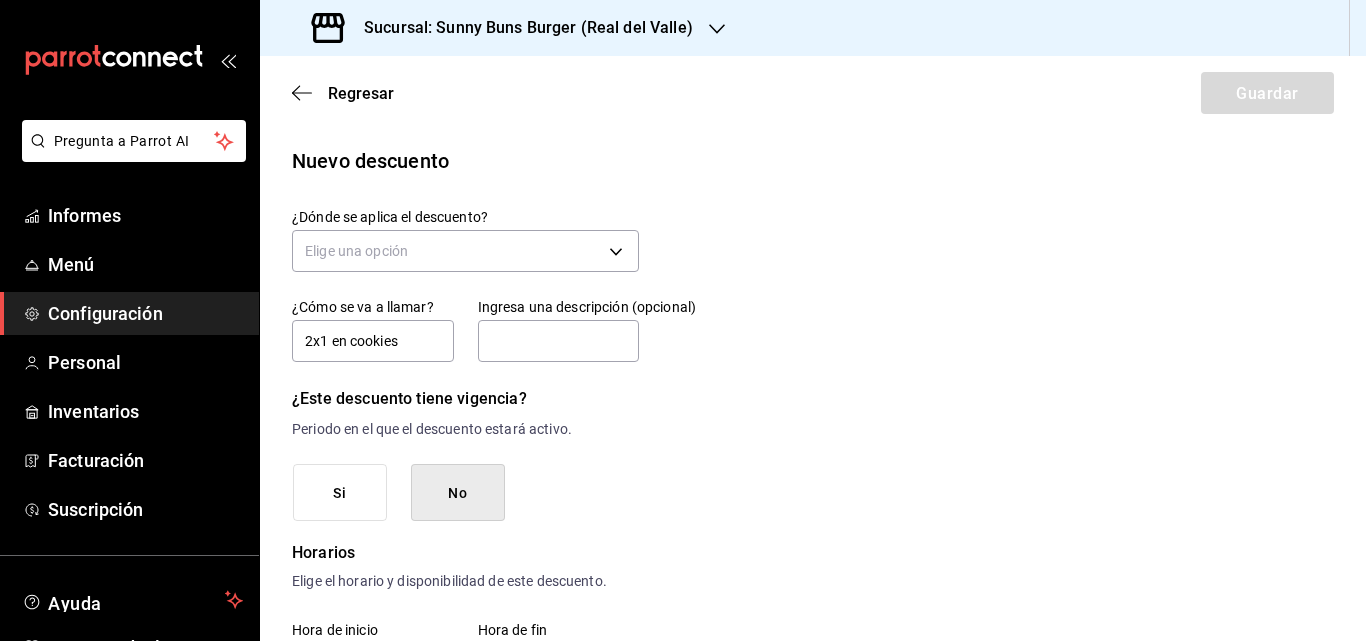 type on "2x1 en cookies" 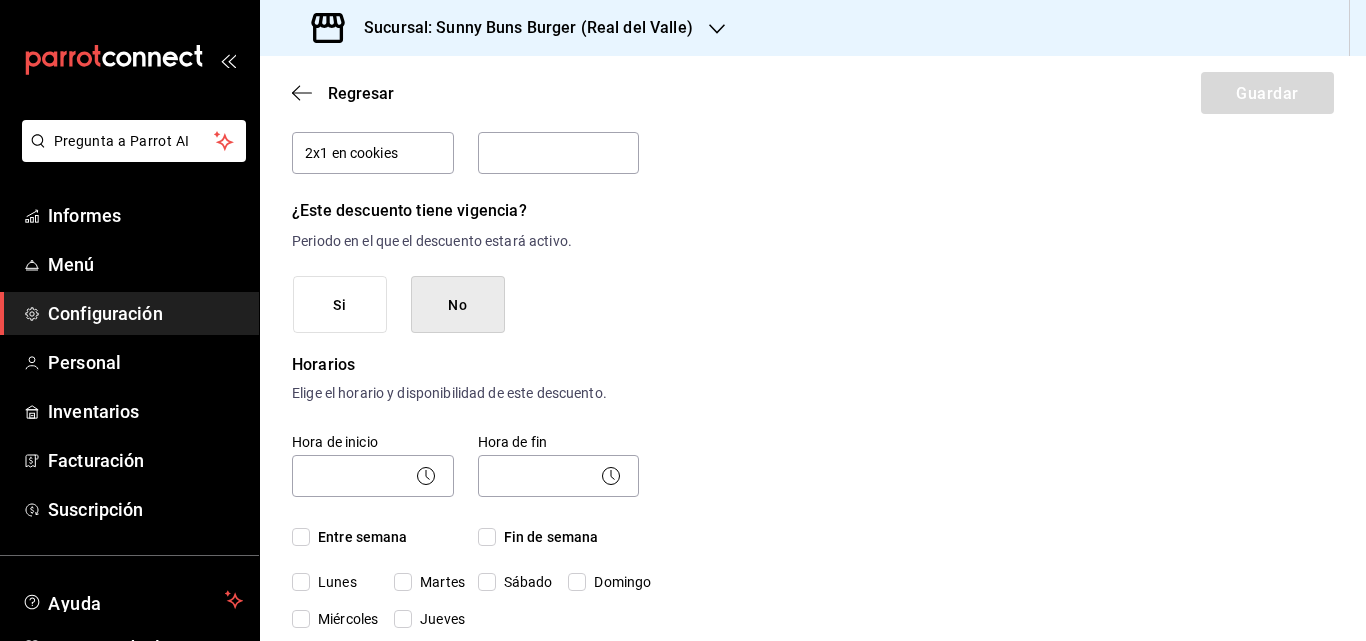 scroll, scrollTop: 185, scrollLeft: 0, axis: vertical 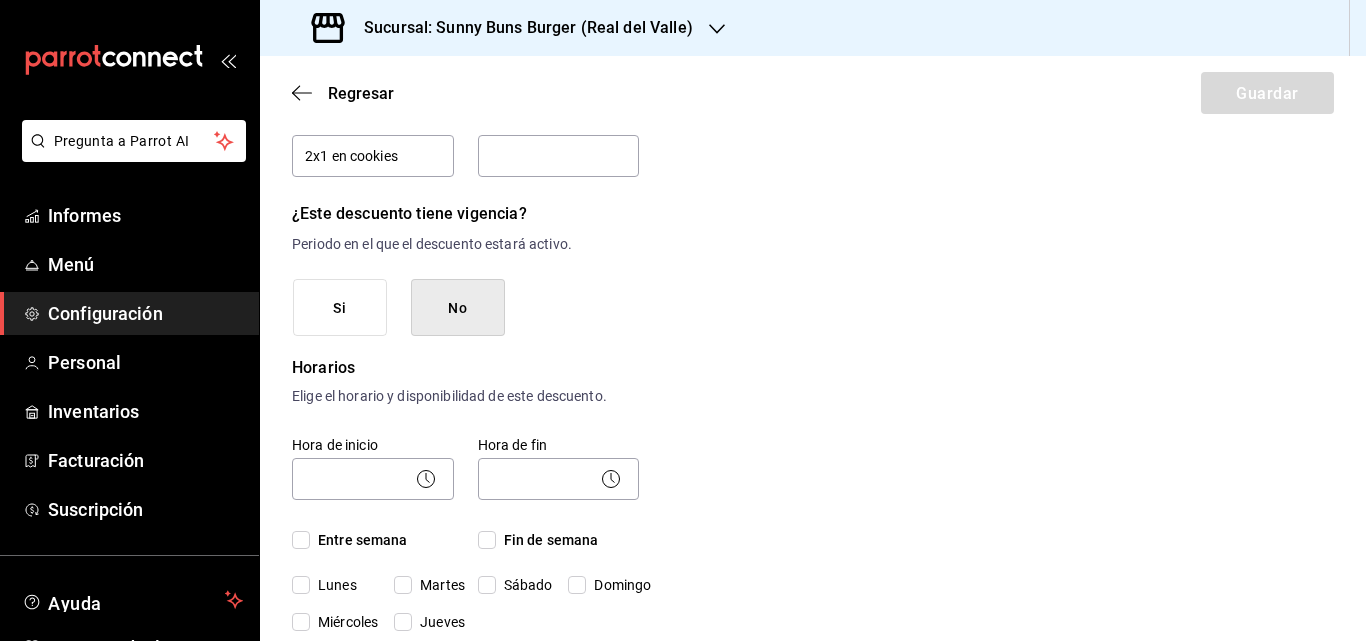 click on "Si" at bounding box center [340, 308] 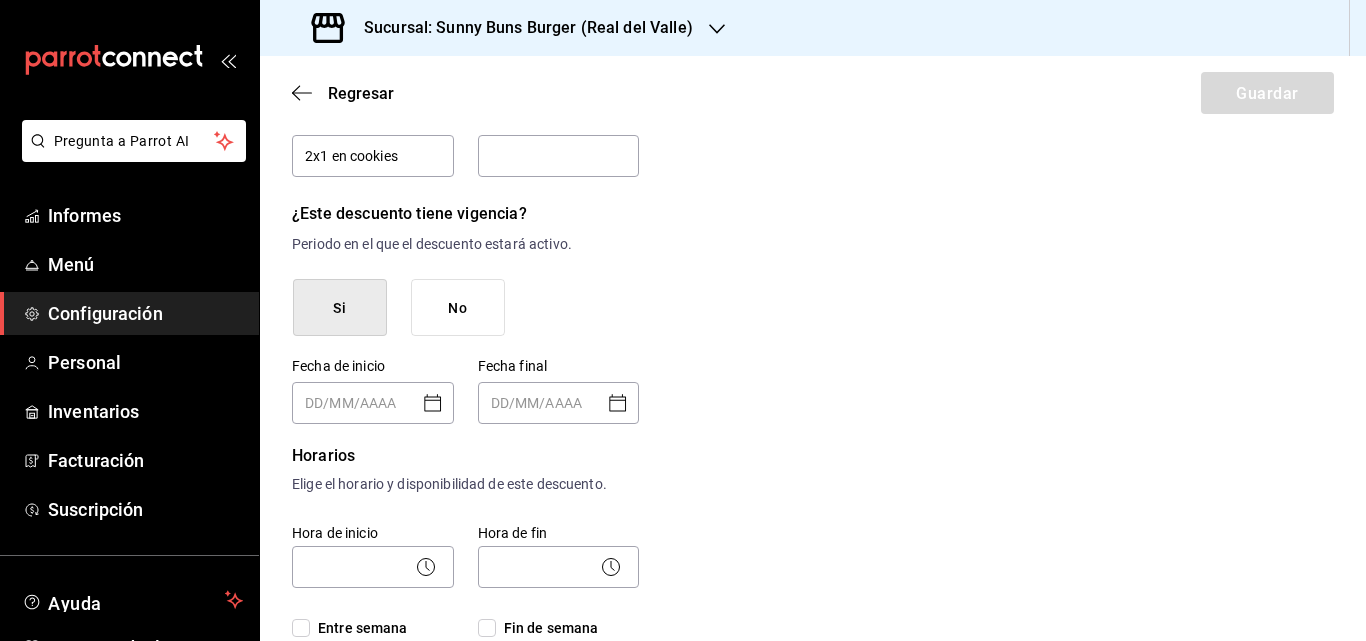click on "No" at bounding box center [458, 308] 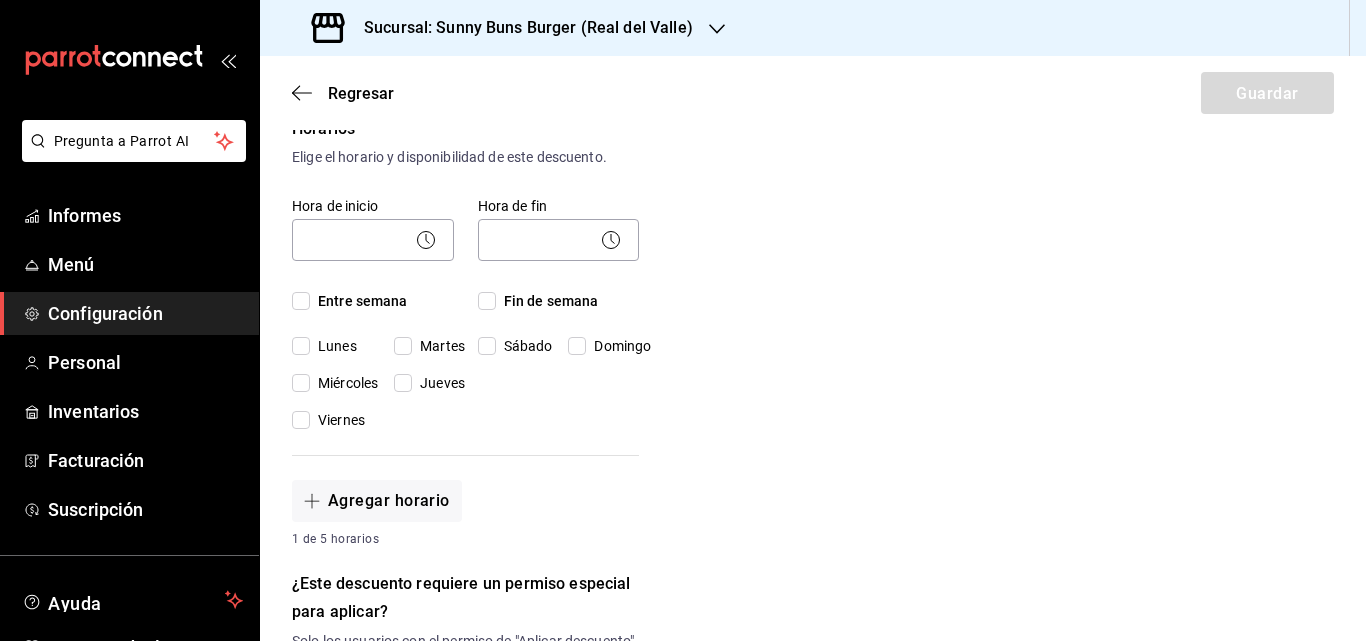 scroll, scrollTop: 427, scrollLeft: 0, axis: vertical 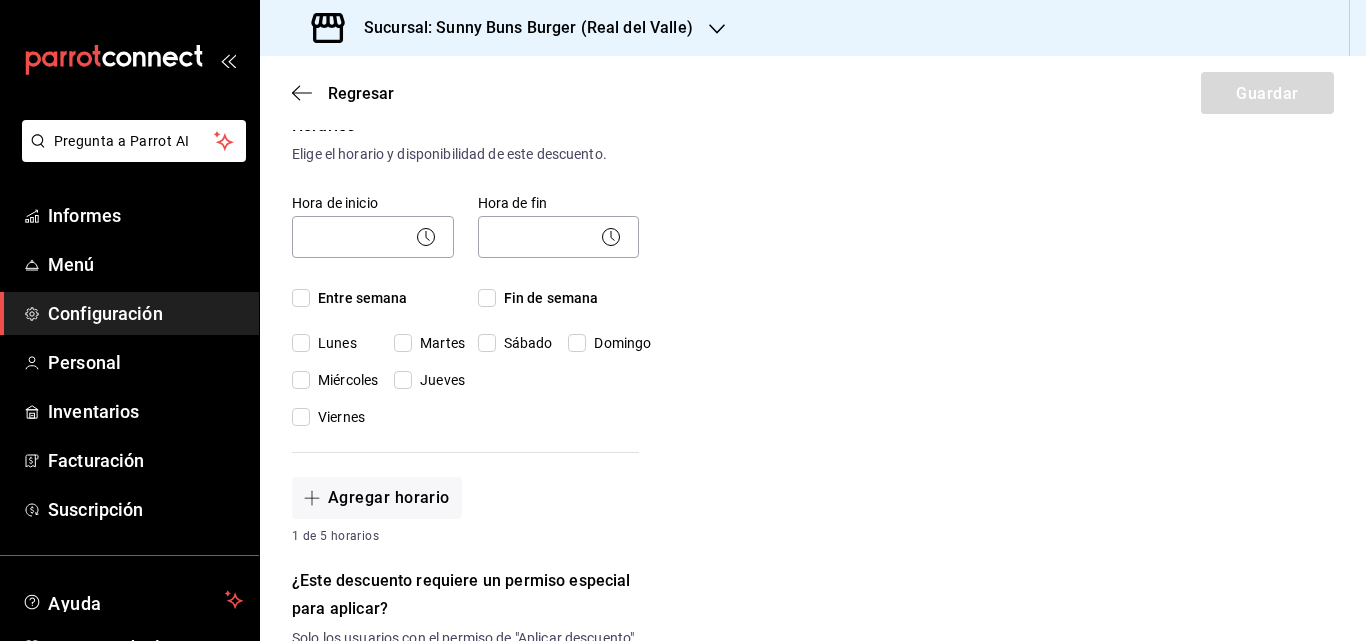 drag, startPoint x: 302, startPoint y: 299, endPoint x: 469, endPoint y: 296, distance: 167.02695 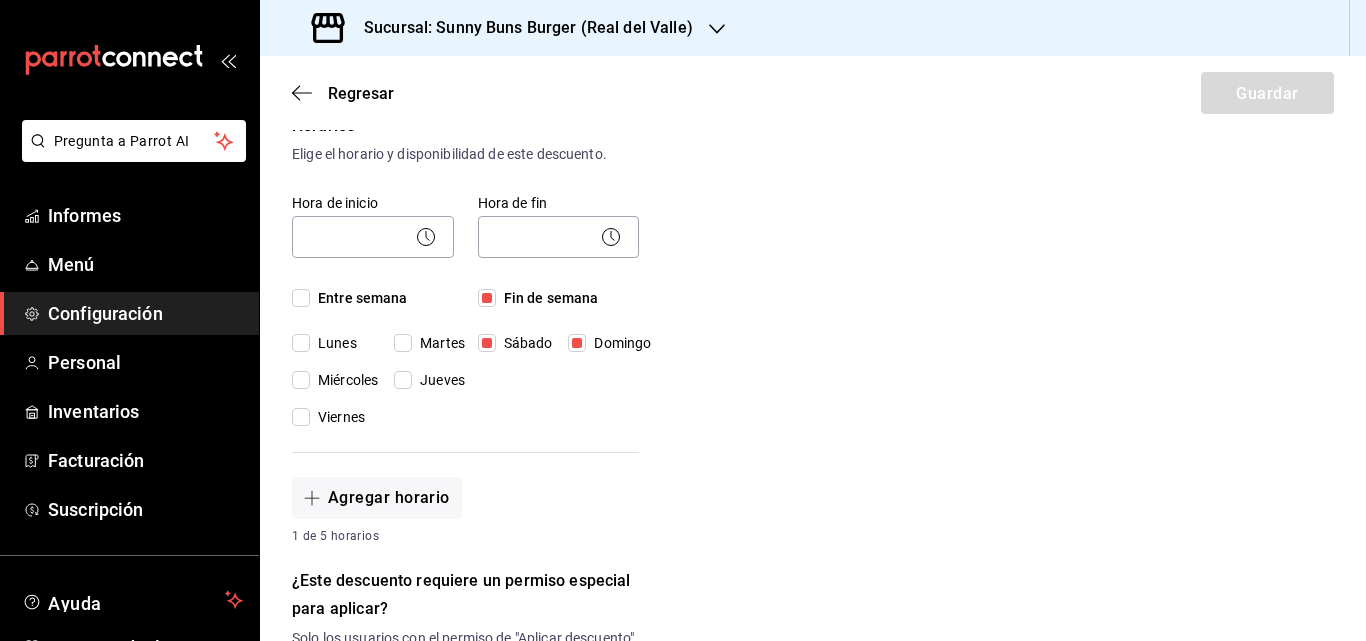 click on "Entre semana" at bounding box center [301, 298] 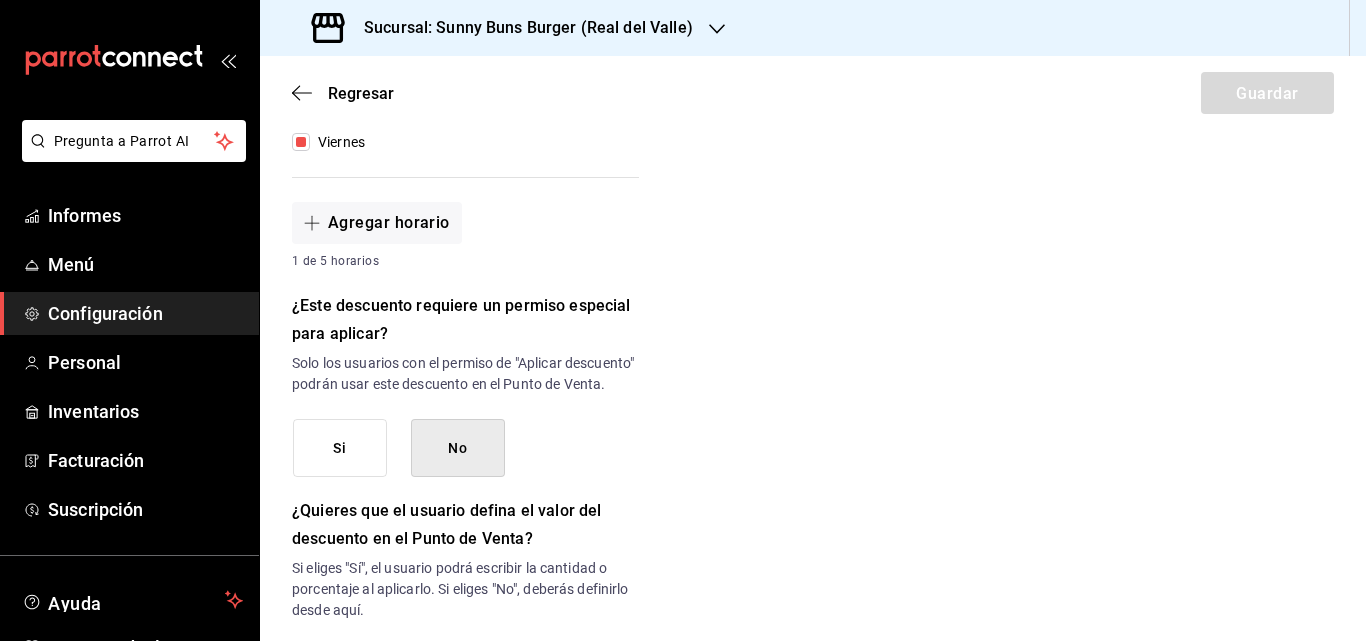 scroll, scrollTop: 711, scrollLeft: 0, axis: vertical 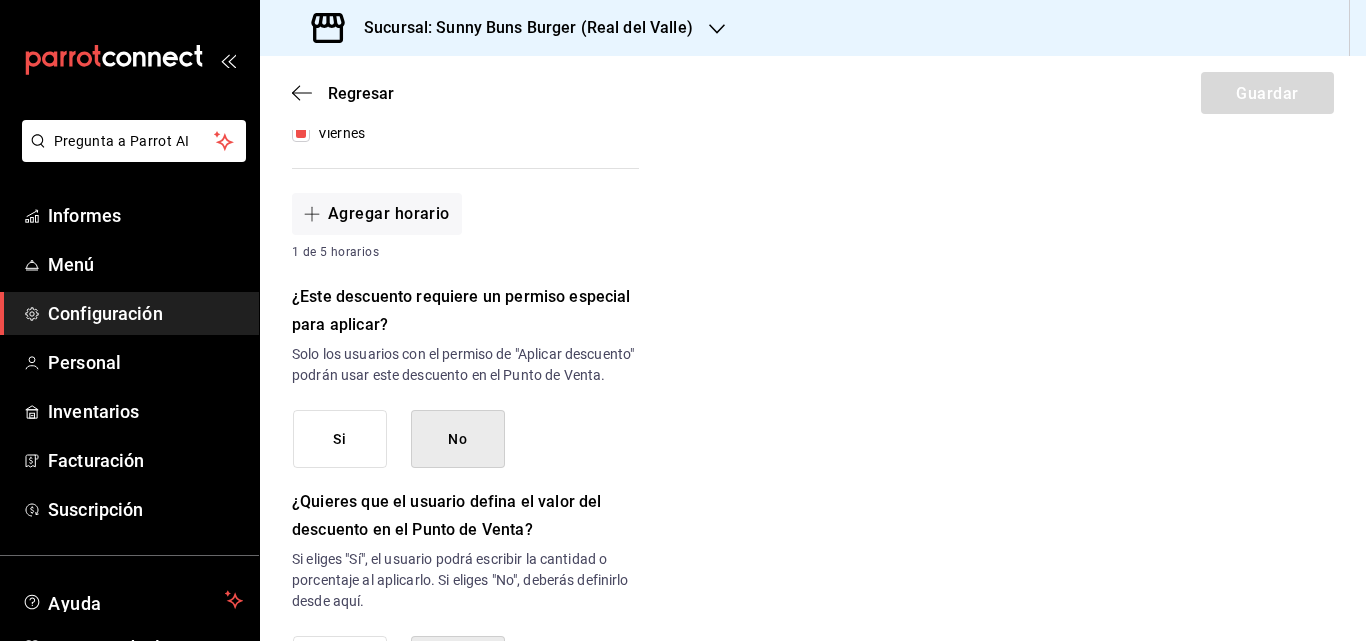 click on "Si" at bounding box center (340, 439) 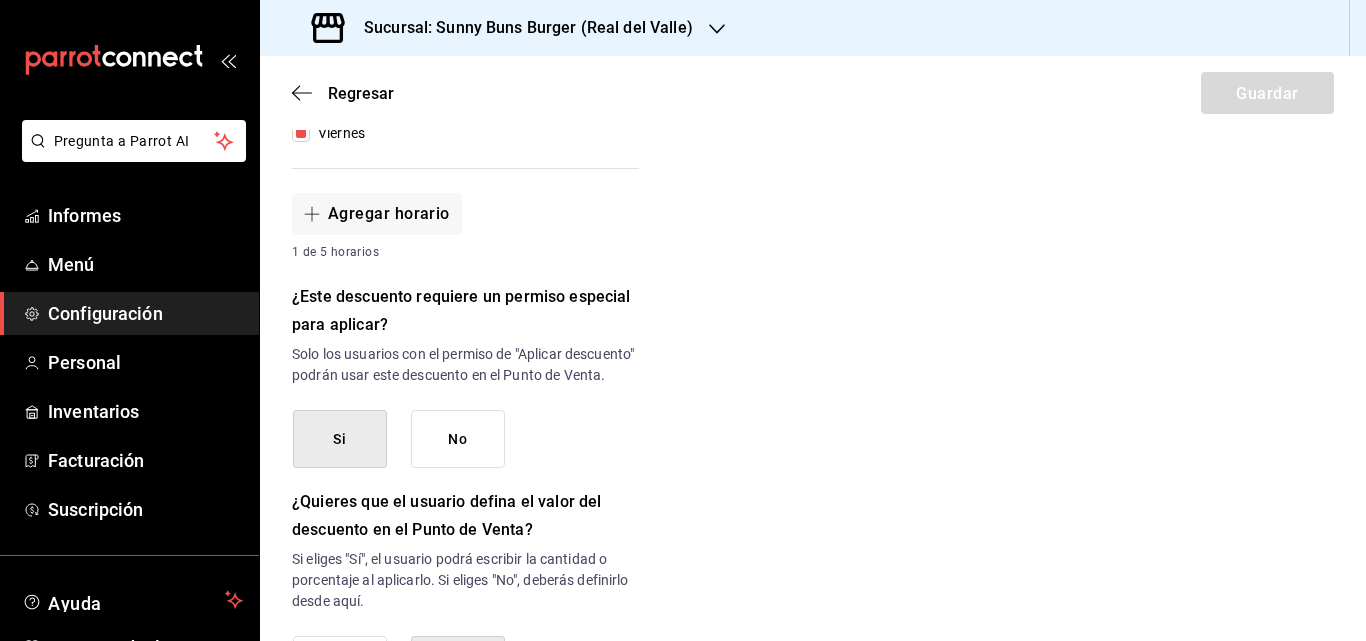 scroll, scrollTop: 1074, scrollLeft: 0, axis: vertical 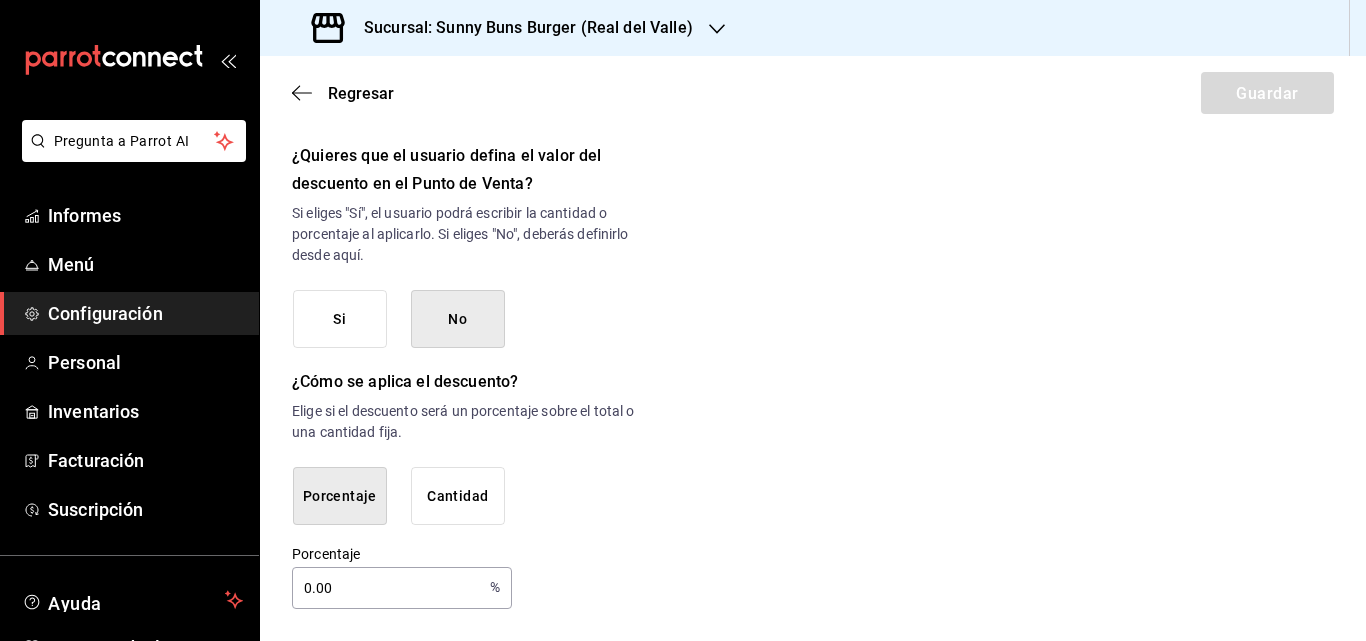 click on "Si" at bounding box center [340, 319] 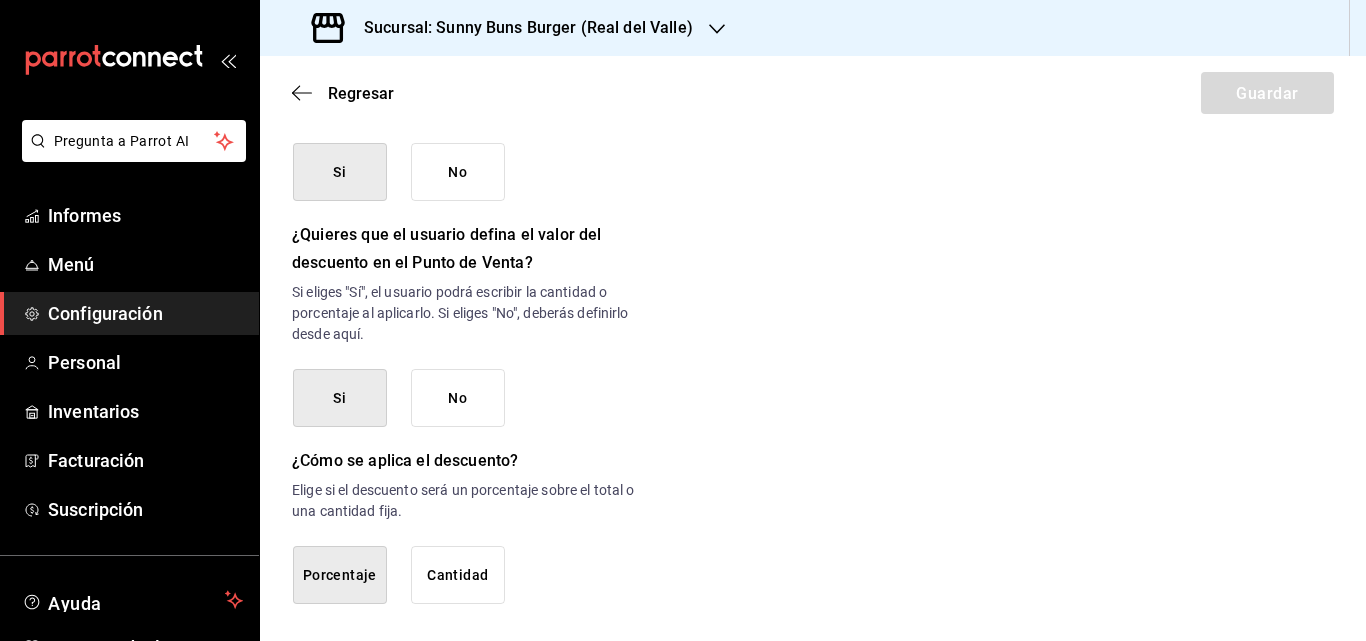scroll, scrollTop: 1010, scrollLeft: 0, axis: vertical 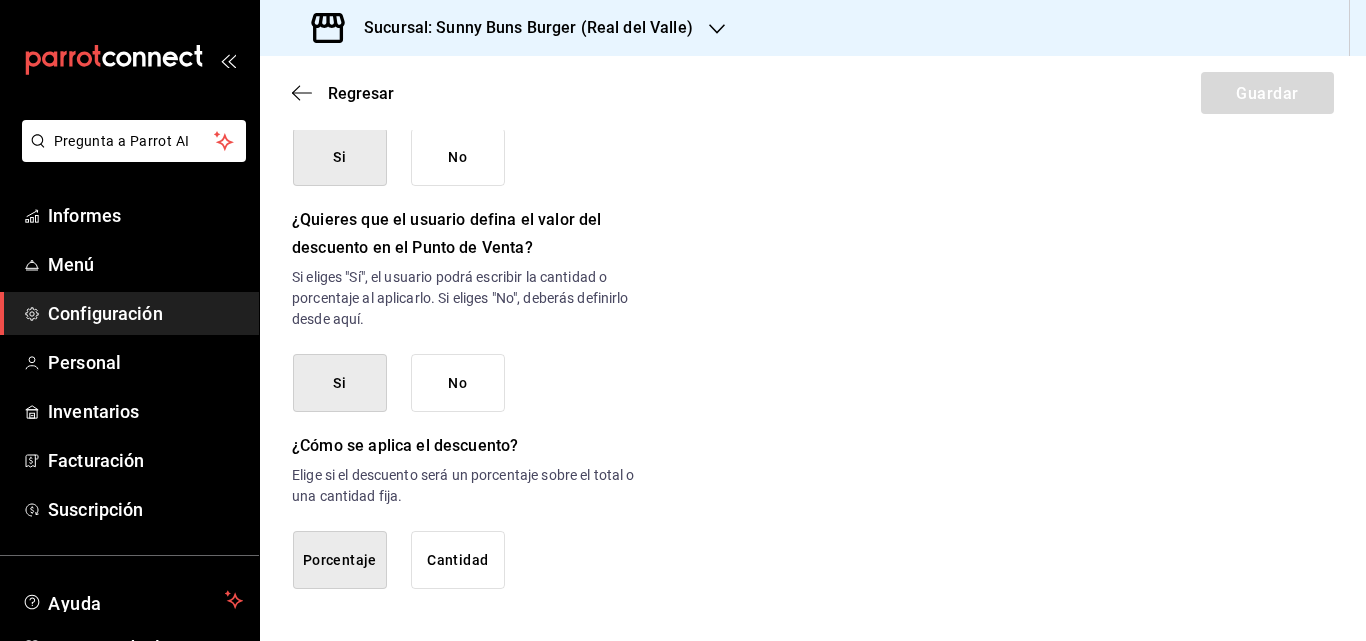 click on "Cantidad" at bounding box center (457, 560) 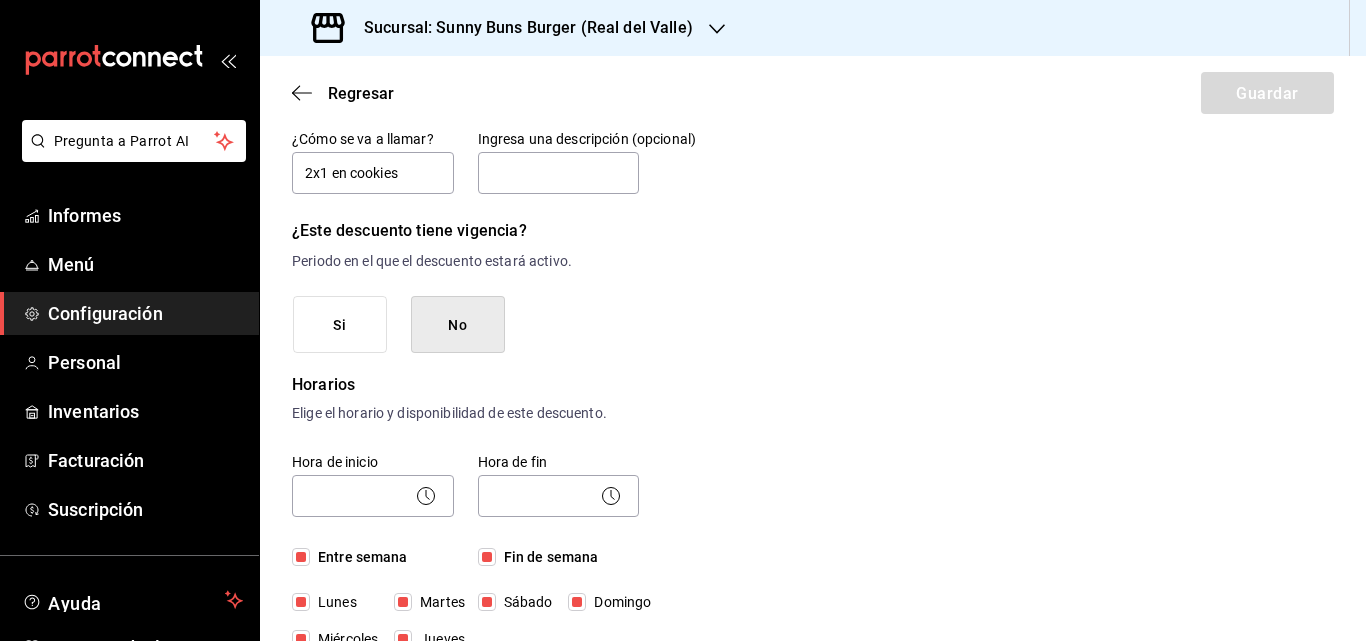 scroll, scrollTop: 93, scrollLeft: 0, axis: vertical 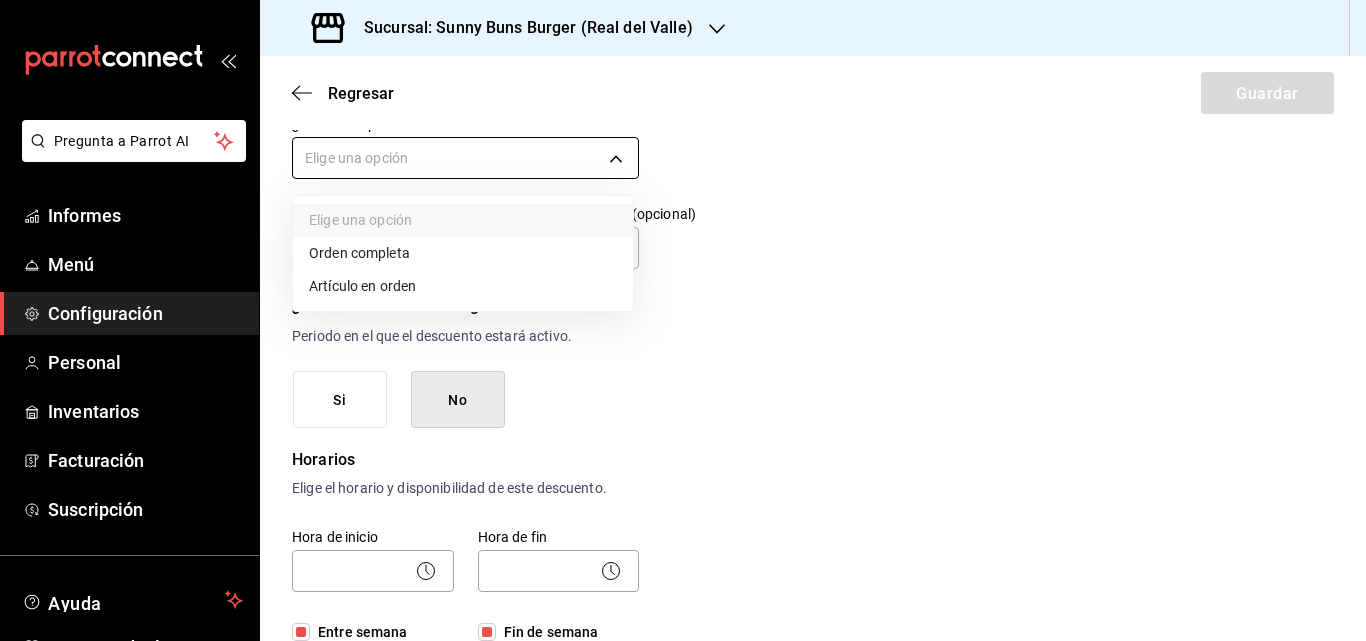 click on "Pregunta a Parrot AI Informes   Menú   Configuración   Personal   Inventarios   Facturación   Suscripción   Ayuda Recomendar loro   [PERSON]   Sugerir nueva función   Sucursal: Sunny Buns Burger ([LOCATION]) Regresar Guardar Nuevo descuento ¿Dónde se aplica el descuento? Elige una opción ¿Cómo se va a llamar? 2x1 en cookies Ingresa una descripción (opcional) ¿Este descuento tiene vigencia? Periodo en el que el descuento estará activo. Si No Horarios Elige el horario y disponibilidad de este descuento. Hora de inicio ​ Entre semana Lunes Martes Miércoles Jueves Viernes Hora de fin ​ Fin de semana Sábado Domingo Agregar horario 1 de 5 horarios ¿Este descuento requiere un permiso especial para aplicar? Solo los usuarios con el permiso de "Aplicar descuento" podrán usar este descuento en el Punto de Venta. Si No ¿Quieres que el usuario defina el valor del descuento en el Punto de Venta? Si No ¿Cómo se aplica el descuento? Porcentaje Cantidad Texto original Valora esta traducción" at bounding box center [683, 320] 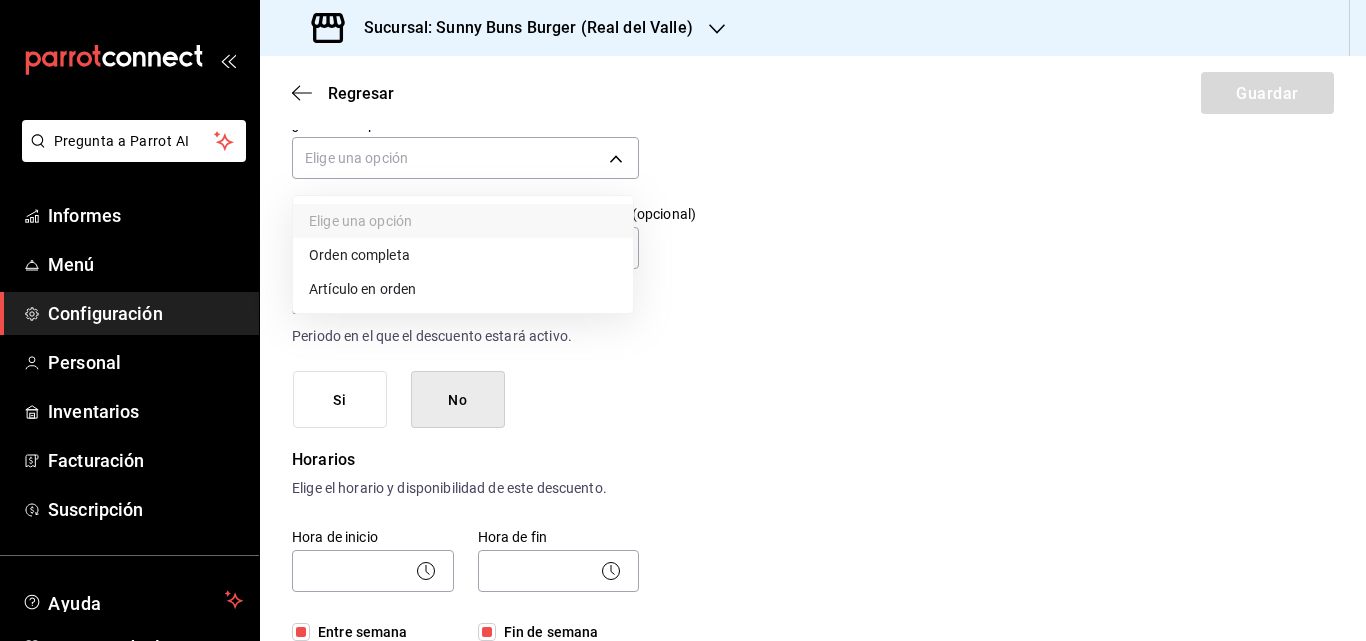 click on "Orden completa" at bounding box center [463, 255] 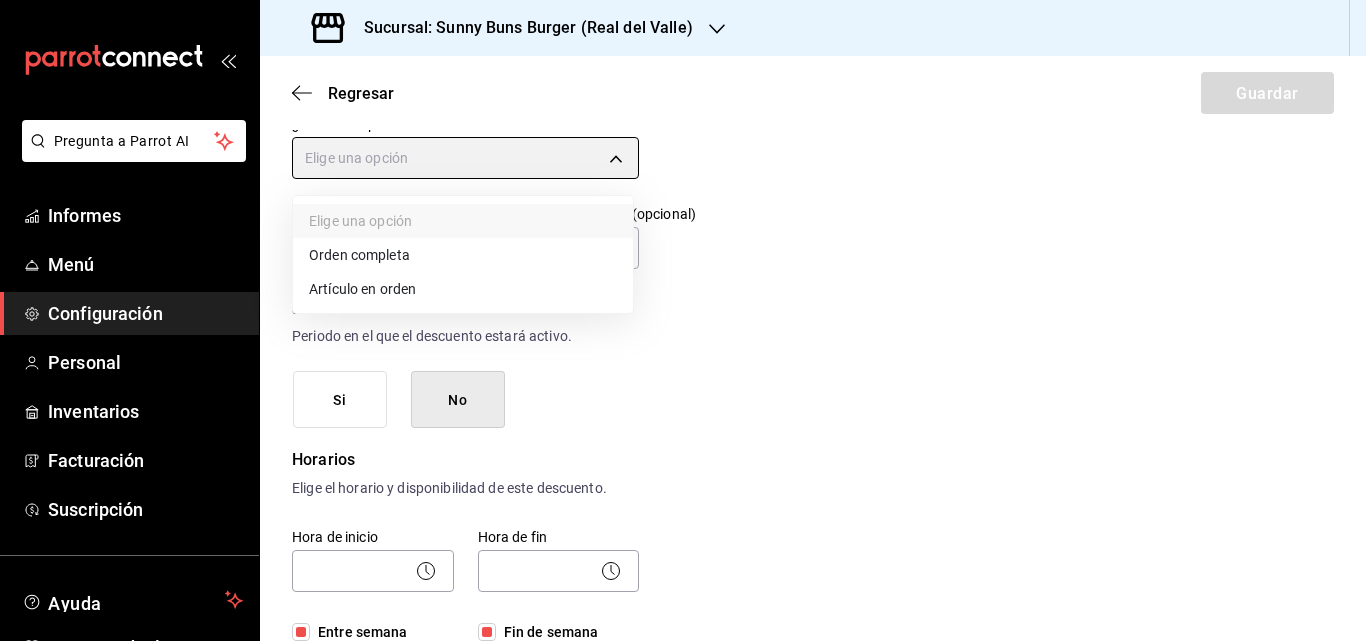 type on "ORDER" 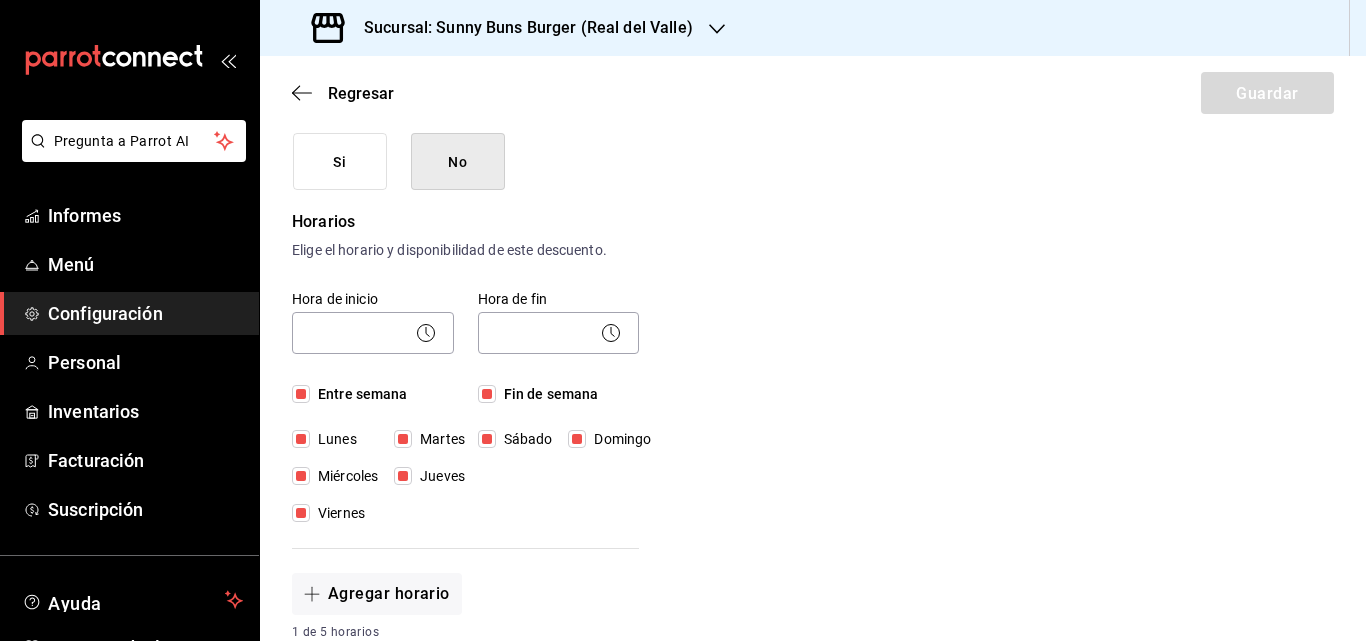 scroll, scrollTop: 366, scrollLeft: 0, axis: vertical 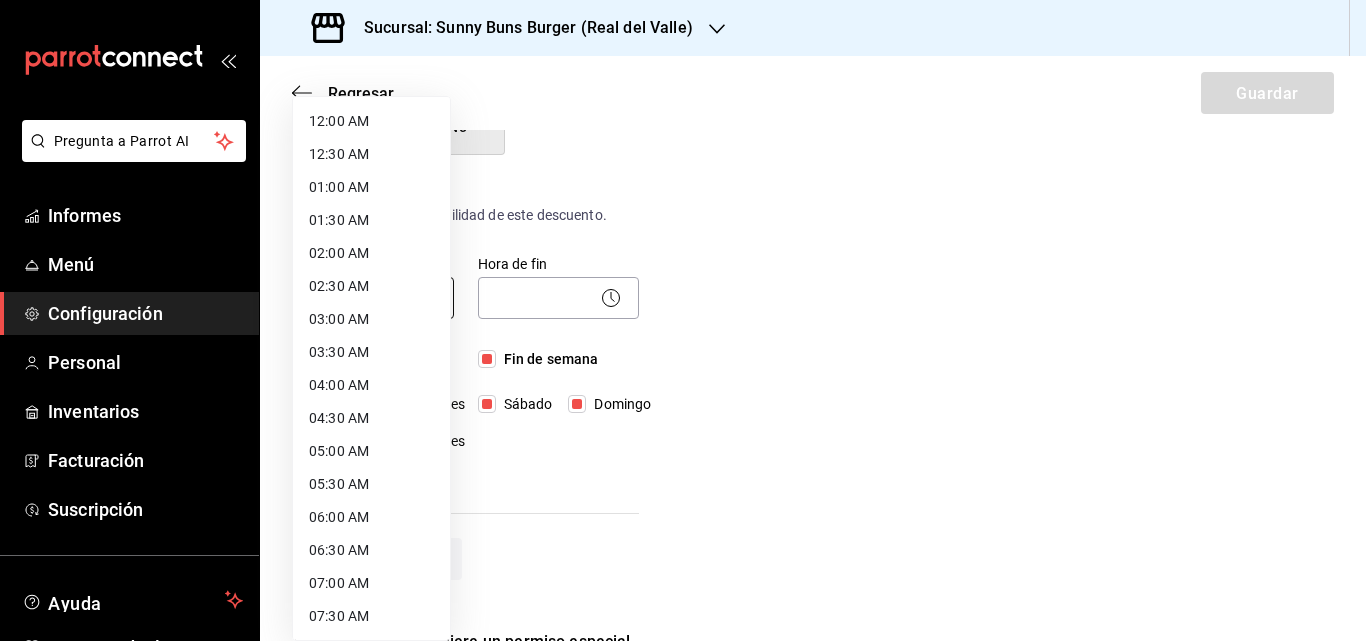 click on "Pregunta a Parrot AI Informes   Menú   Configuración   Personal   Inventarios   Facturación   Suscripción   Ayuda Recomendar loro   [PERSON]   Sugerir nueva función   Sucursal: Sunny Buns Burger ([LOCATION]) Regresar Guardar Nuevo descuento ¿Dónde se aplica el descuento? Elige una opción ¿Cómo se va a llamar? 2x1 en cookies Ingresa una descripción (opcional) ¿Este descuento tiene vigencia? Periodo en el que el descuento estará activo. Si No Horarios Elige el horario y disponibilidad de este descuento. Hora de inicio ​ Entre semana Lunes Martes Miércoles Jueves Viernes Hora de fin ​ Fin de semana Sábado Domingo Agregar horario 1 de 5 horarios ¿Este descuento requiere un permiso especial para aplicar? Solo los usuarios con el permiso de "Aplicar descuento" podrán usar este descuento en el Punto de Venta. Si No ¿Quieres que el usuario defina el valor del descuento en el Punto de Venta? Si No ¿Cómo se aplica el descuento? Porcentaje Cantidad Texto original Pregunta a Parrot AI" at bounding box center (683, 320) 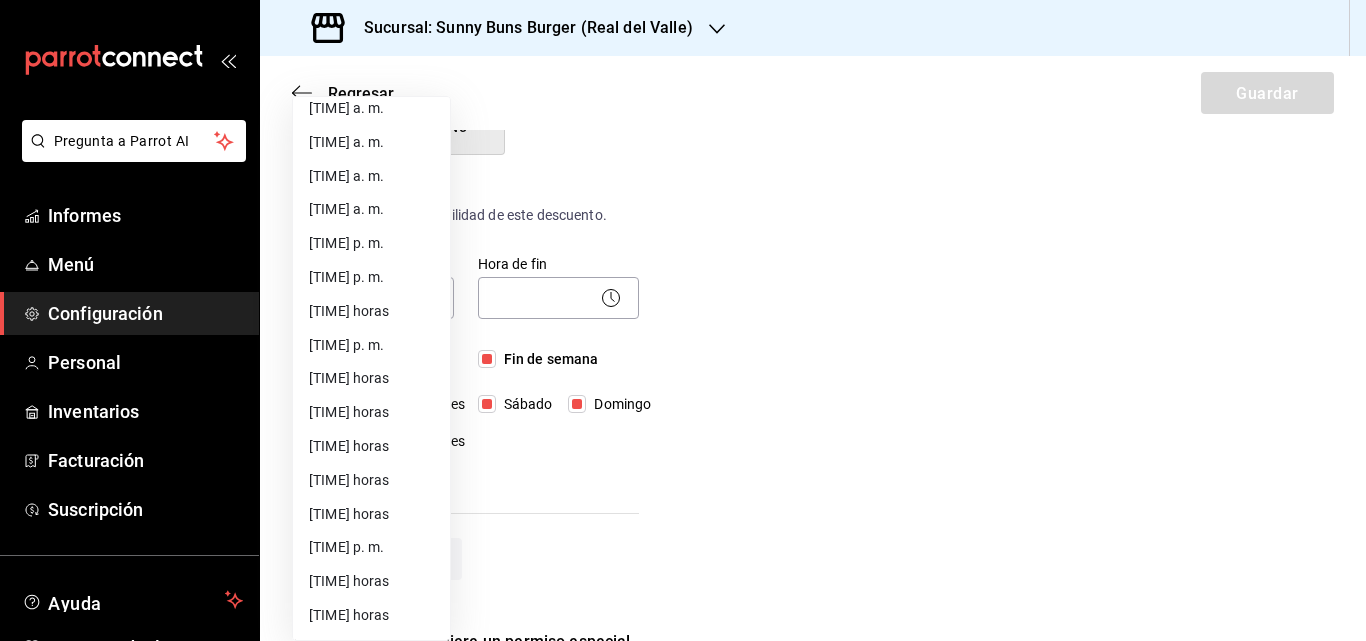 scroll, scrollTop: 693, scrollLeft: 0, axis: vertical 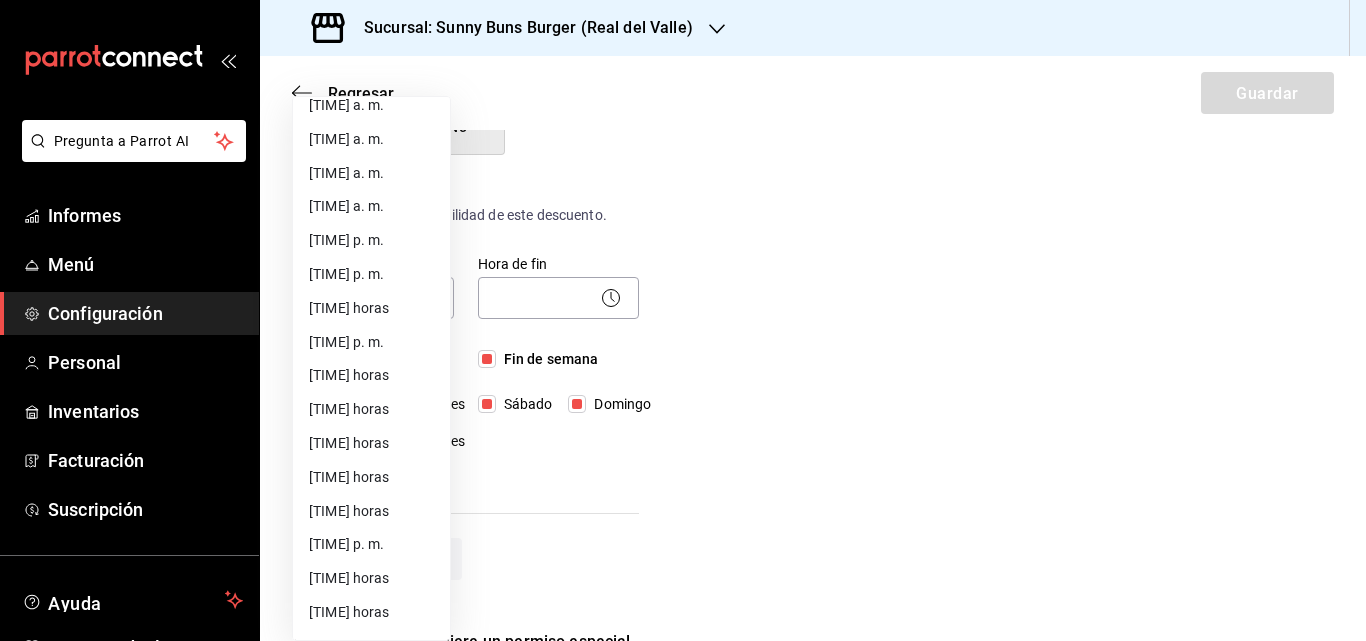 click on "[TIME] horas" at bounding box center (349, 308) 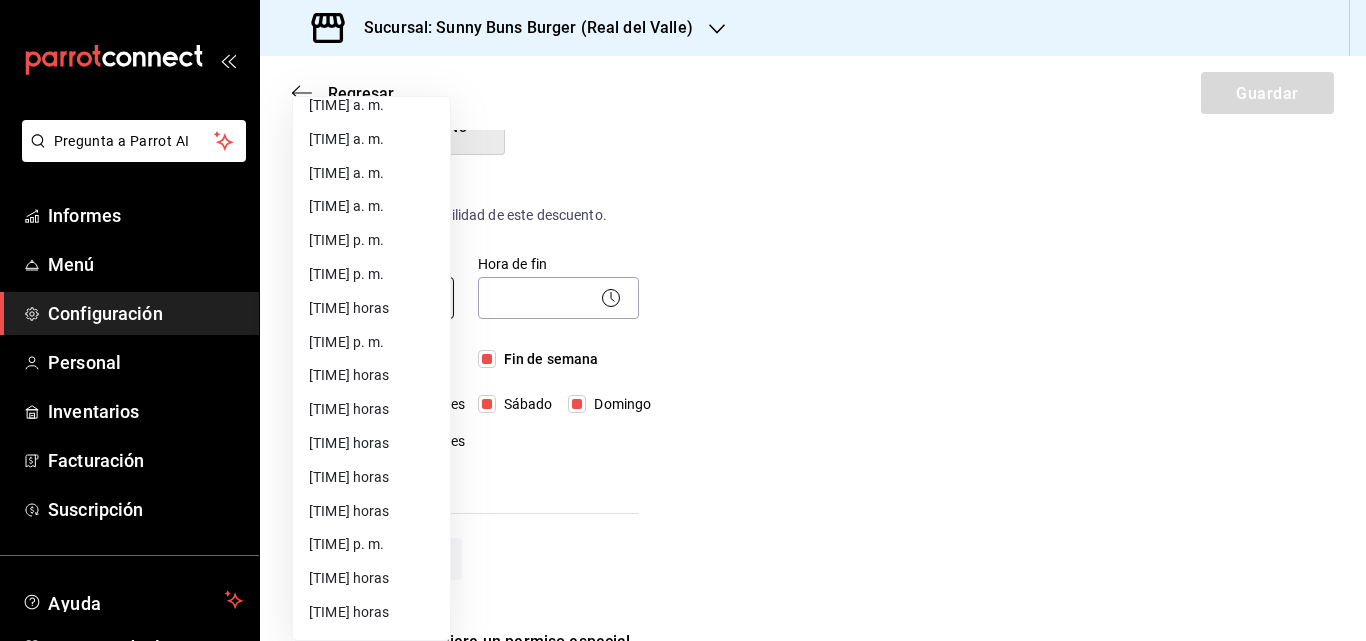 type on "13:00" 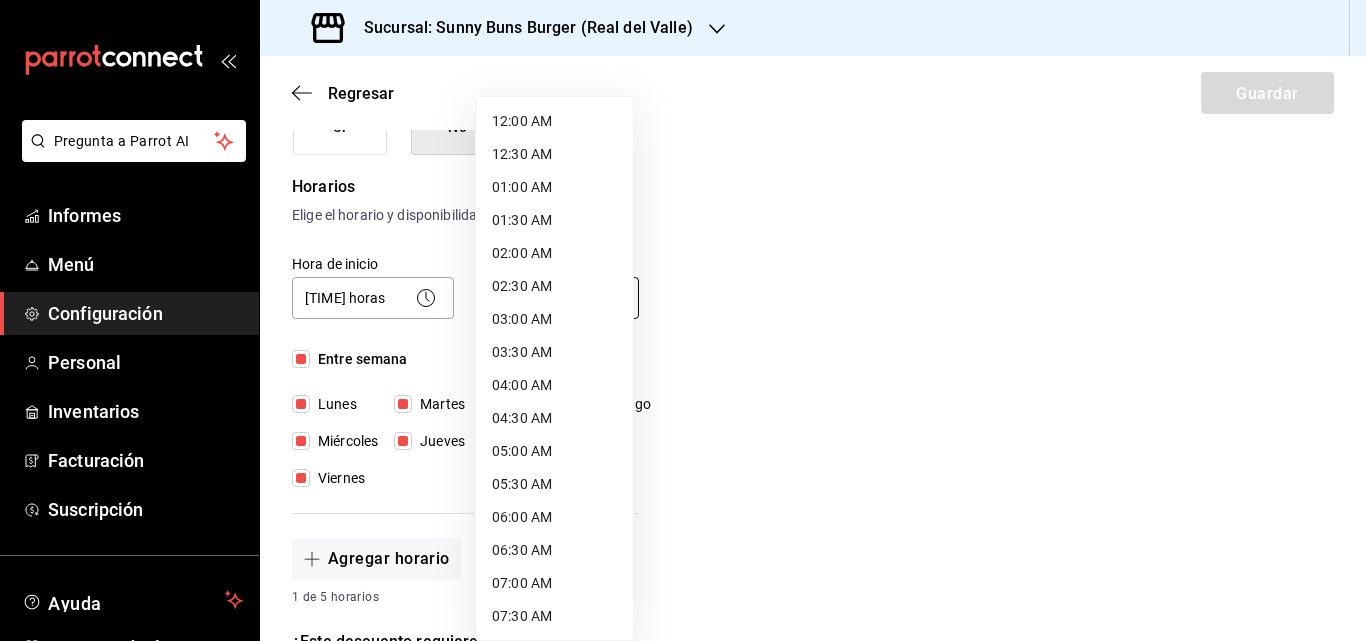 click on "Pregunta a Parrot AI Informes   Menú   Configuración   Personal   Inventarios   Facturación   Suscripción   Ayuda Recomendar loro   [PERSON]   Sugerir nueva función   Sucursal: Sunny Buns Burger ([LOCATION]) Regresar Guardar Nuevo descuento ¿Dónde se aplica el descuento? Elige una opción ¿Cómo se va a llamar? 2x1 en cookies Ingresa una descripción (opcional) ¿Este descuento tiene vigencia? Periodo en el que el descuento estará activo. Si No Horarios Elige el horario y disponibilidad de este descuento. Hora de inicio [TIME] horas [TIME] Entre semana Lunes Martes Miércoles Jueves Viernes Hora de fin ​ Fin de semana Sábado Domingo Agregar horario 1 de 5 horarios ¿Este descuento requiere un permiso especial para aplicar? Solo los usuarios con el permiso de "Aplicar descuento" podrán usar este descuento en el Punto de Venta. Si No ¿Quieres que el usuario defina el valor del descuento en el Punto de Venta? Si No ¿Cómo se aplica el descuento? Porcentaje Cantidad Texto original   Menú" at bounding box center [683, 320] 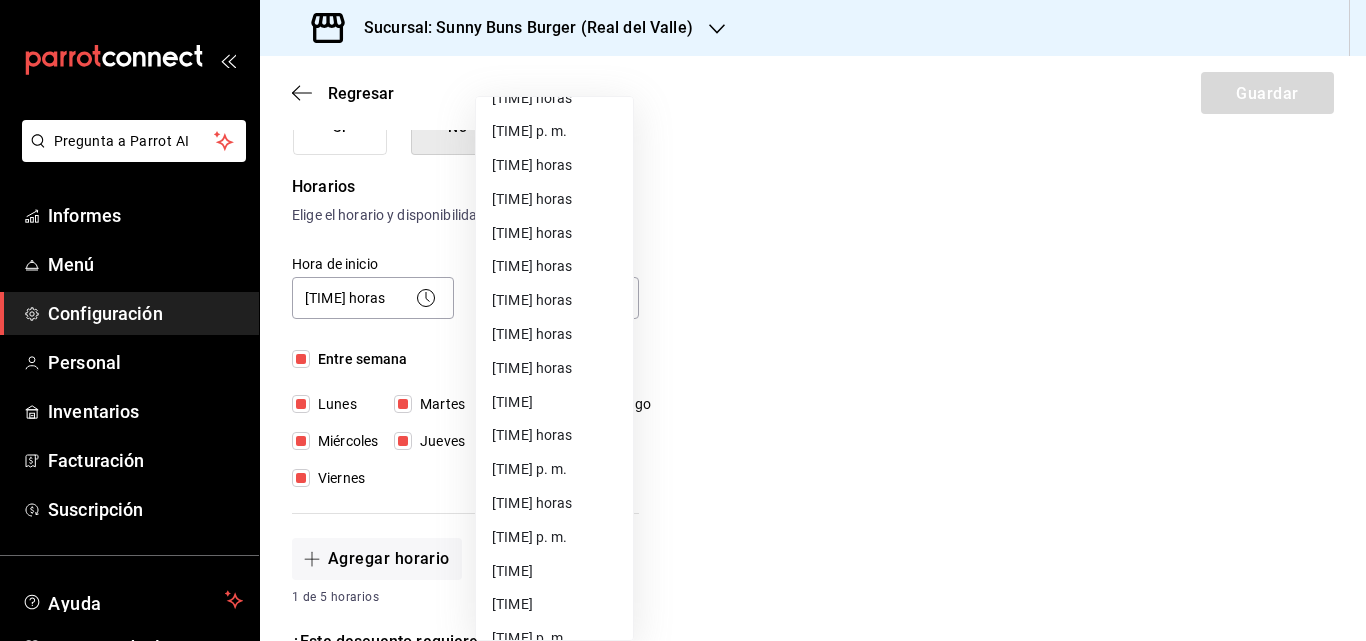 scroll, scrollTop: 1129, scrollLeft: 0, axis: vertical 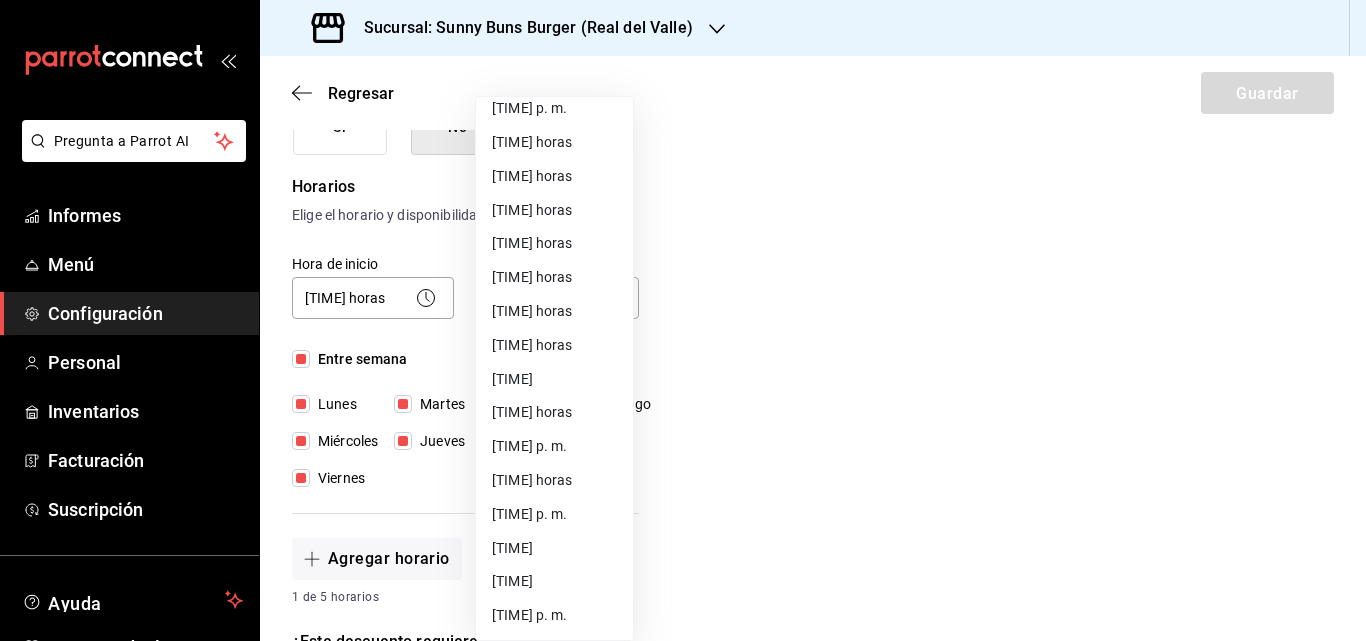 click on "[TIME]" at bounding box center (512, 547) 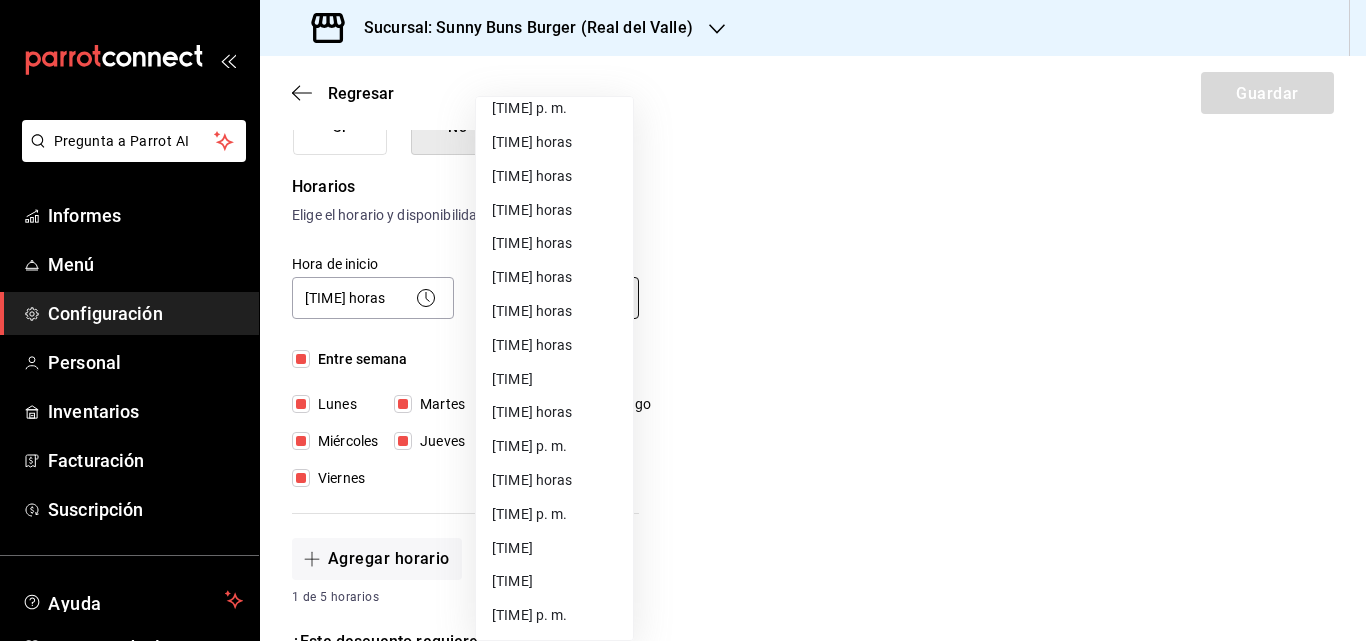 type on "23:00" 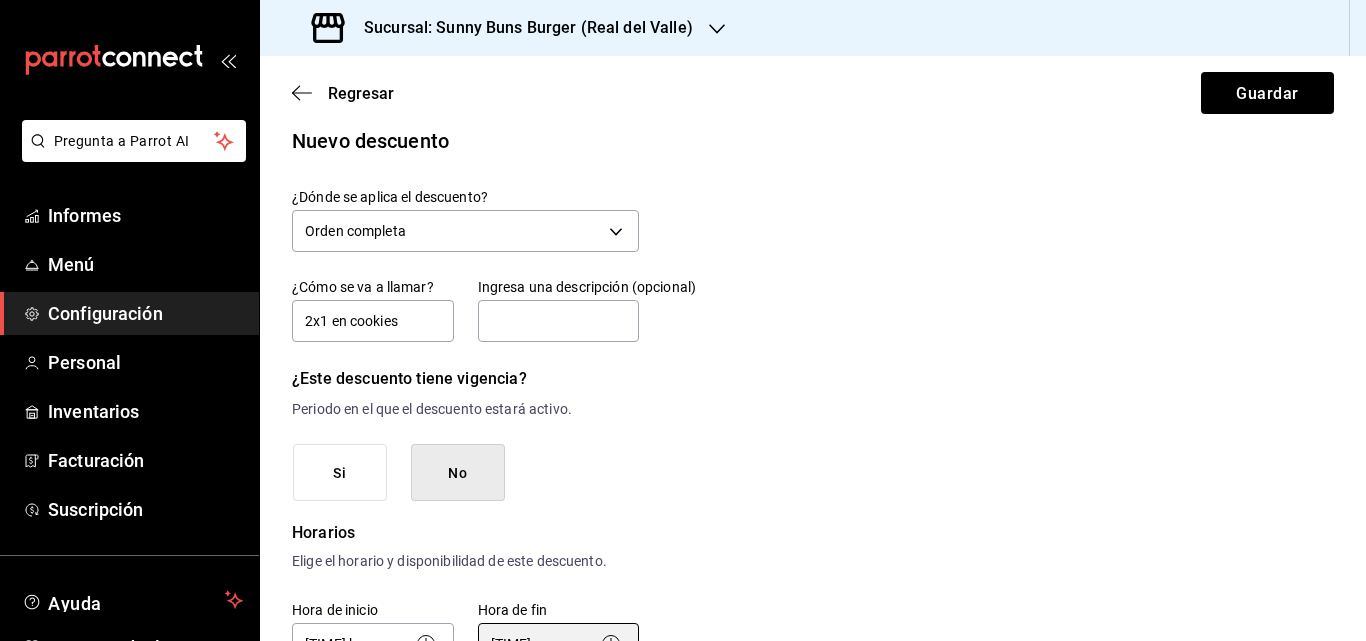 scroll, scrollTop: 12, scrollLeft: 0, axis: vertical 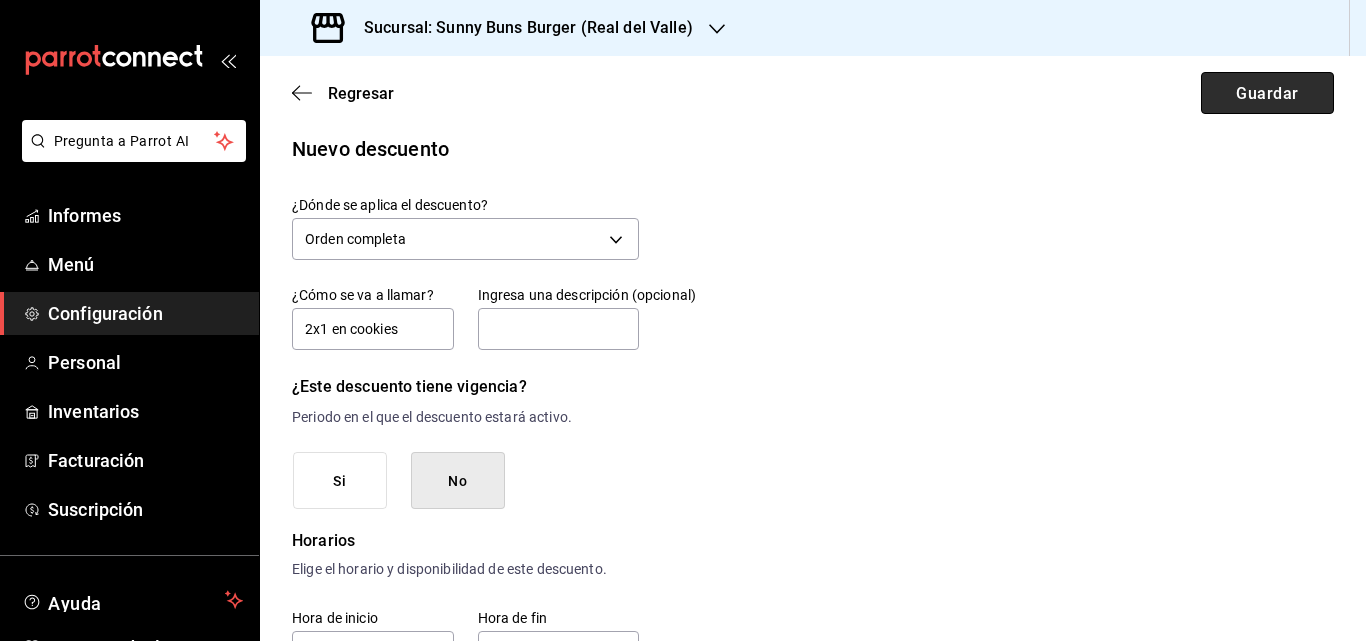 click on "Guardar" at bounding box center (1267, 93) 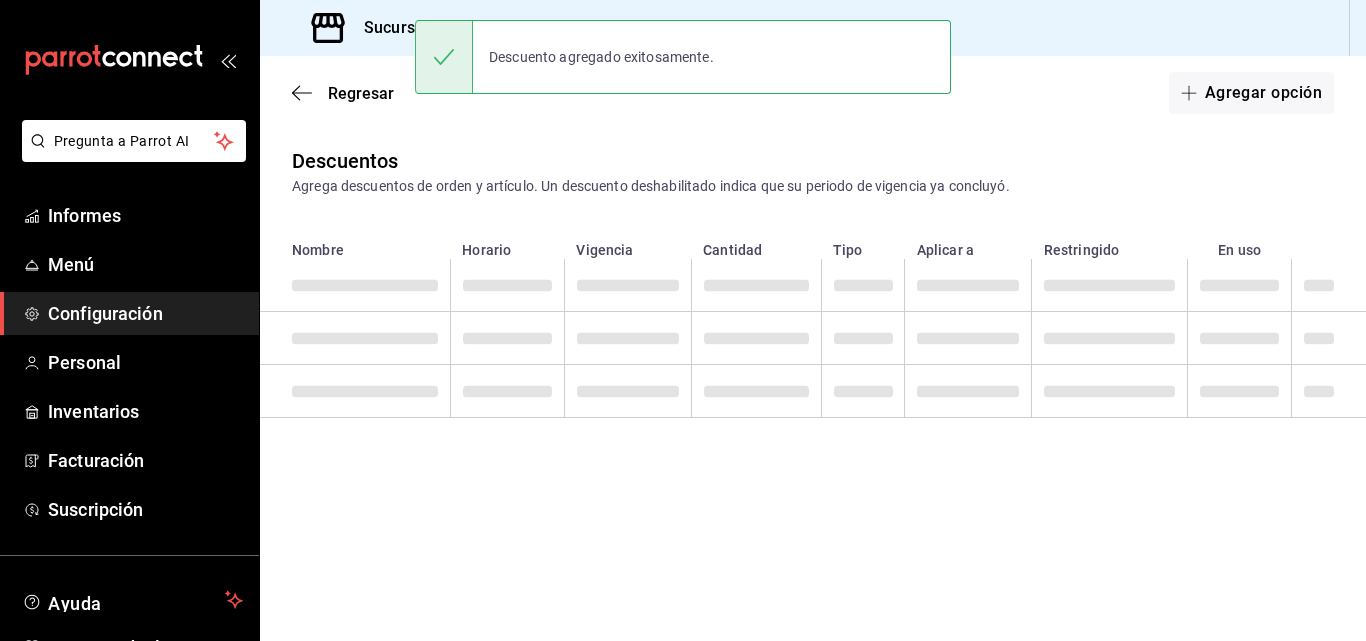 scroll, scrollTop: 0, scrollLeft: 0, axis: both 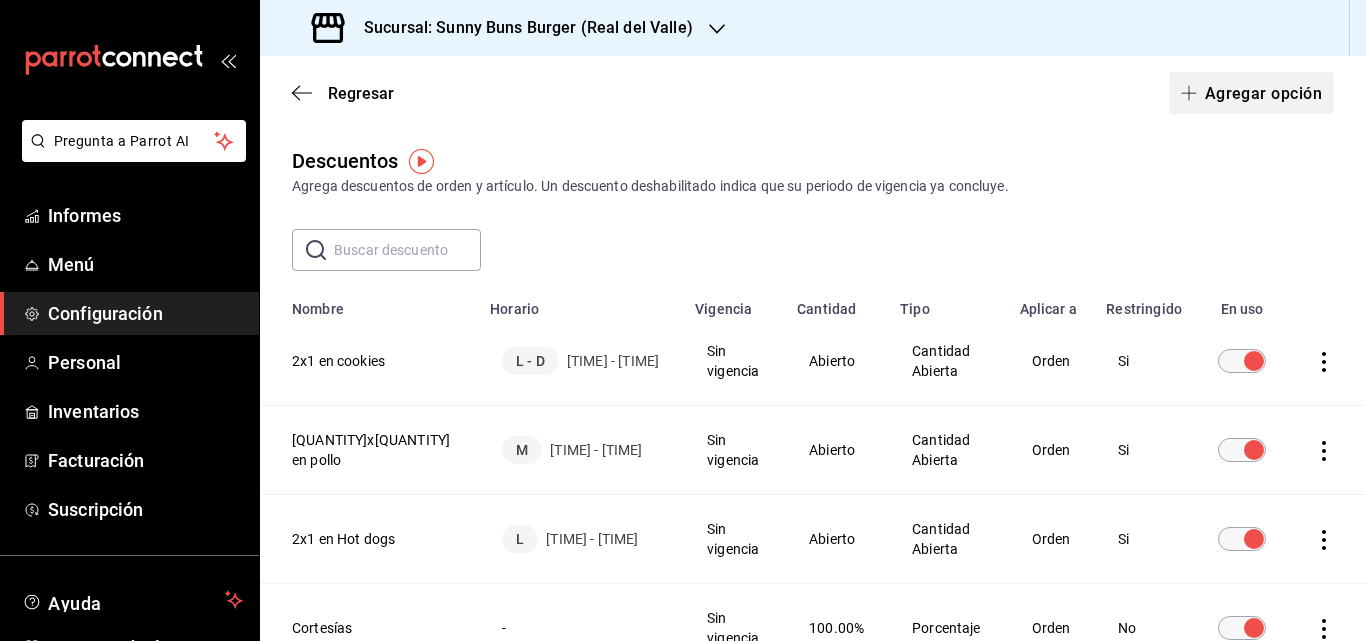 click on "Agregar opción" at bounding box center [1263, 92] 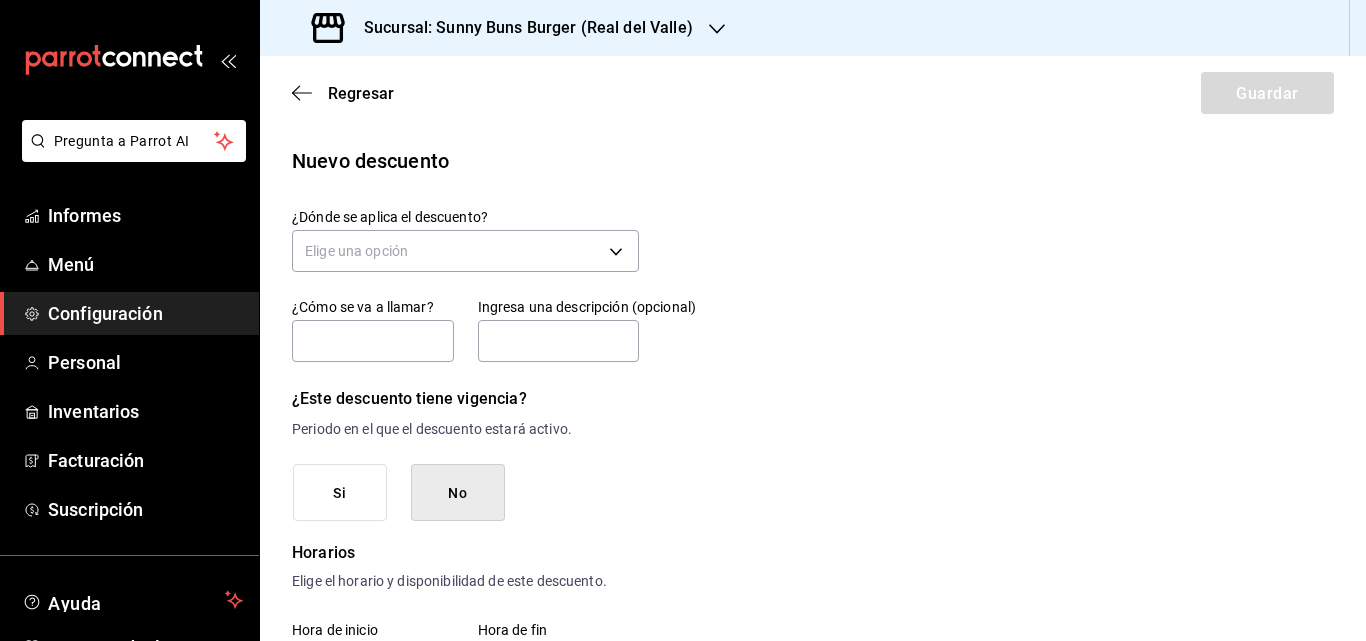 click on "Elige una opción" at bounding box center [465, 248] 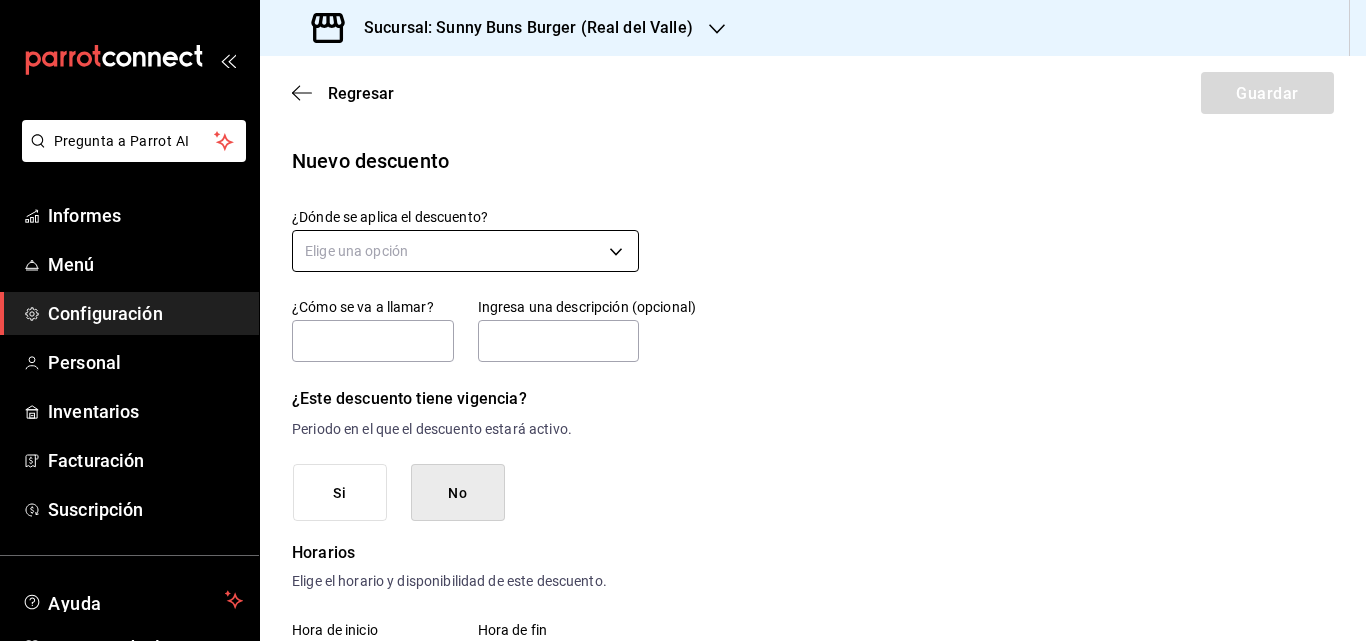 click on "Pregunta a Parrot AI Informes   Menú   Configuración   Personal   Inventarios   Facturación   Suscripción   Ayuda Recomendar loro   [PERSON]   Sugerir nueva función   Sucursal: Sunny Buns Burger ([LOCATION]) Regresar Guardar Nuevo descuento ¿Dónde se aplica el descuento? Elige una opción ¿Cómo se va a llamar? Ingresa una descripción (opcional) ¿Este descuento tiene vigencia? Periodo en el que el descuento estará activo. Si No Horarios Elige el horario y disponibilidad de este descuento. Hora de inicio ​ Entre semana Lunes Martes Miércoles Jueves Viernes Hora de fin ​ Fin de semana Sábado Domingo Agregar horario 1 de 5 horarios ¿Este descuento requiere un permiso especial para aplicar? Solo los usuarios con el permiso de "Aplicar descuento" podrán usar este descuento en el Punto de Venta. Si No ¿Quieres que el usuario defina el valor del descuento en el Punto de Venta? Si No ¿Cómo se aplica el descuento? Porcentaje Cantidad Porcentaje 0.00 % Porcentaje Texto original Informes" at bounding box center (683, 320) 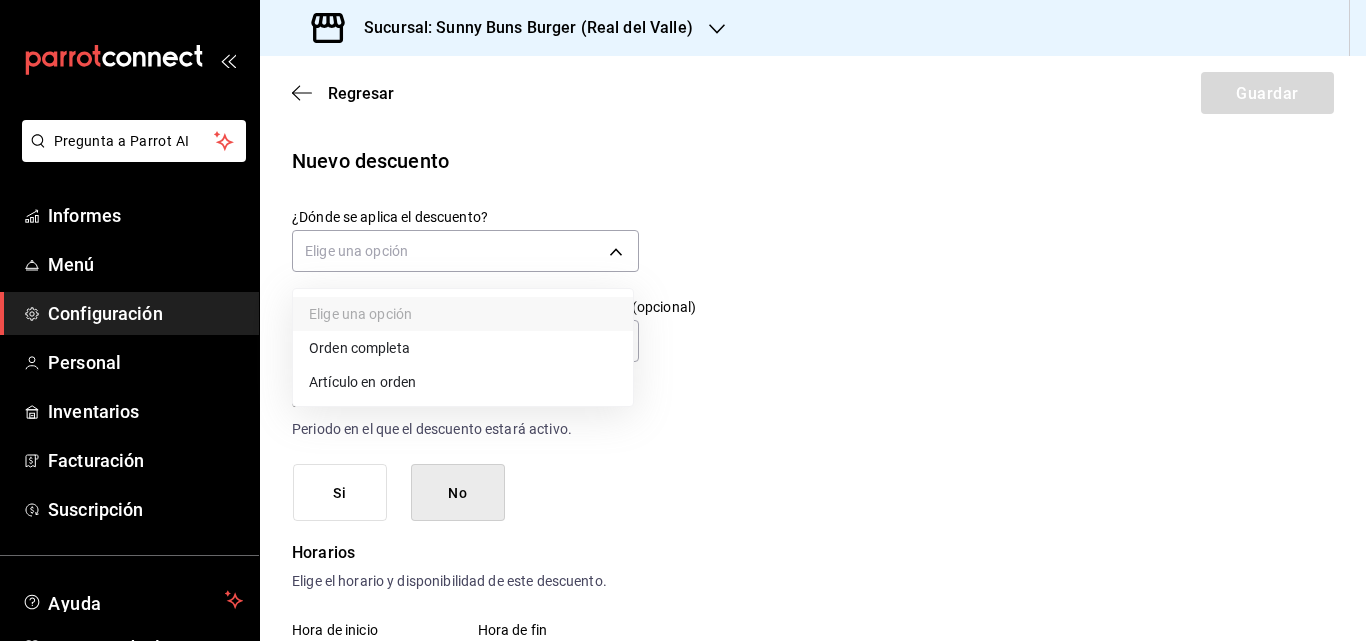 click on "Orden completa" at bounding box center (463, 348) 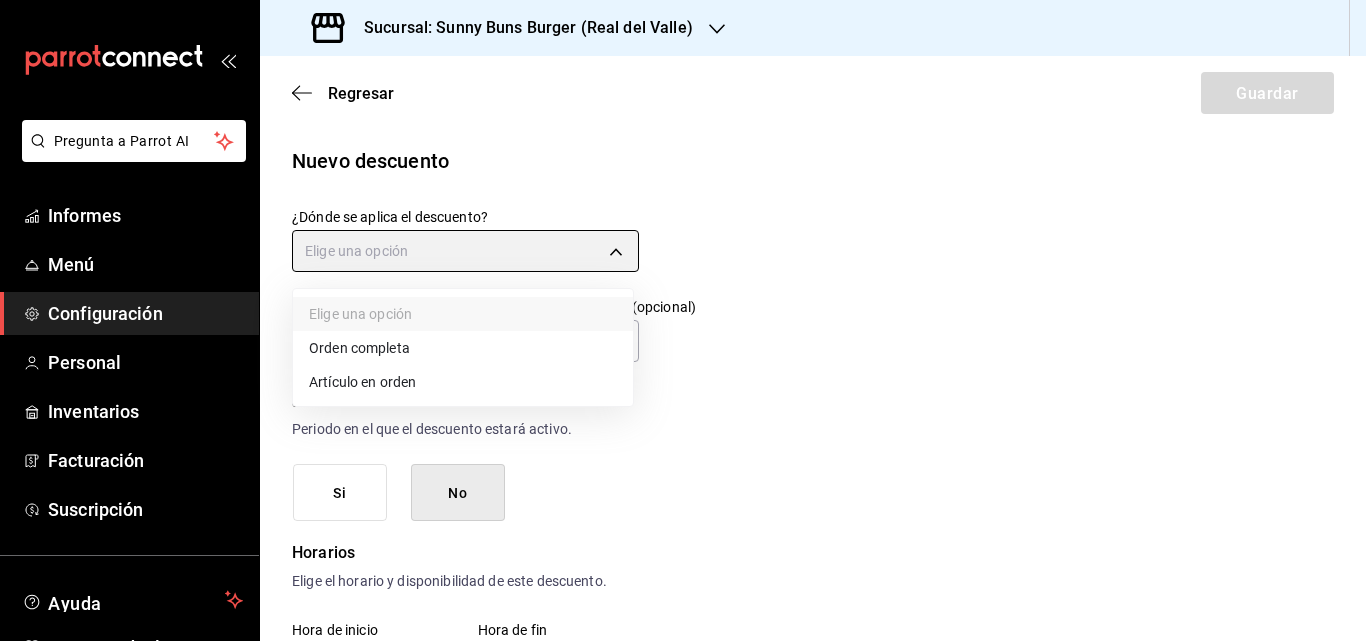 type on "ORDER" 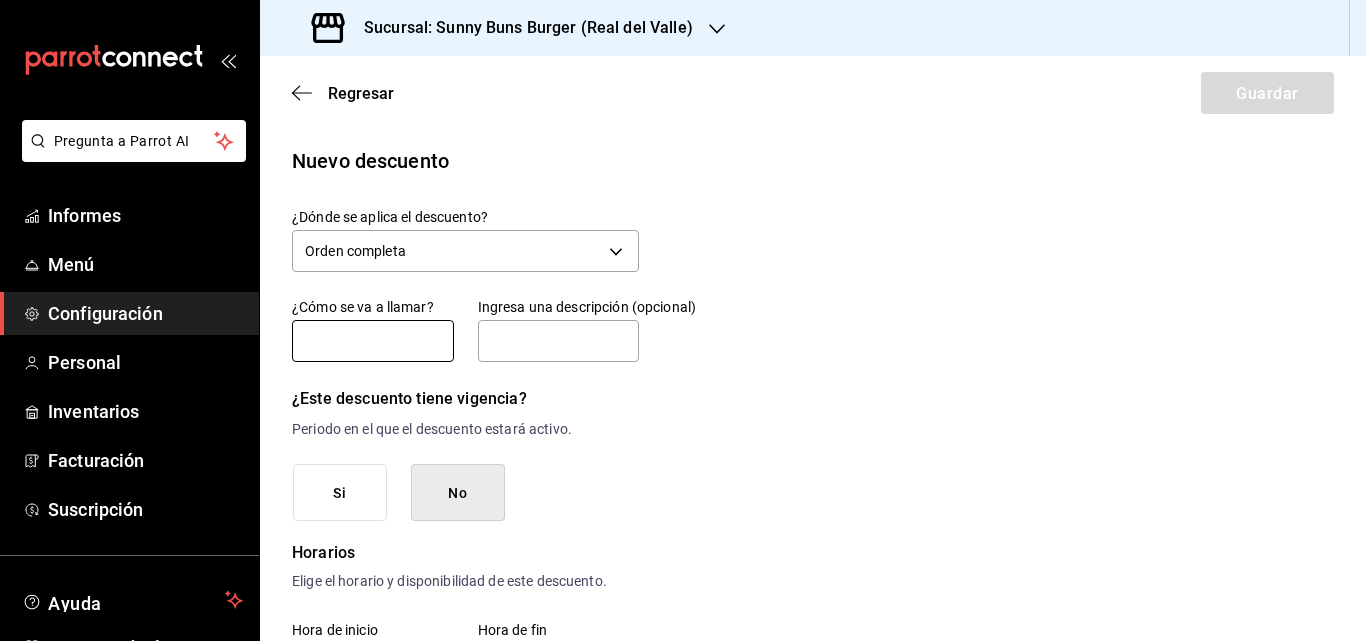 click at bounding box center [373, 341] 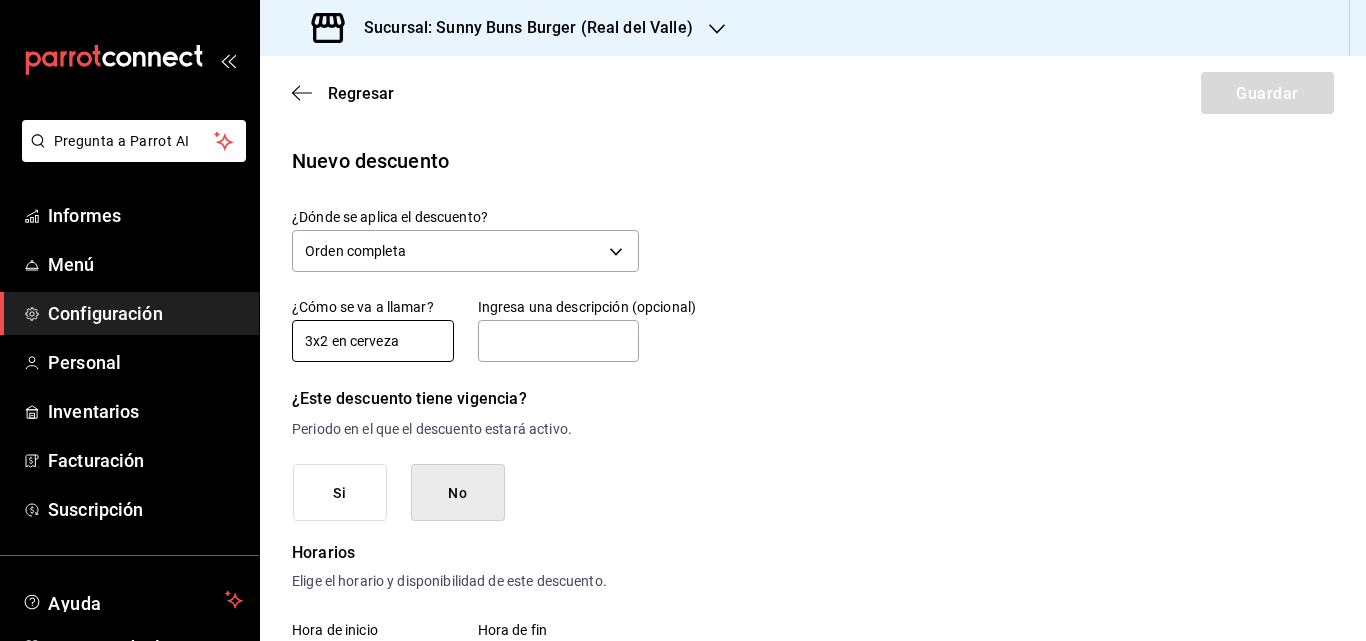 type on "3x2 en cerveza" 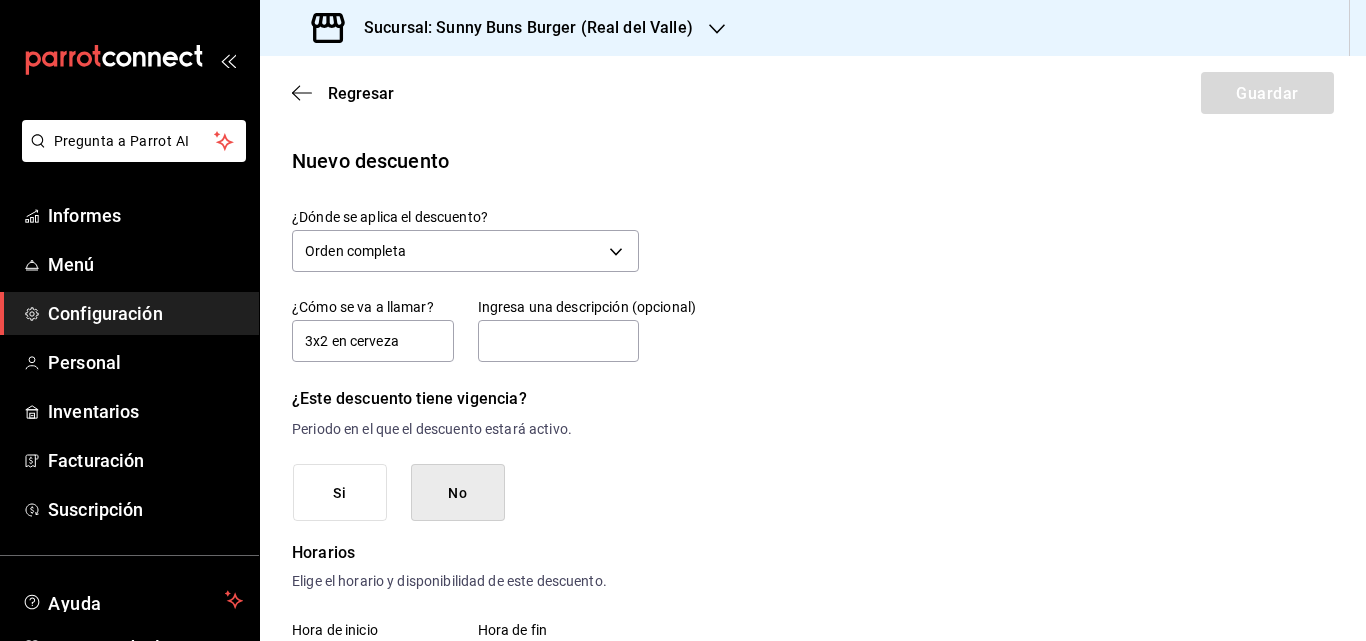 click on "Si" at bounding box center [340, 493] 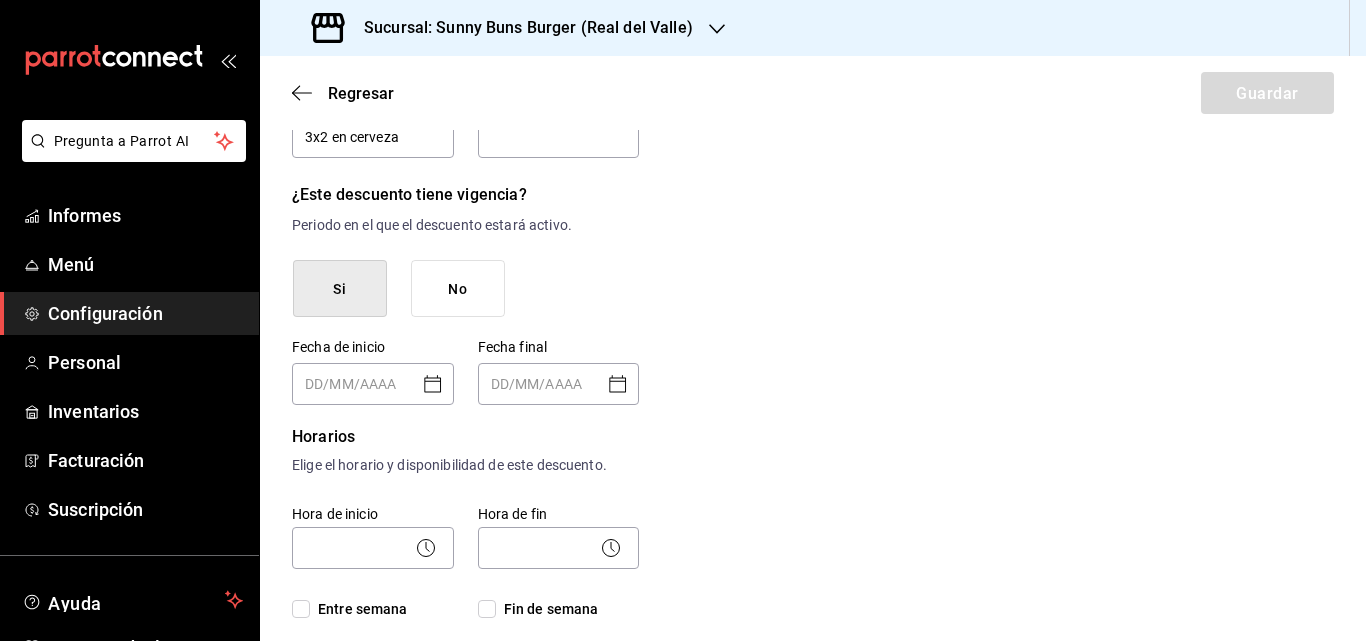 scroll, scrollTop: 280, scrollLeft: 0, axis: vertical 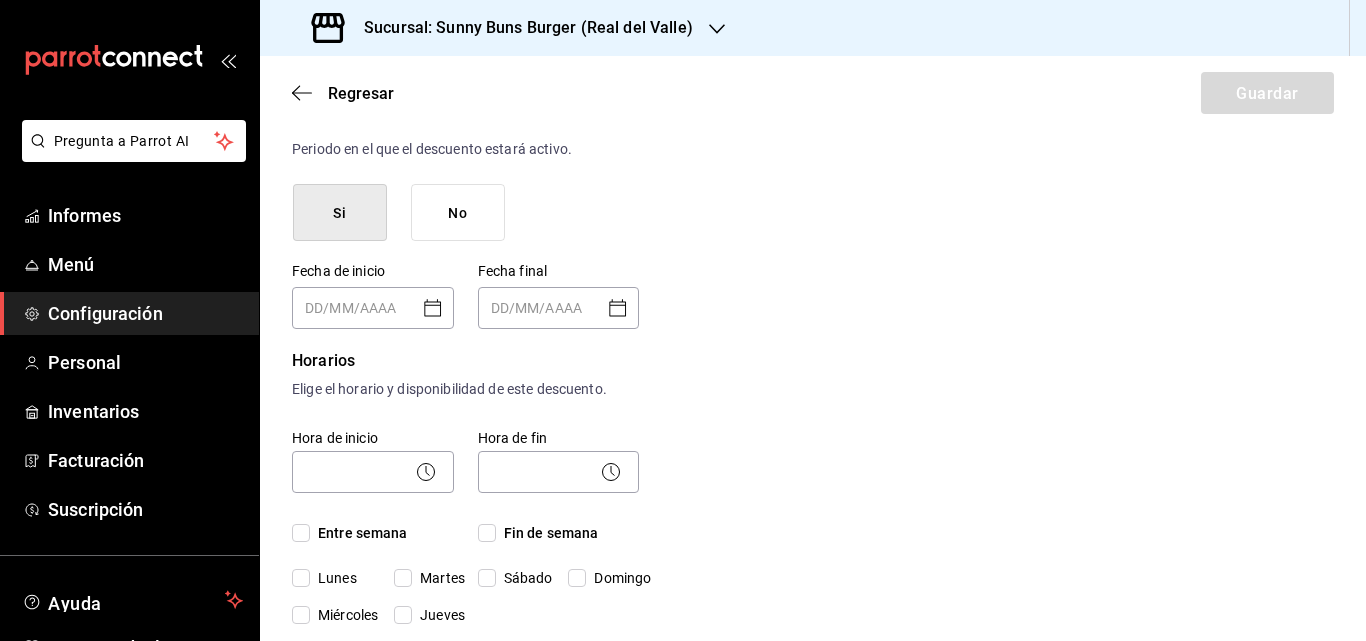 click on "No" at bounding box center [458, 213] 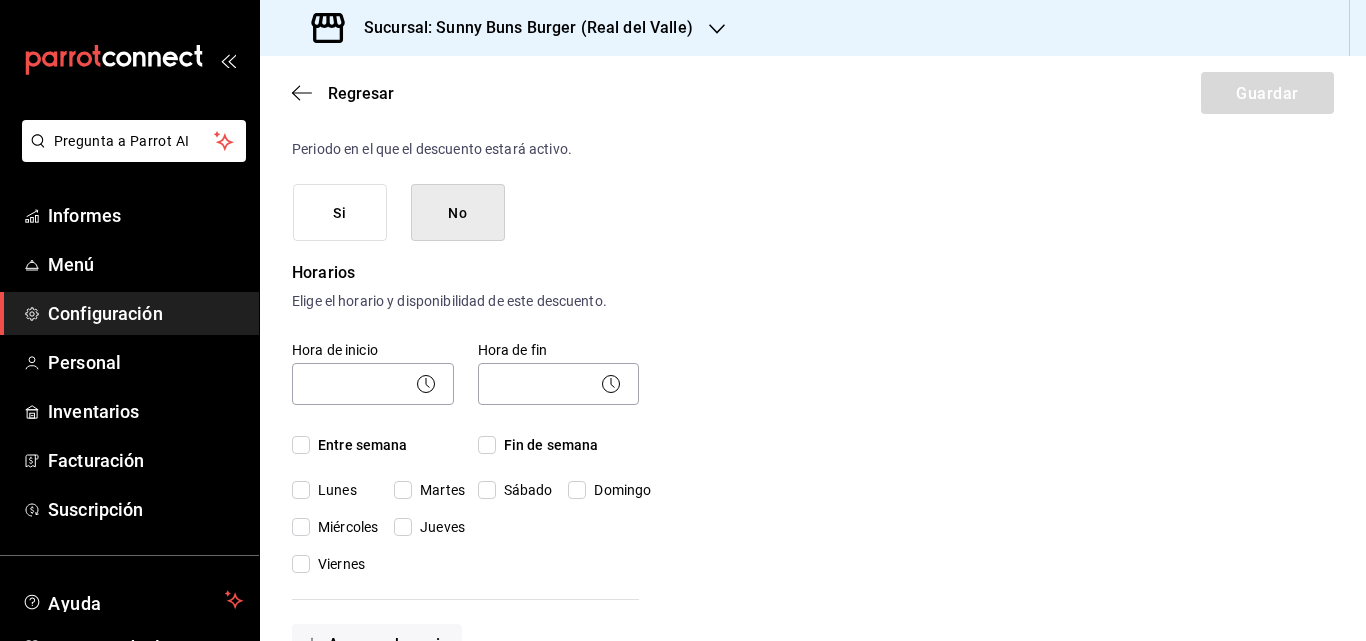 click on "Fin de semana" at bounding box center [487, 445] 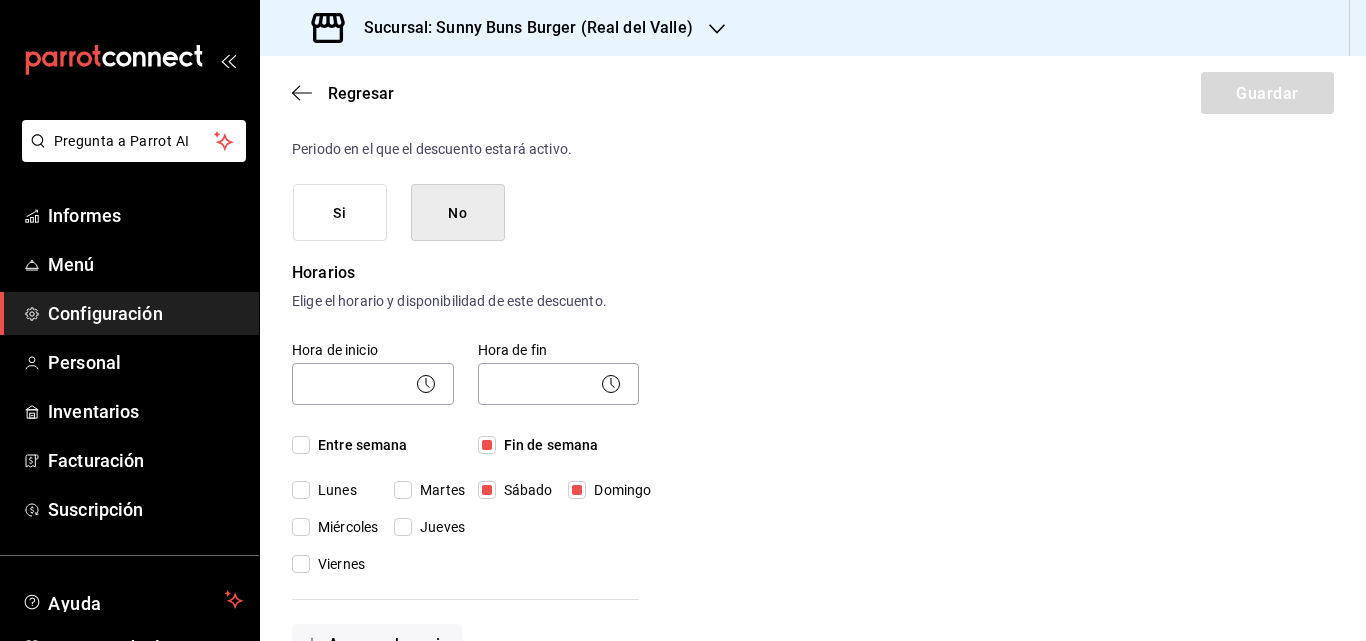 click on "Fin de semana" at bounding box center (487, 445) 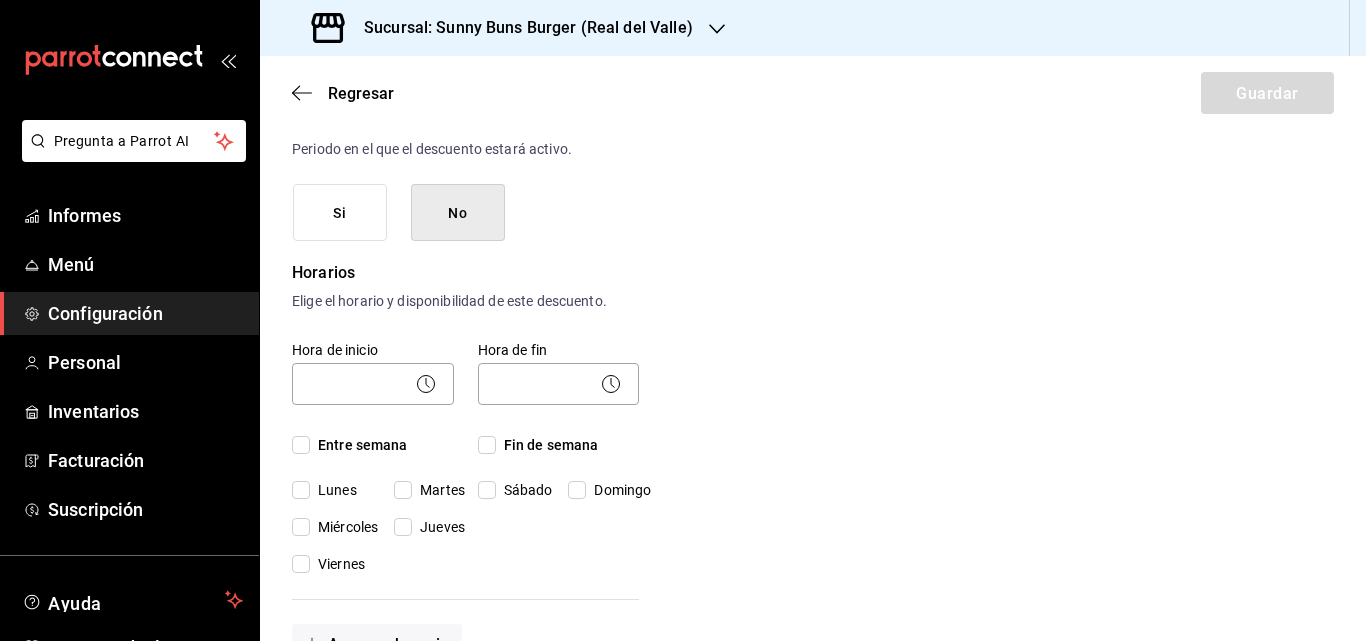 click on "Jueves" at bounding box center [403, 527] 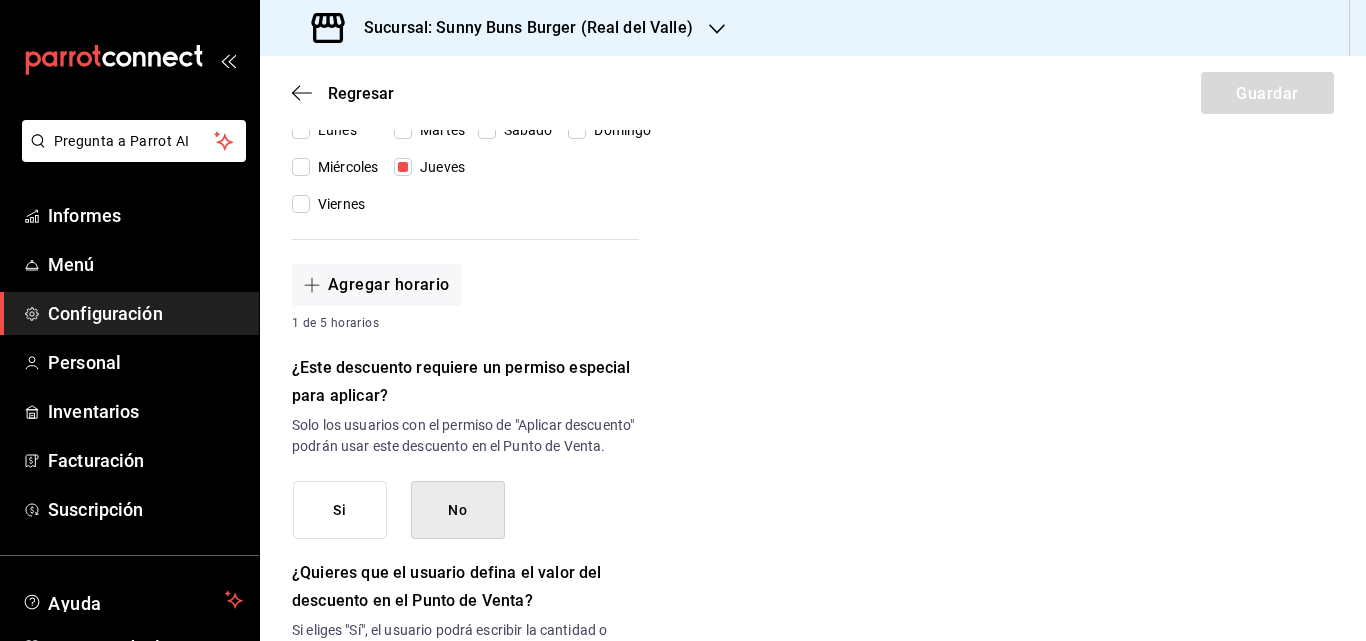 scroll, scrollTop: 646, scrollLeft: 0, axis: vertical 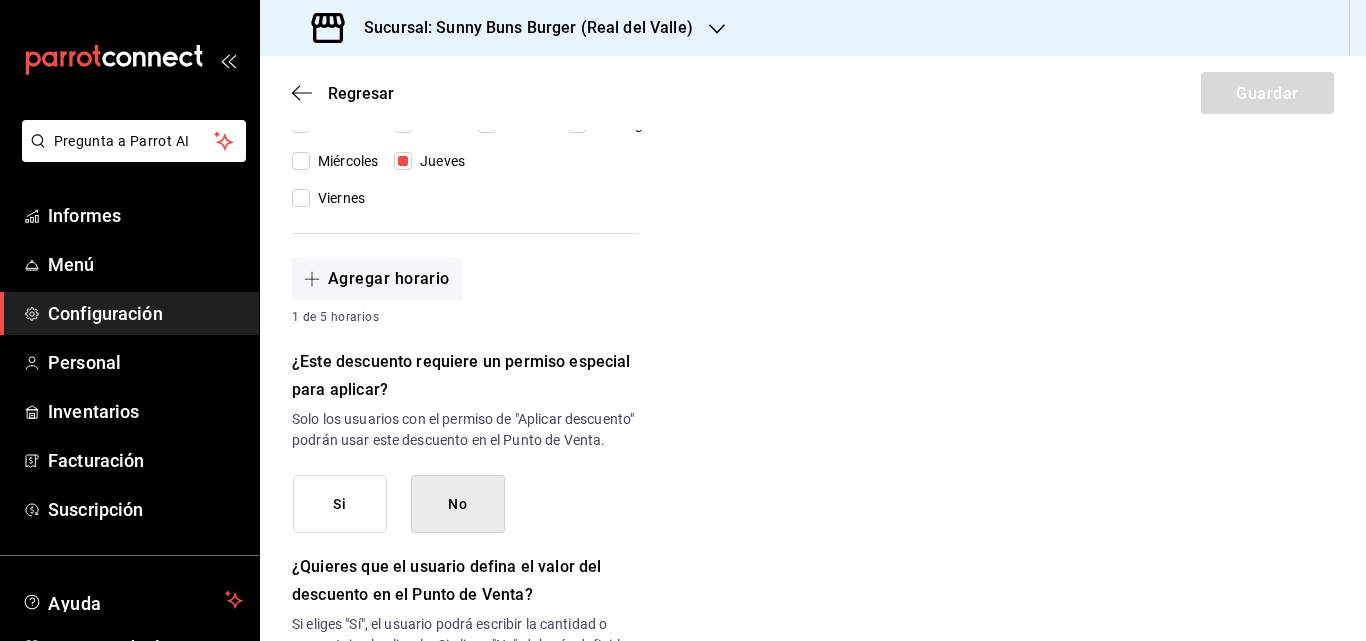 click on "Si" at bounding box center (339, 504) 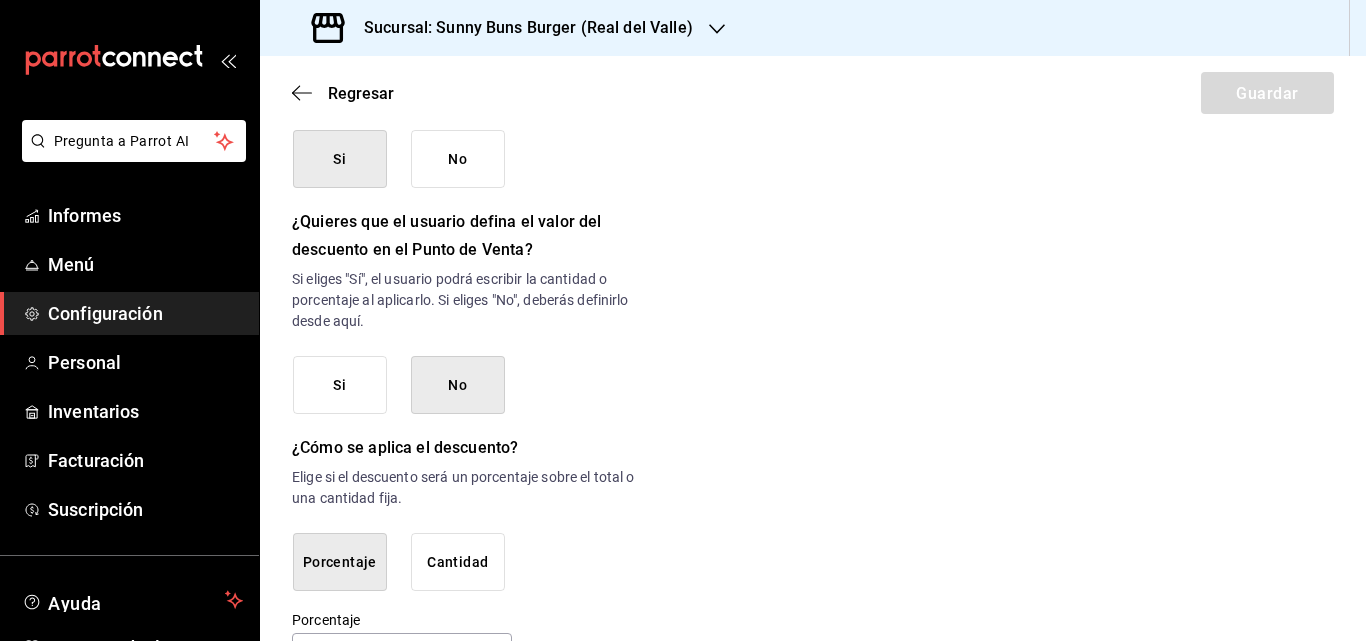scroll, scrollTop: 1074, scrollLeft: 0, axis: vertical 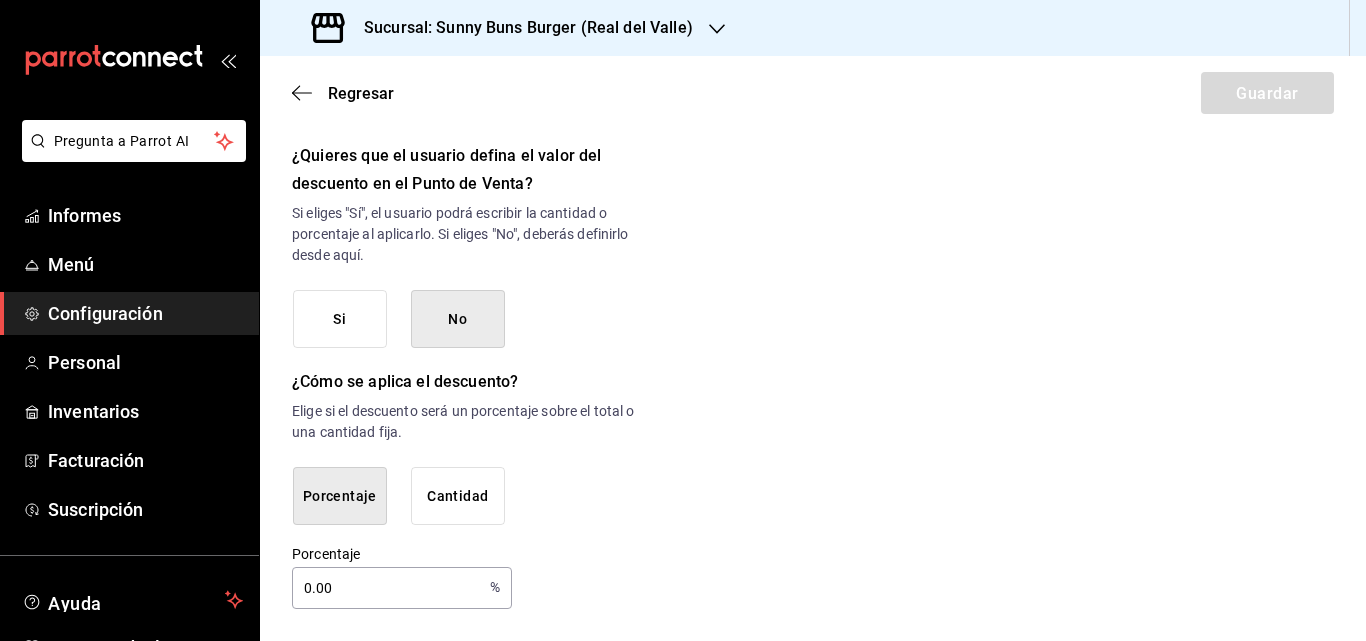 click on "Si" at bounding box center [340, 319] 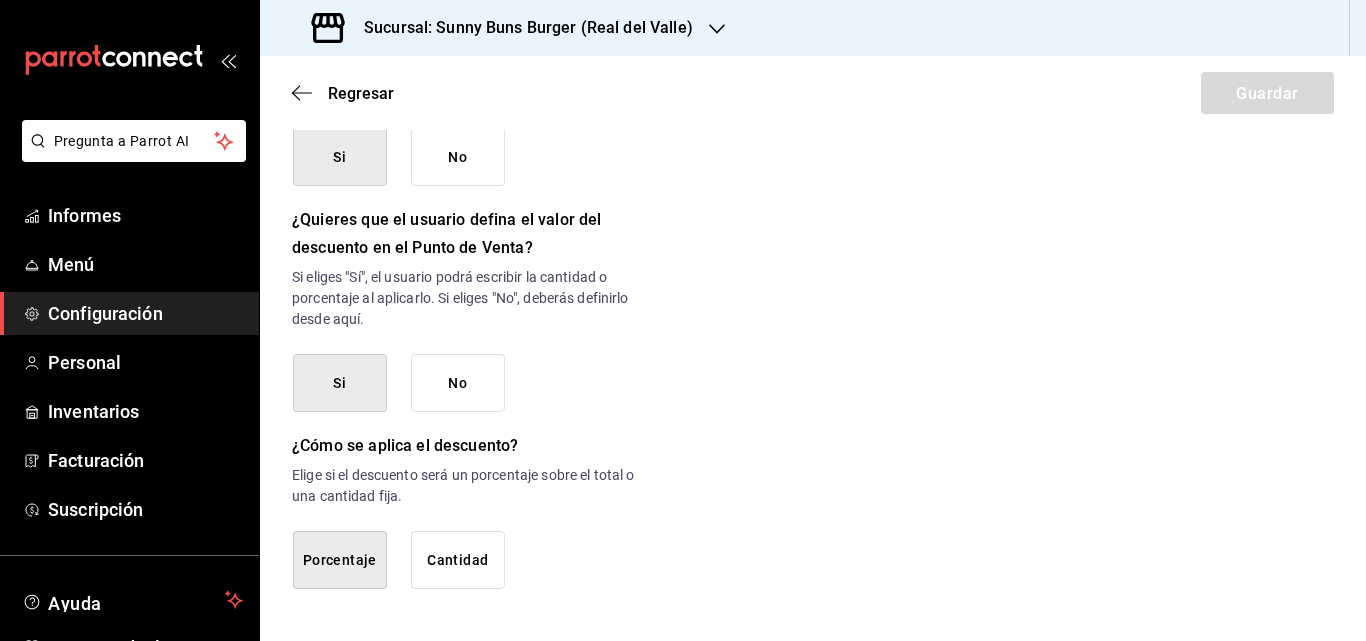 click on "Cantidad" at bounding box center (457, 560) 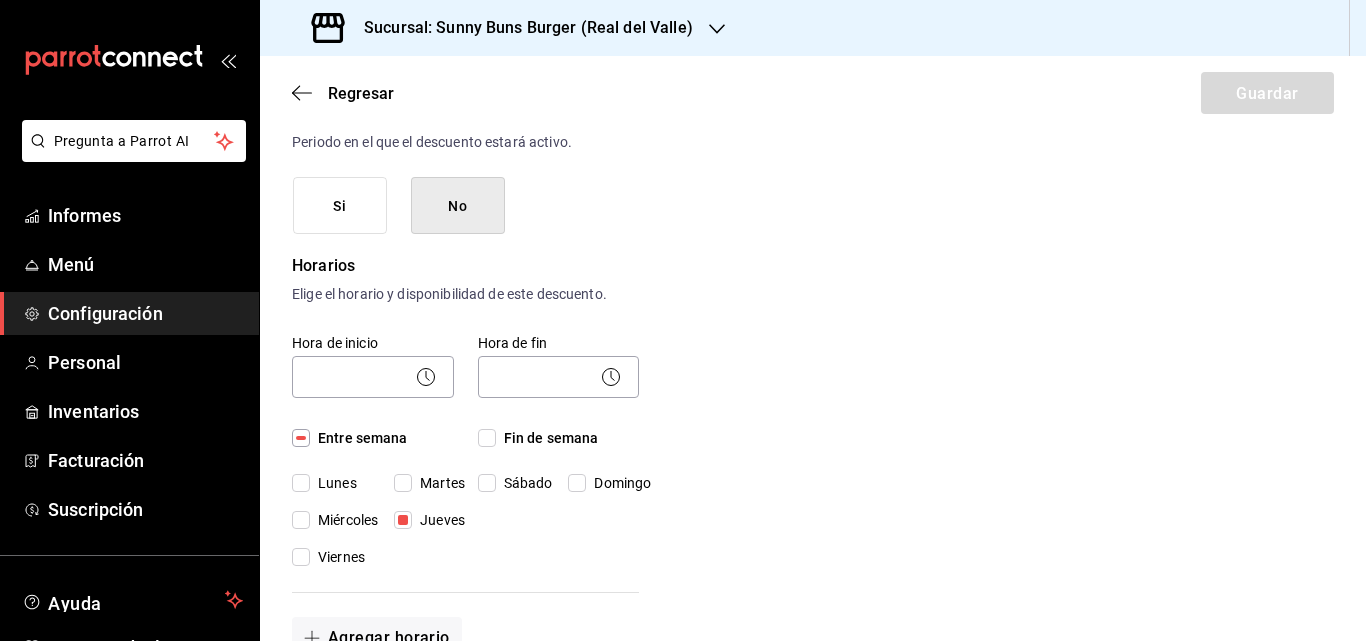 scroll, scrollTop: 348, scrollLeft: 0, axis: vertical 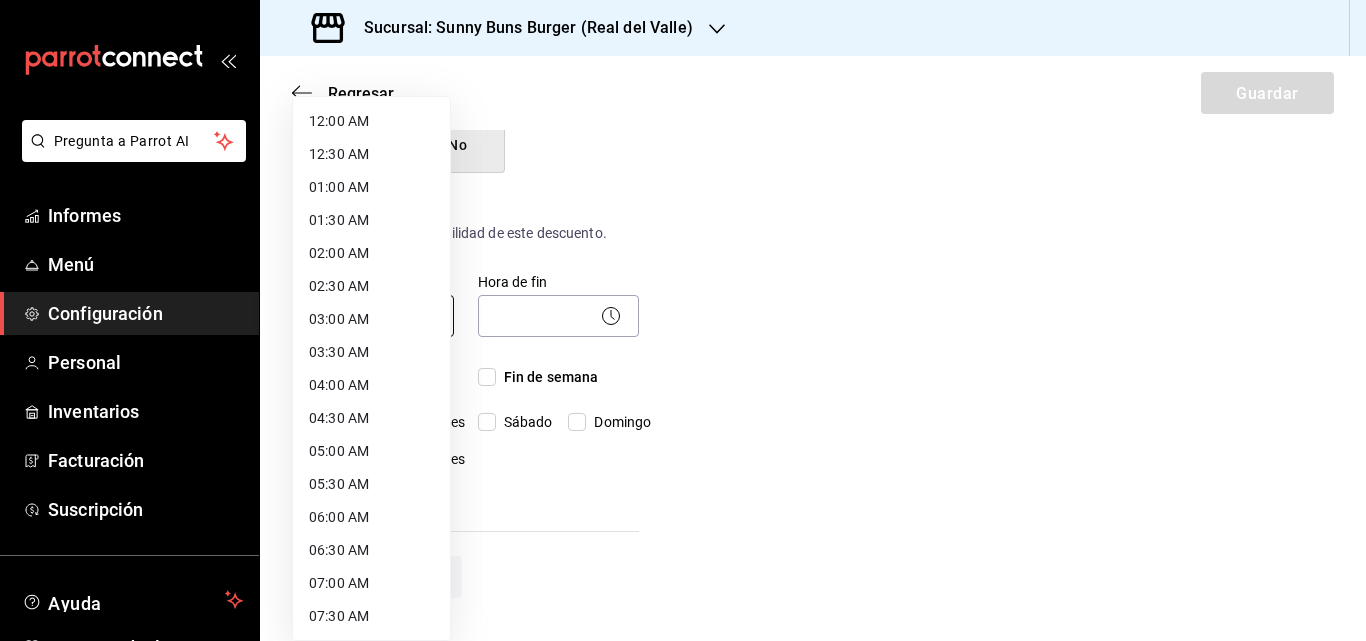 click on "Pregunta a Parrot AI Informes   Menú   Configuración   Personal   Inventarios   Facturación   Suscripción   Ayuda Recomendar loro   [PERSON]   Sugerir nueva función   Sucursal: Sunny Buns Burger ([LOCATION]) Regresar Guardar Nuevo descuento ¿Dónde se aplica el descuento? Orden completa ORDER ¿Cómo se va a llamar? 3x2 en cerveza Ingresa una descripción (opcional) ¿Este descuento tiene vigencia? Periodo en el que el descuento estará activo. Si No Horarios Elige el horario y disponibilidad de este descuento. Hora de inicio ​ Entre semana Lunes Martes Miércoles Jueves Viernes Hora de fin ​ Fin de semana Sábado Domingo Agregar horario 1 de 5 horarios ¿Este descuento requiere un permiso especial para aplicar? Solo los usuarios con el permiso de "Aplicar descuento" podrán usar este descuento en el Punto de Venta. Si No ¿Quieres que el usuario defina el valor del descuento en el Punto de Venta? Si No ¿Cómo se aplica el descuento? Porcentaje Cantidad Texto original Pregunta a Parrot AI" at bounding box center [683, 320] 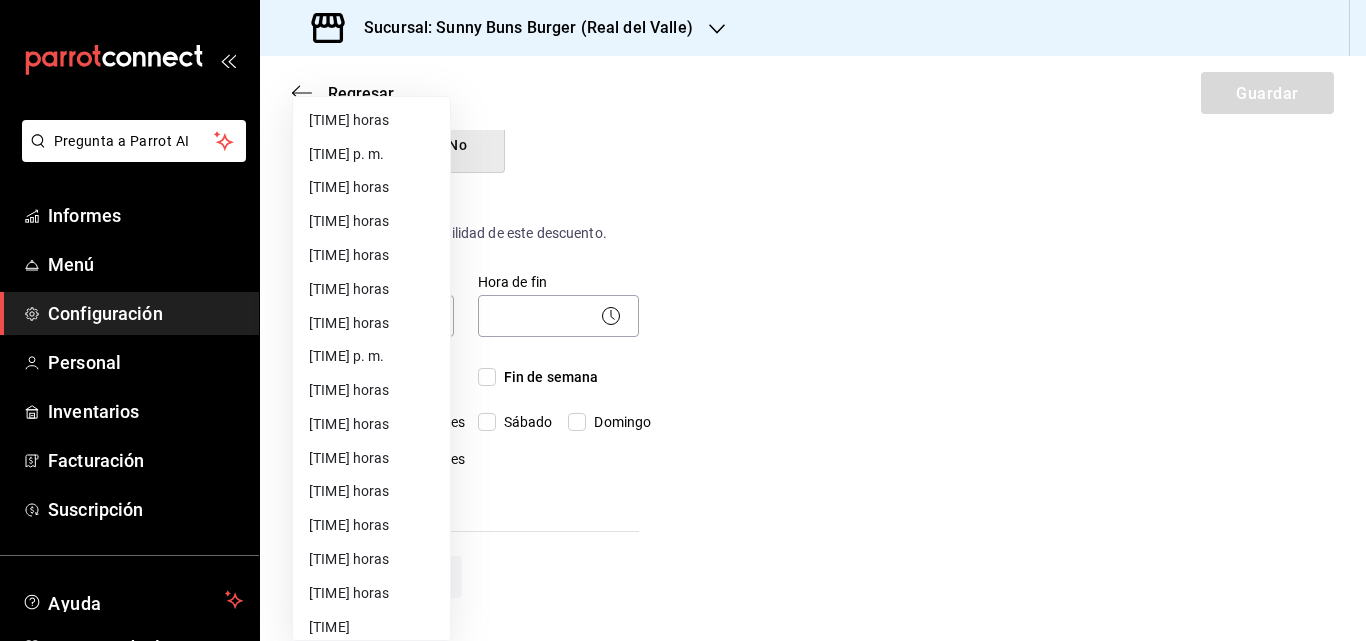 scroll, scrollTop: 852, scrollLeft: 0, axis: vertical 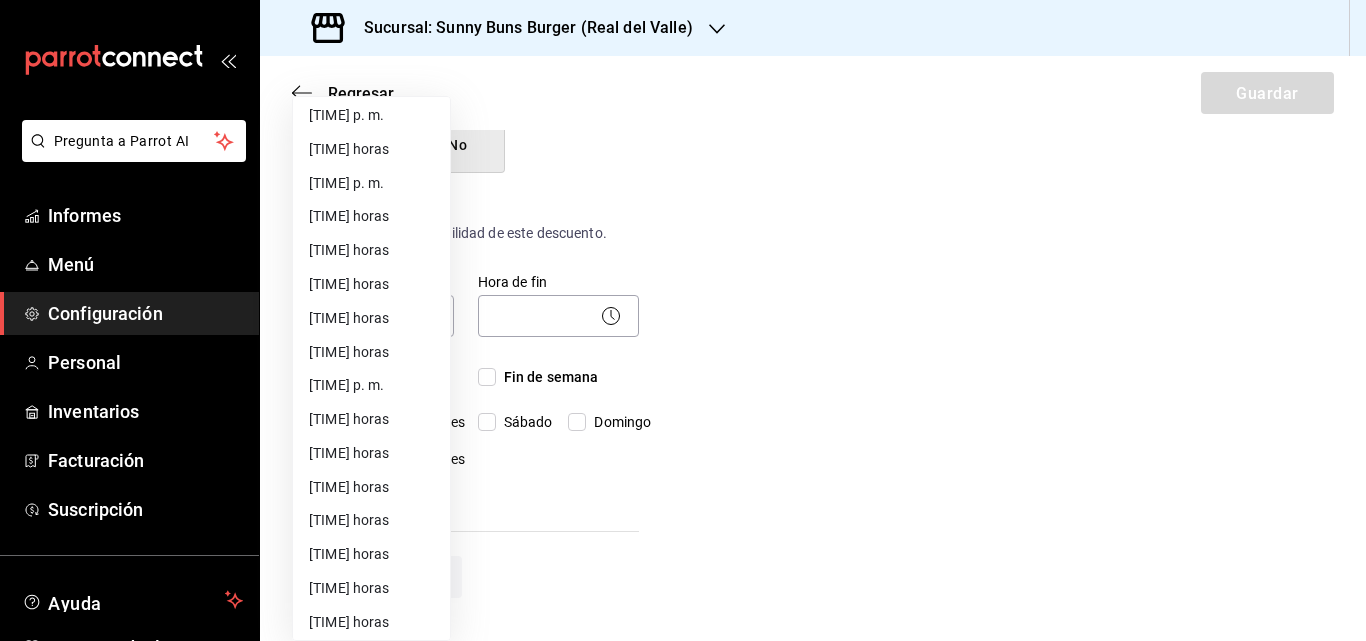 click on "[TIME] horas" at bounding box center (371, 149) 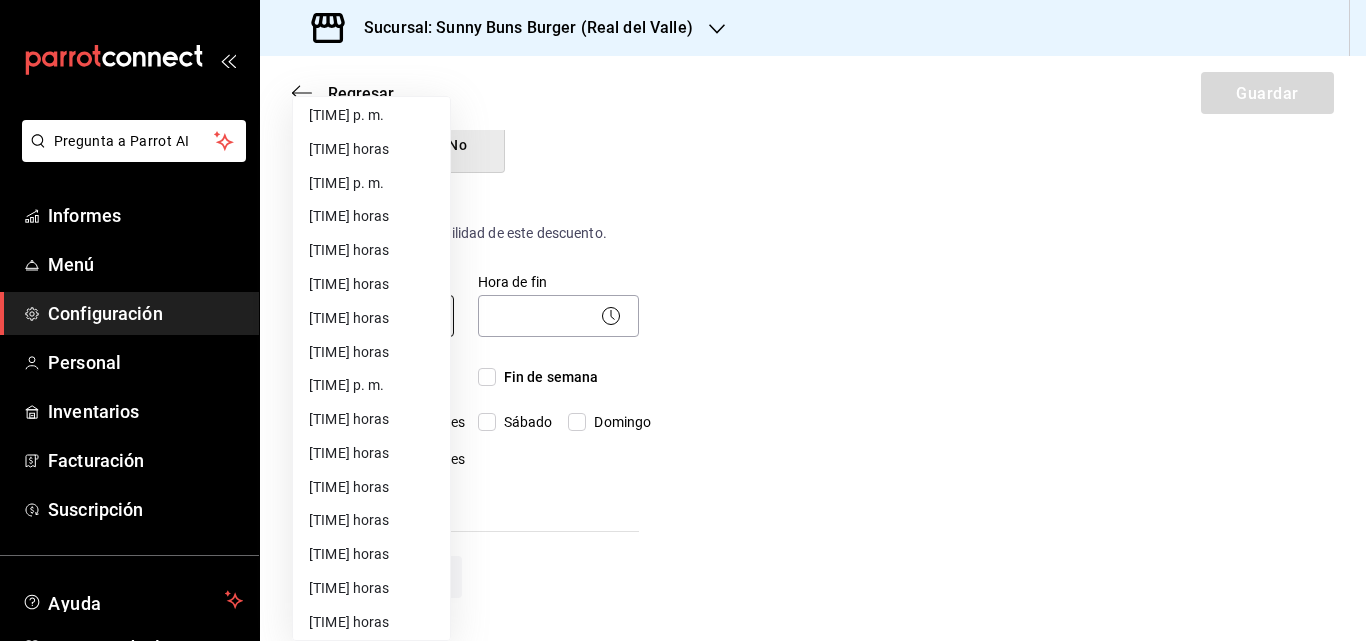 type on "13:00" 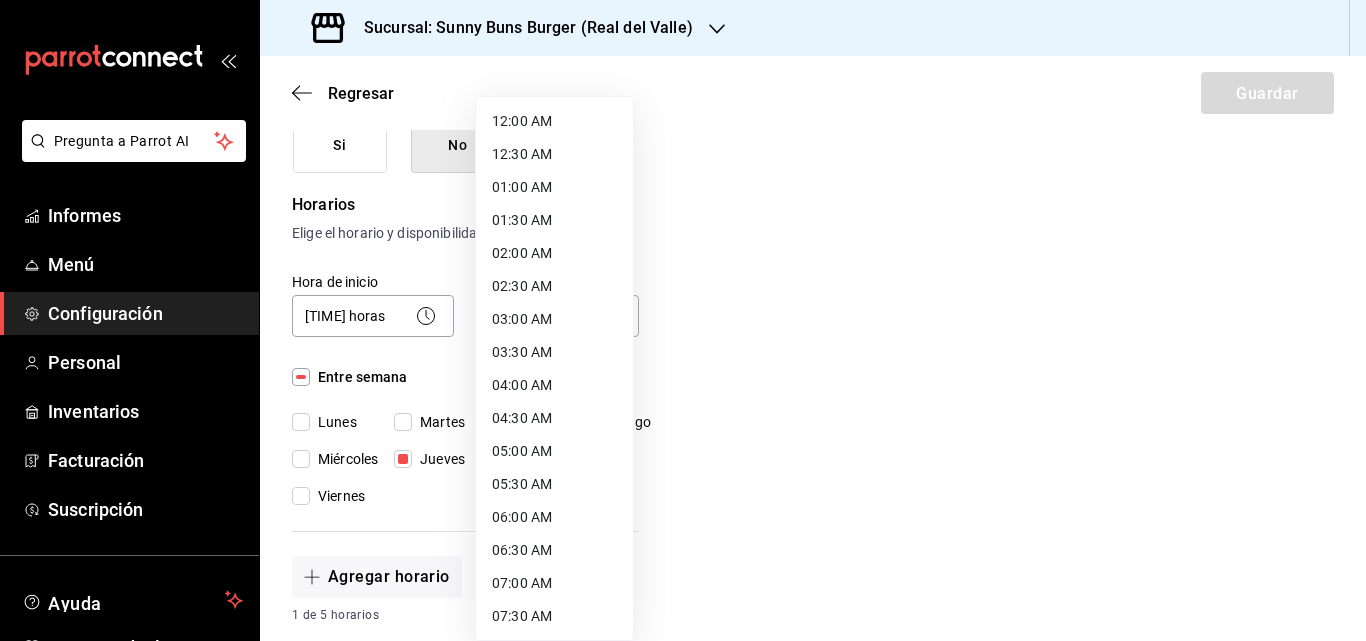 drag, startPoint x: 543, startPoint y: 293, endPoint x: 547, endPoint y: 312, distance: 19.416489 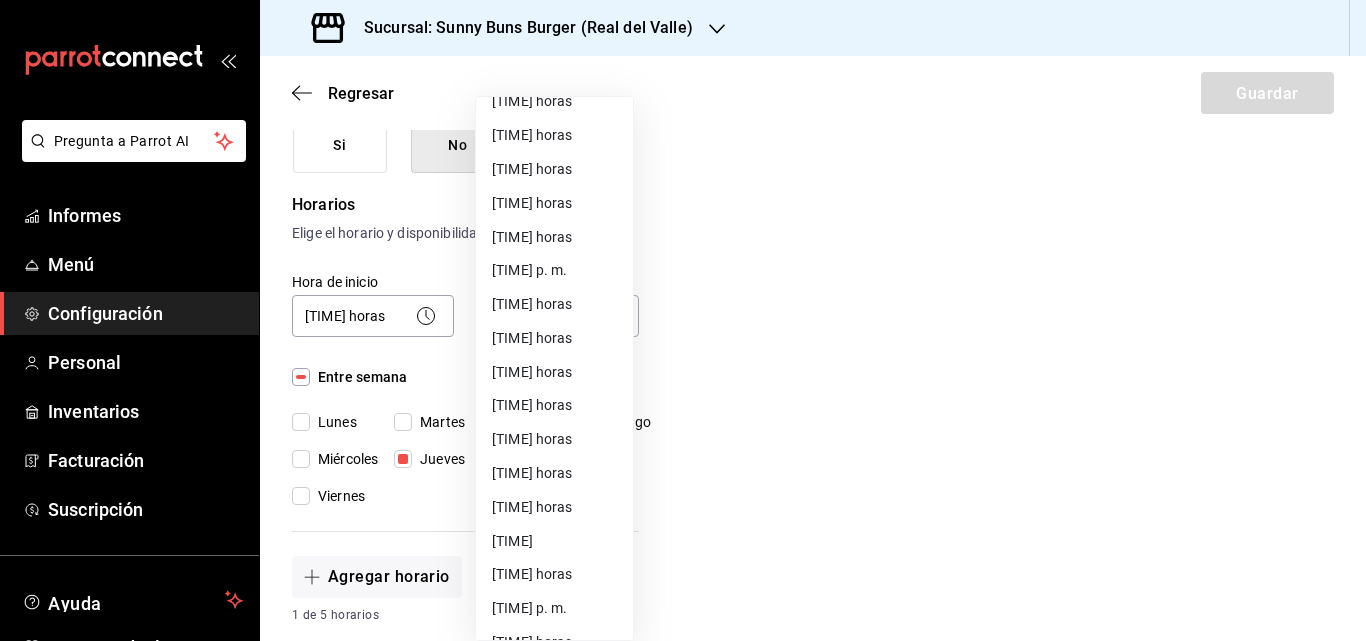 scroll, scrollTop: 1129, scrollLeft: 0, axis: vertical 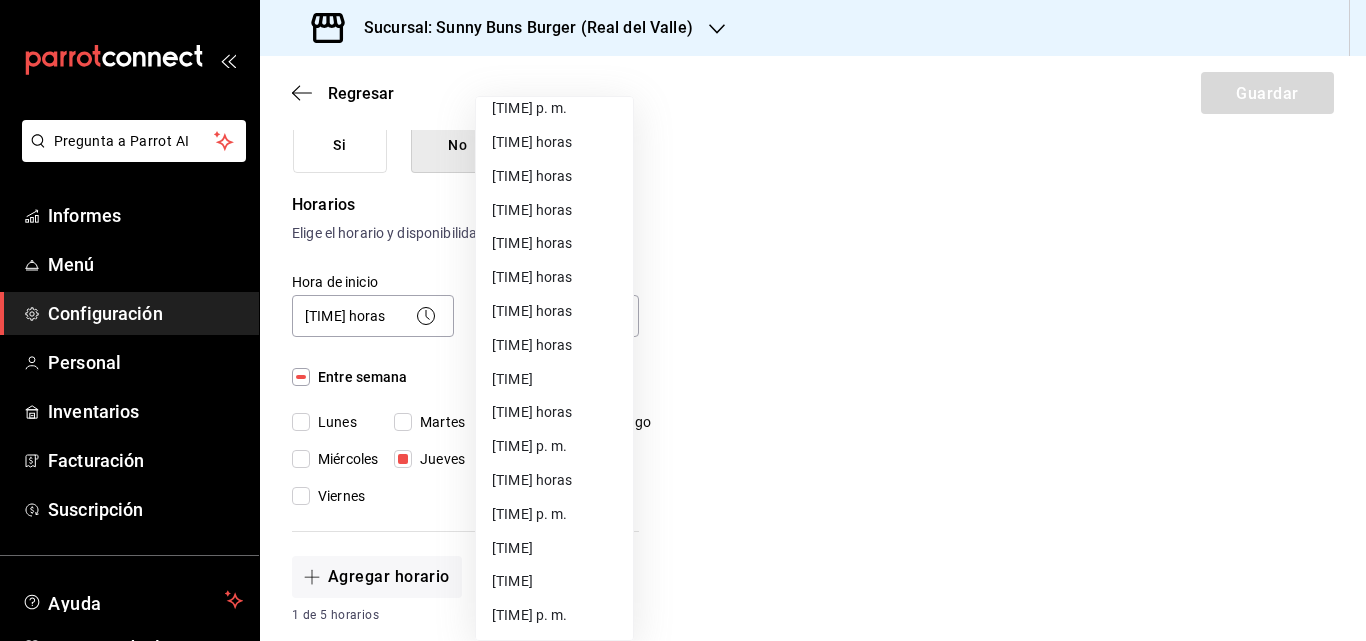 click on "[TIME]" at bounding box center [512, 547] 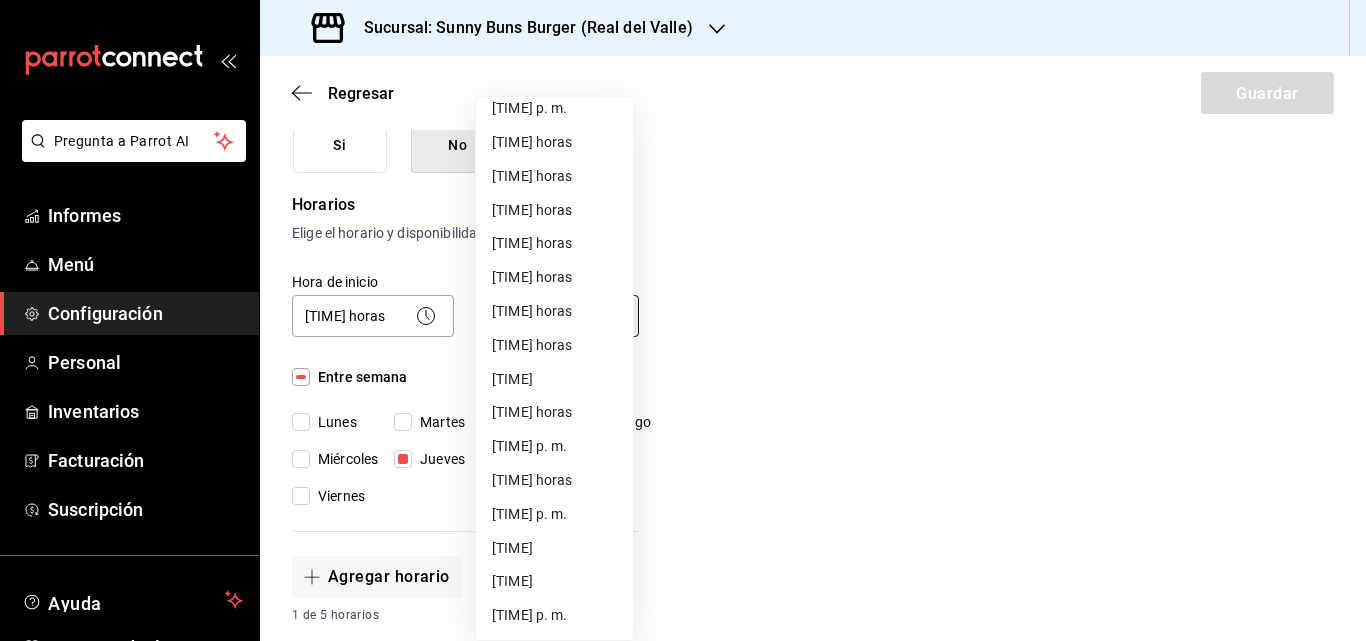 type on "23:00" 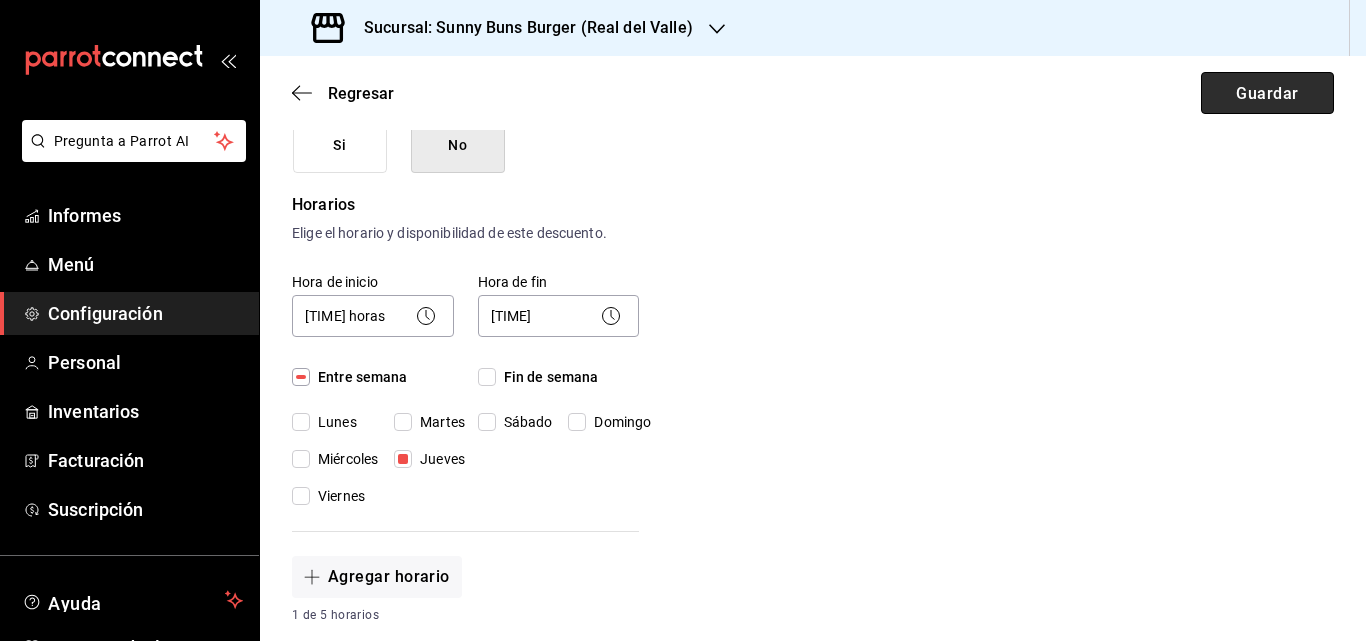 click on "Guardar" at bounding box center (1267, 93) 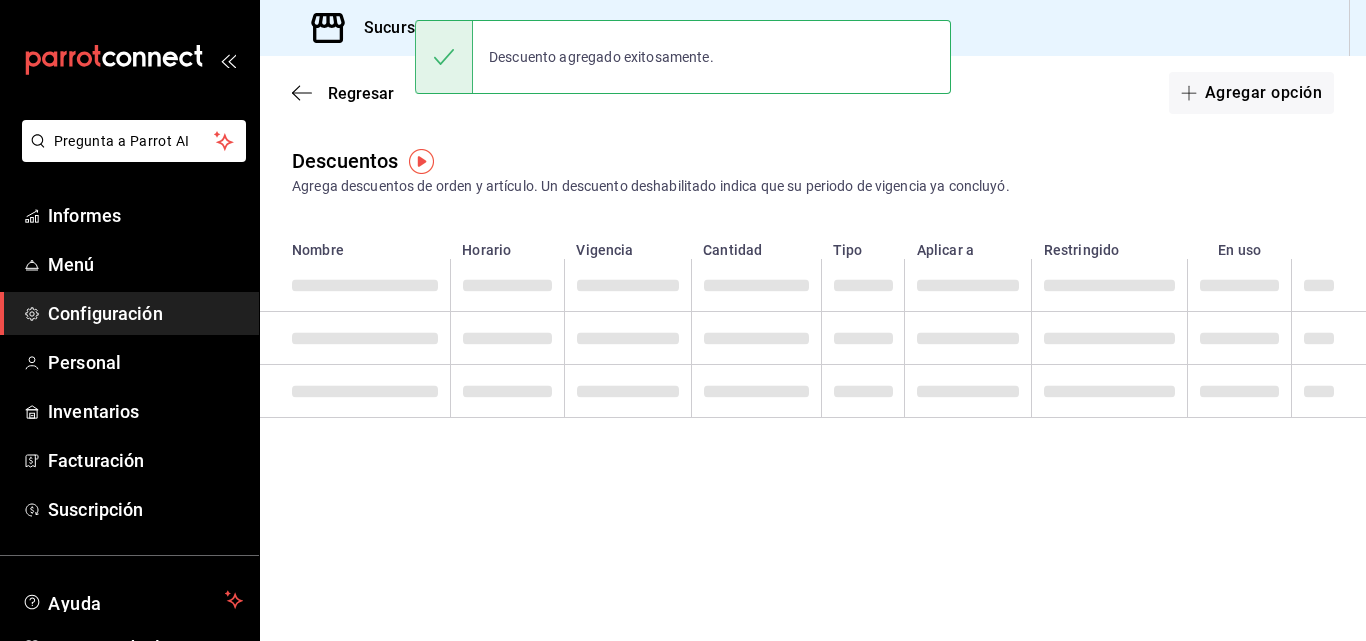 scroll, scrollTop: 0, scrollLeft: 0, axis: both 